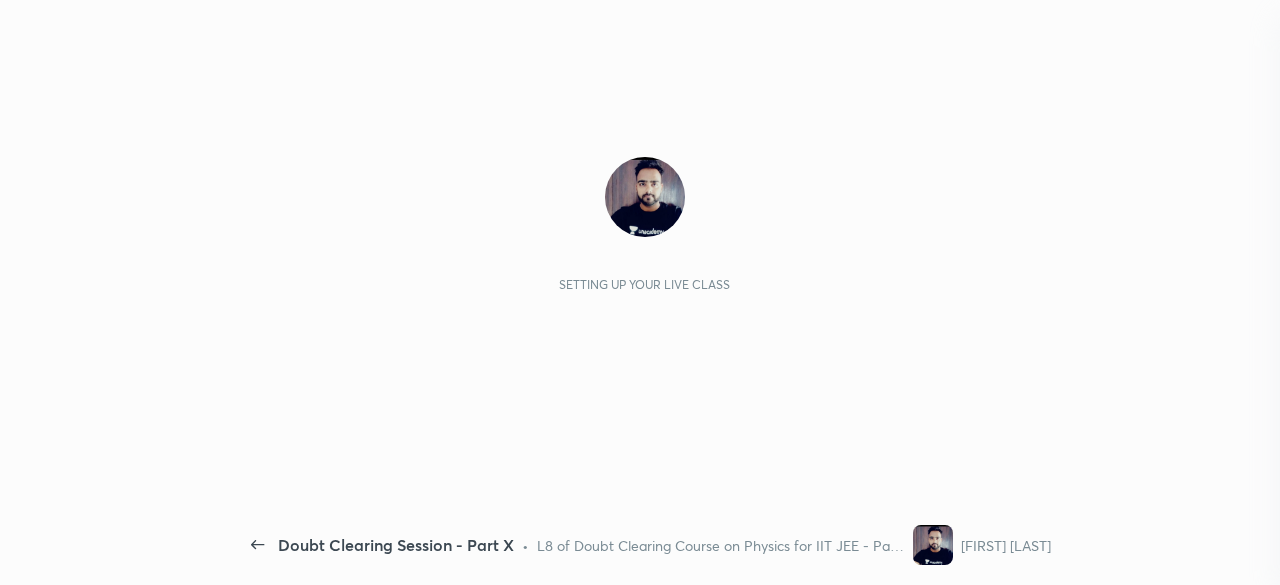 scroll, scrollTop: 0, scrollLeft: 0, axis: both 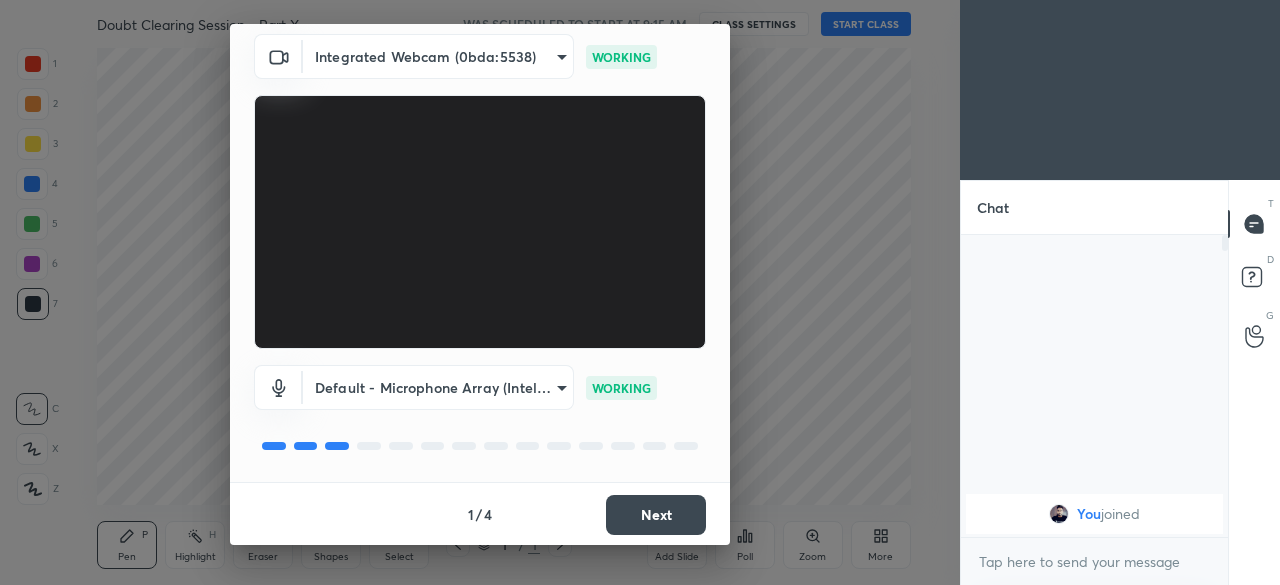 click on "Next" at bounding box center (656, 515) 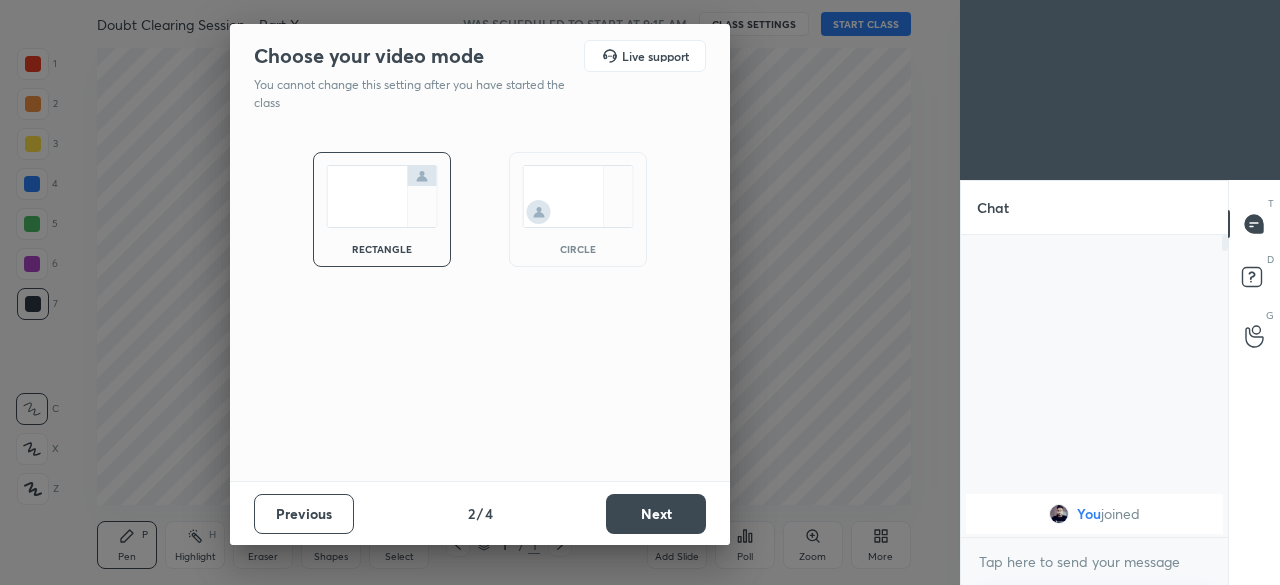 scroll, scrollTop: 0, scrollLeft: 0, axis: both 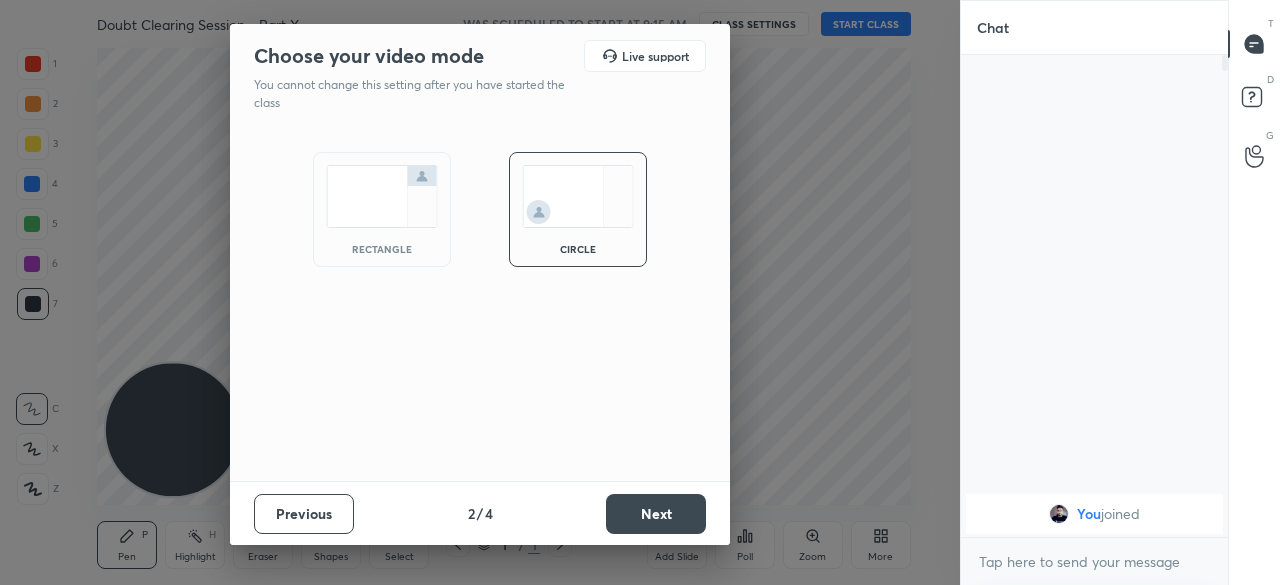 click on "Next" at bounding box center [656, 514] 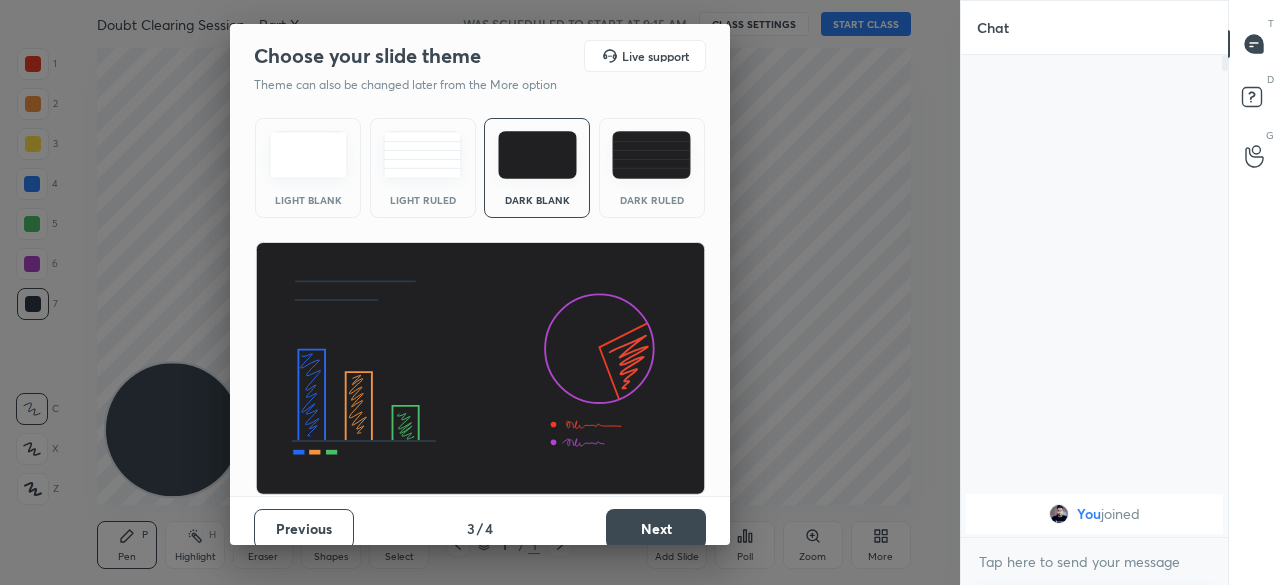 click on "Next" at bounding box center (656, 529) 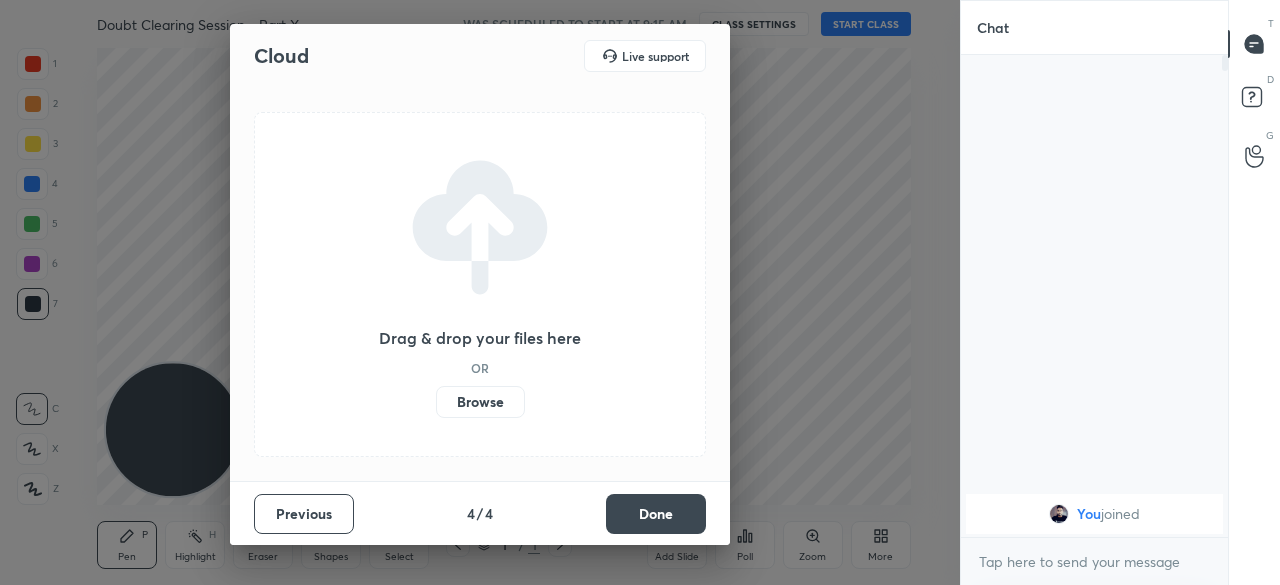 click on "Done" at bounding box center [656, 514] 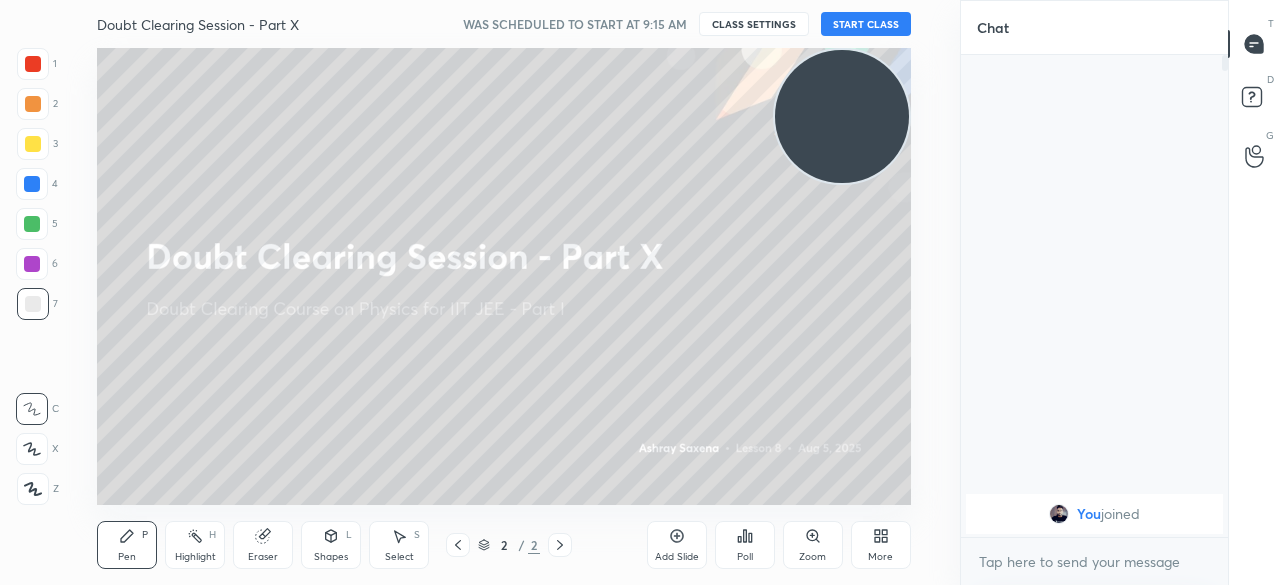 click on "START CLASS" at bounding box center (866, 24) 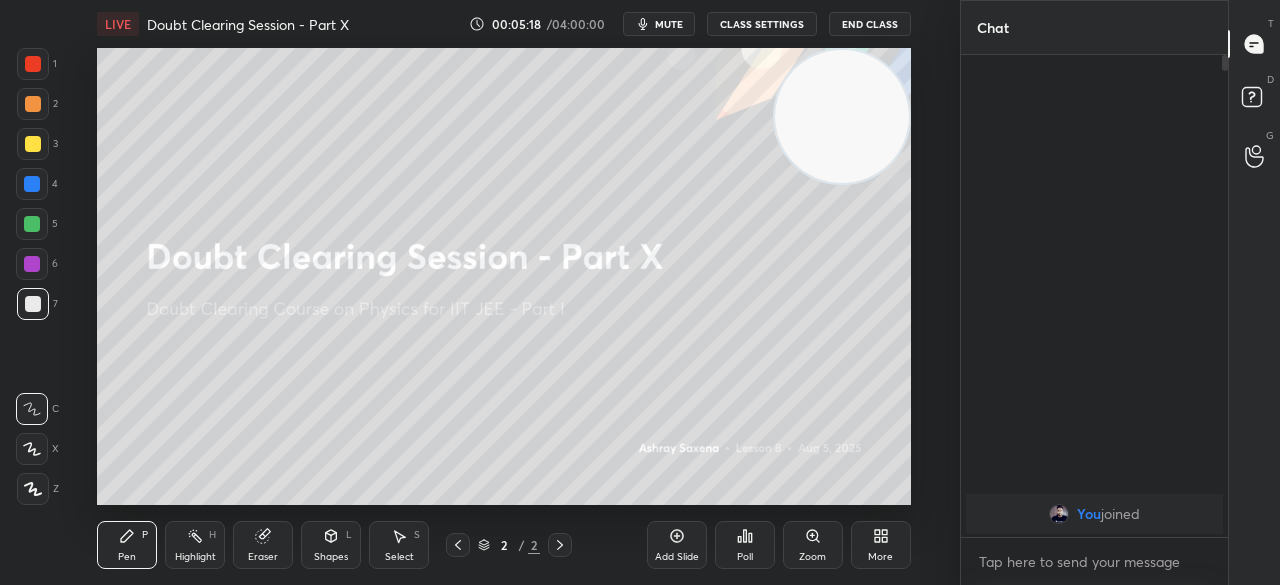 click on "End Class" at bounding box center (870, 24) 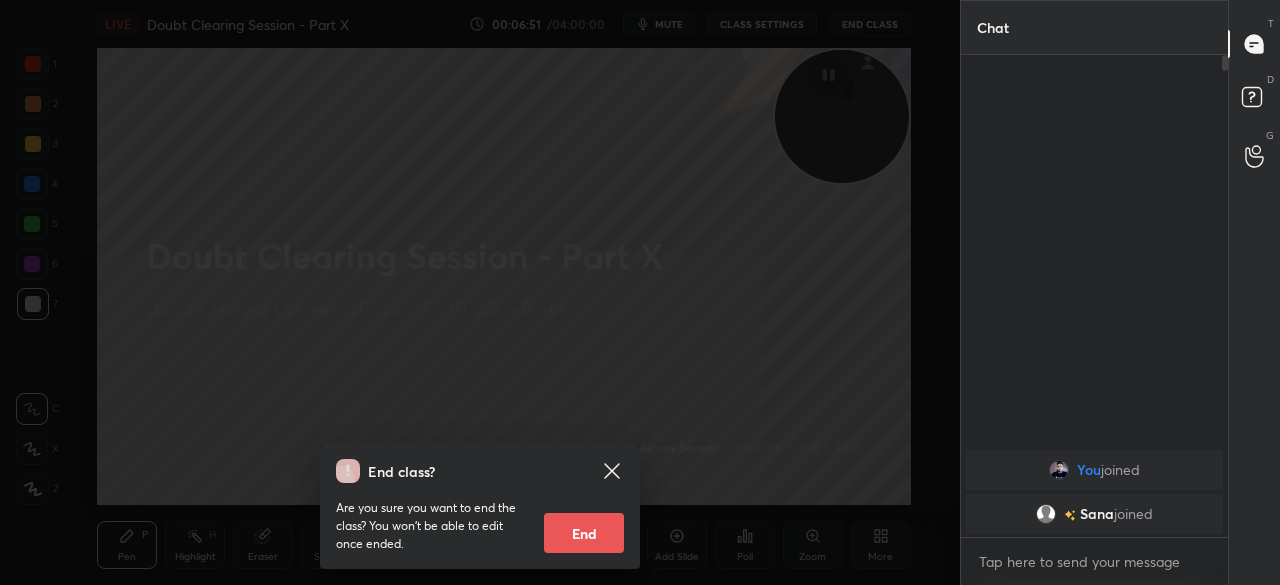 click 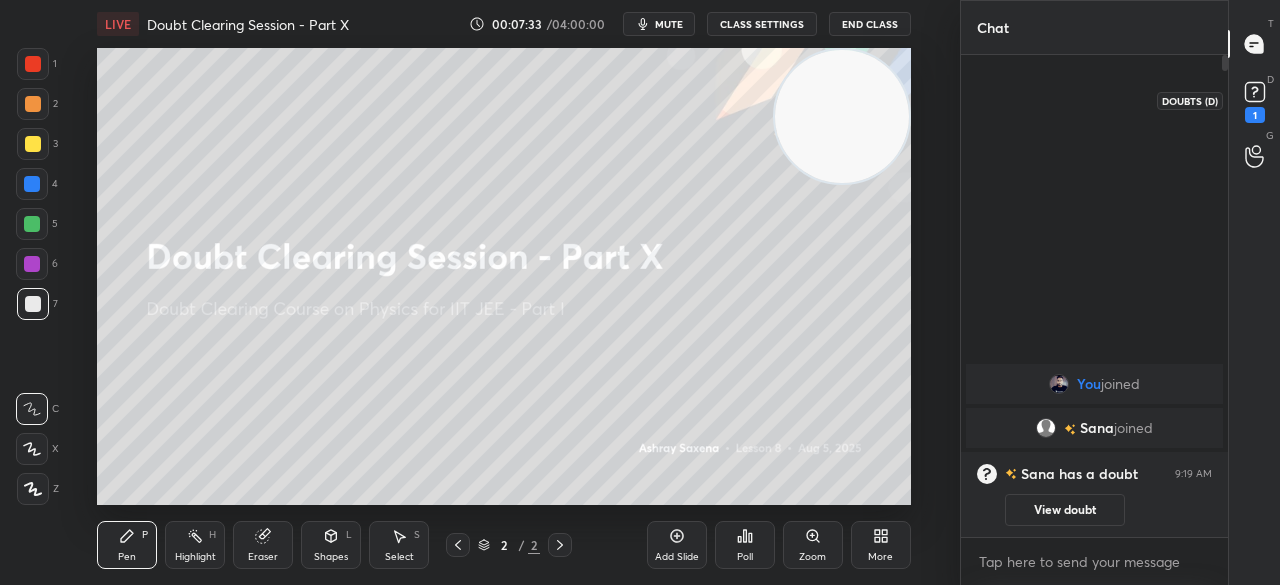 click on "1" at bounding box center (1255, 115) 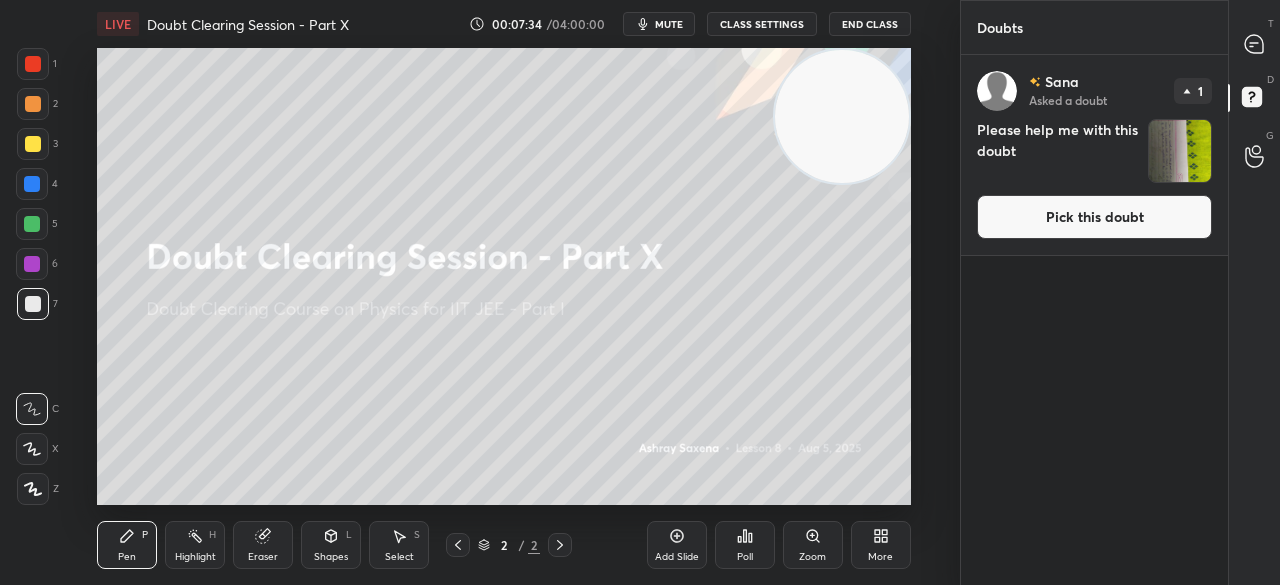 click on "Pick this doubt" at bounding box center (1094, 217) 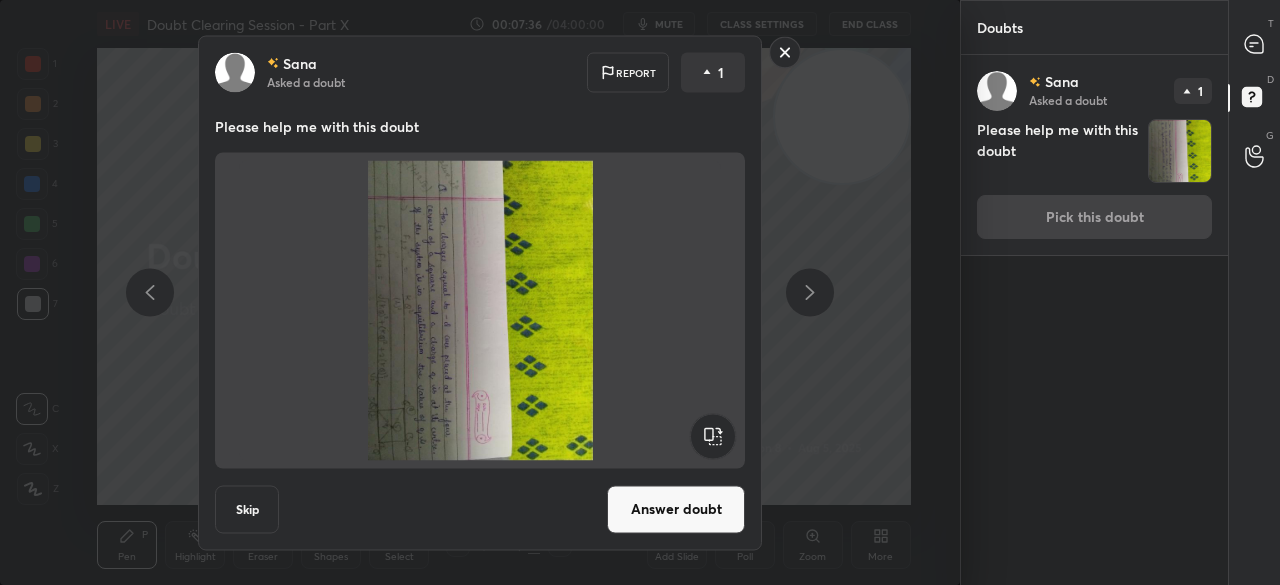 click 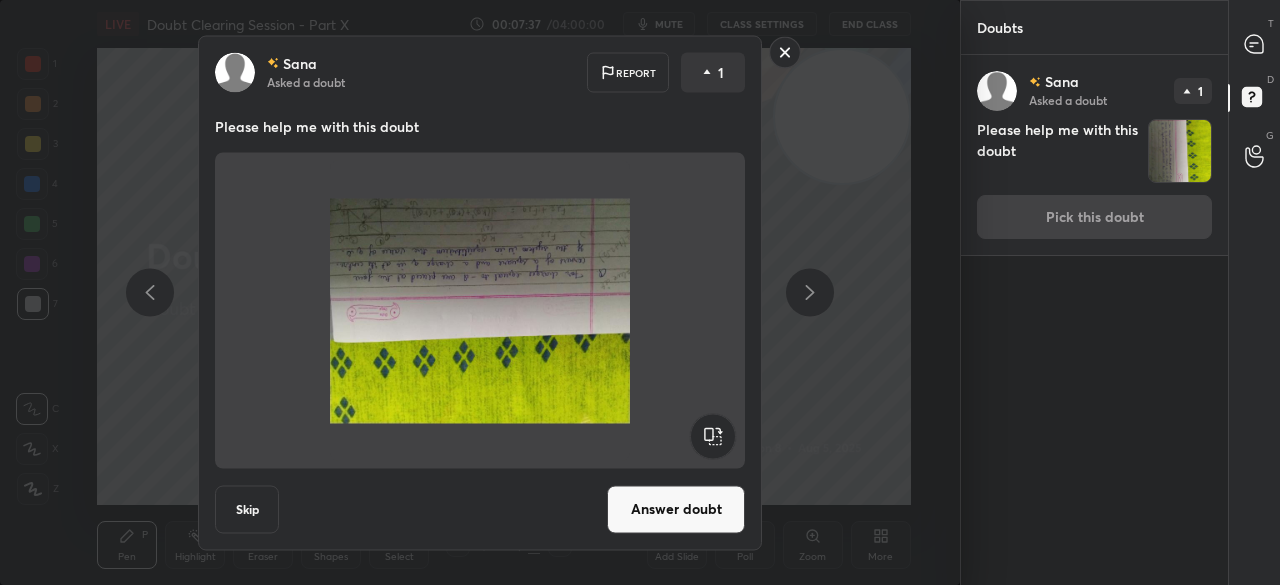 click 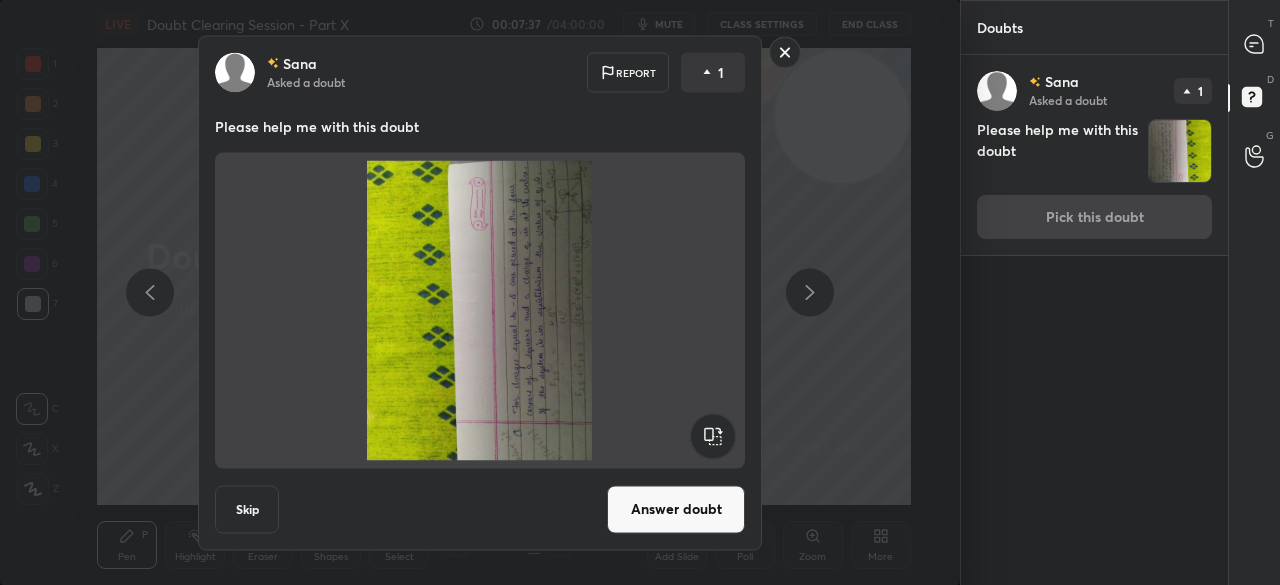 click 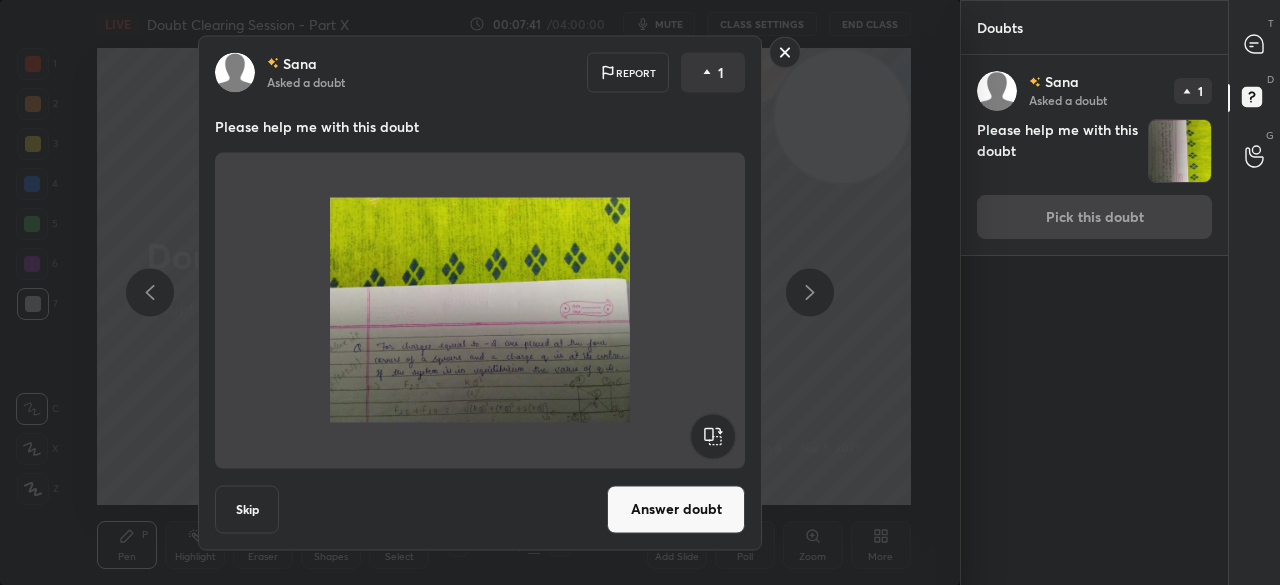 click on "Answer doubt" at bounding box center [676, 509] 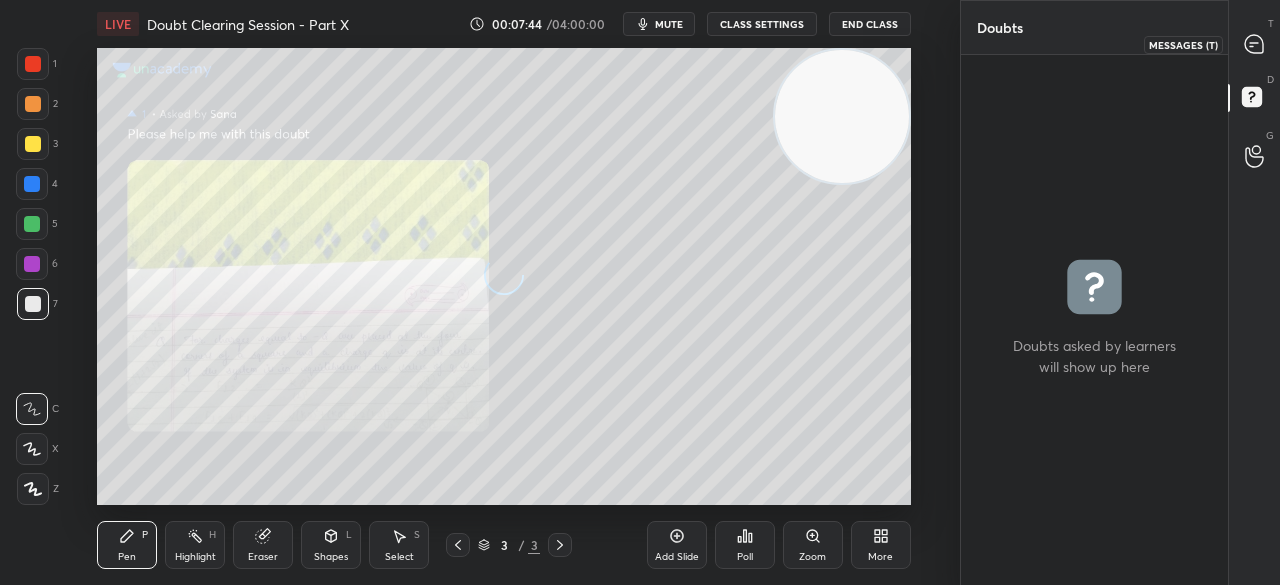 click 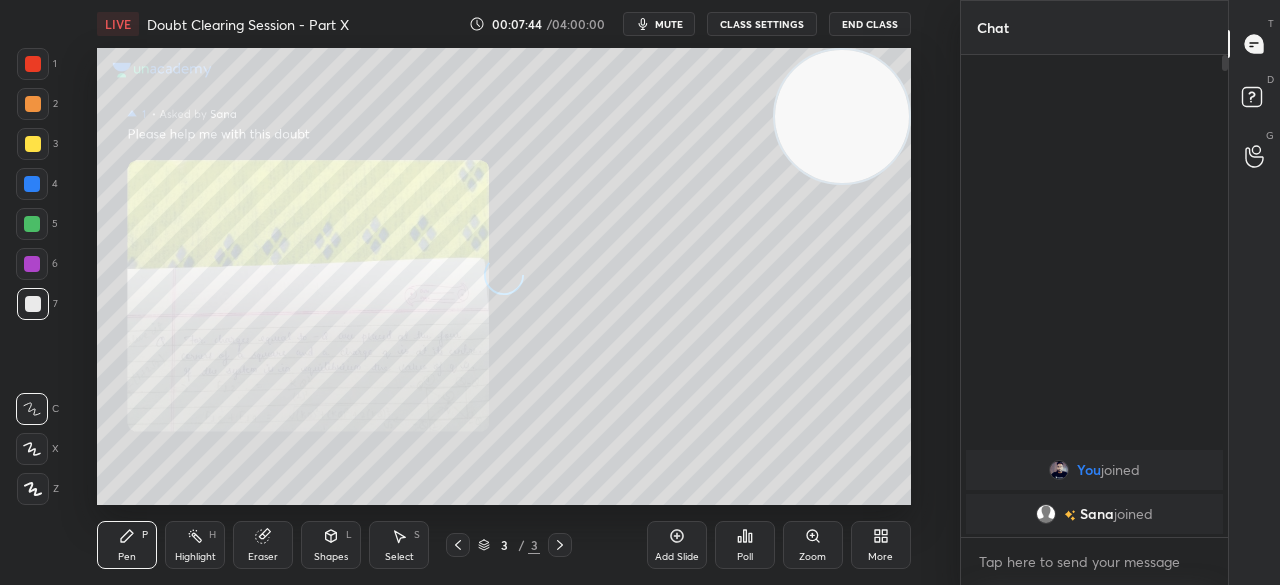 scroll, scrollTop: 7, scrollLeft: 6, axis: both 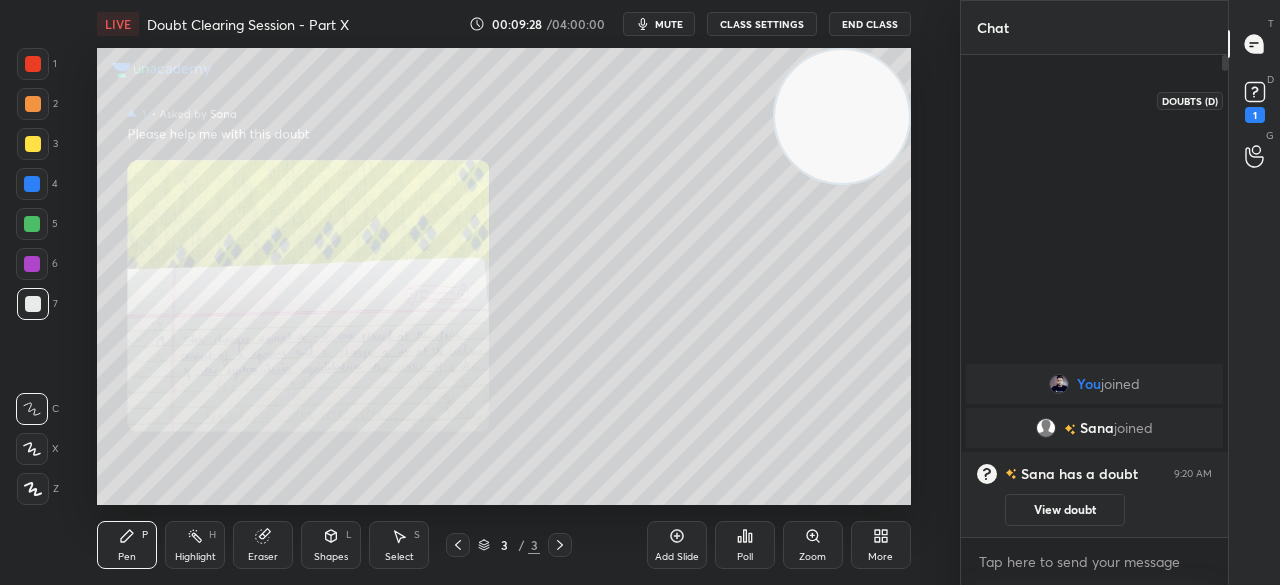 click 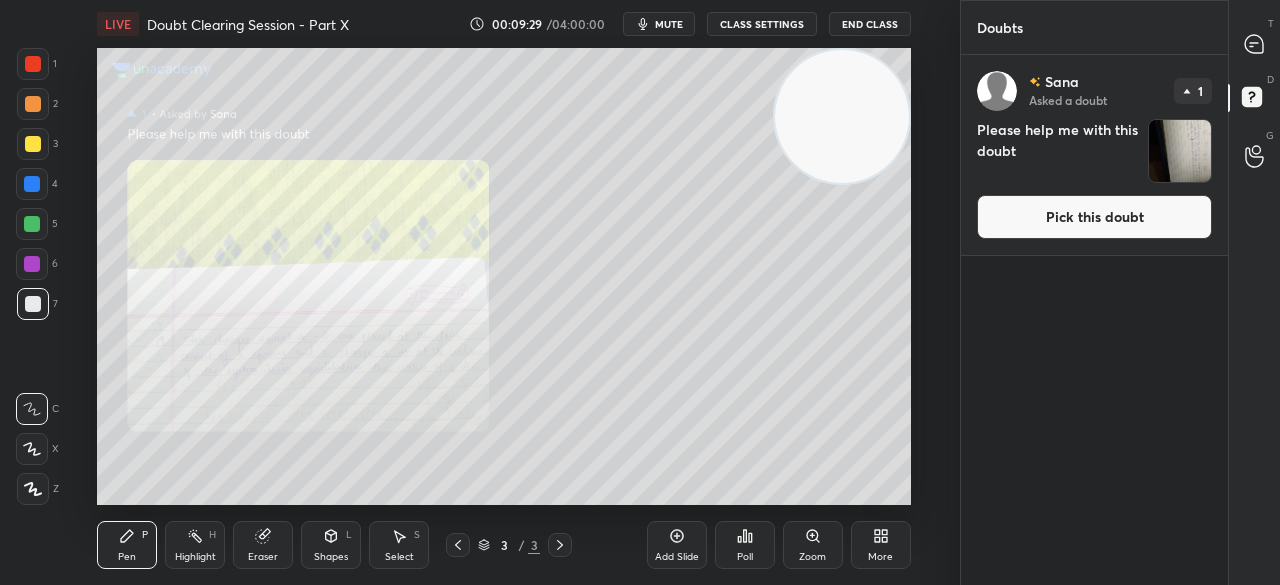 click on "Pick this doubt" at bounding box center (1094, 217) 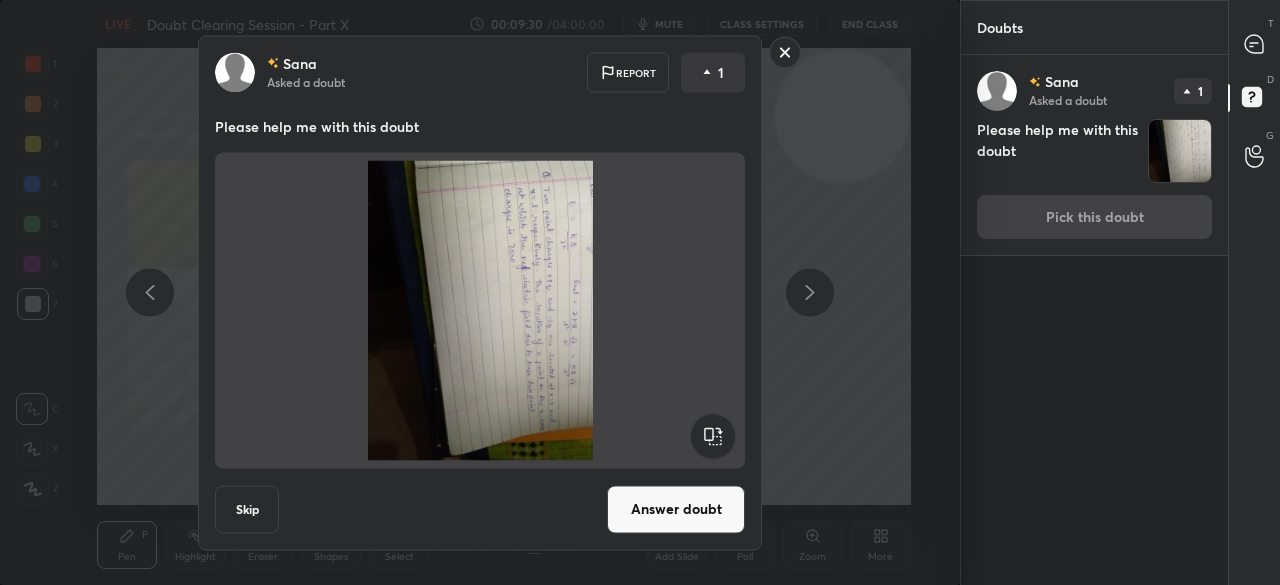 click 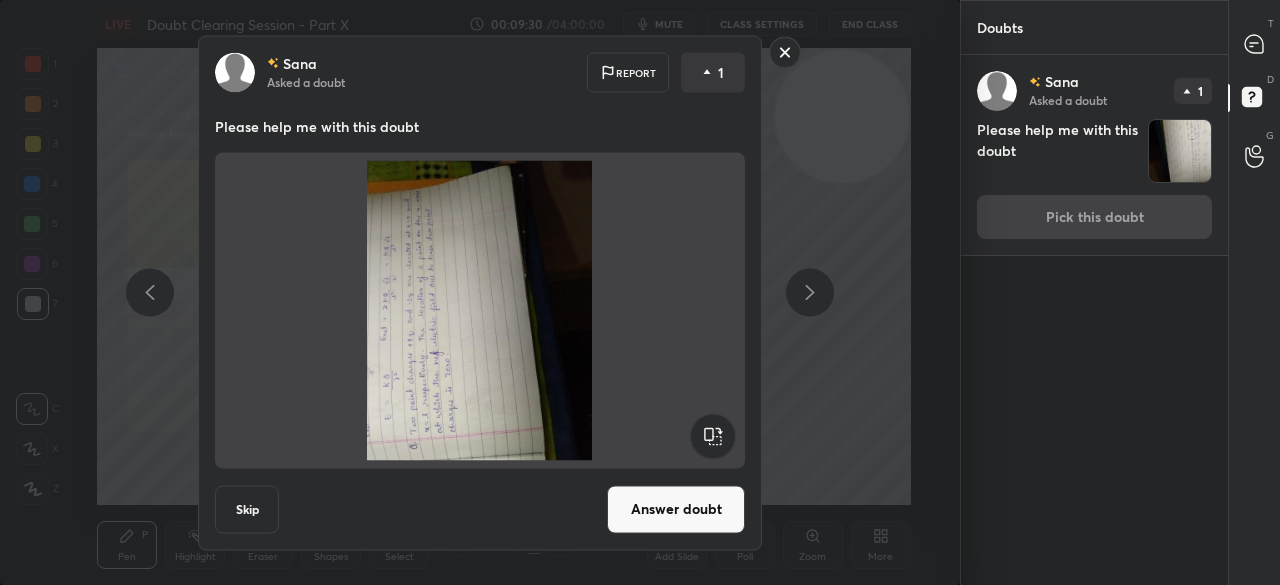 click 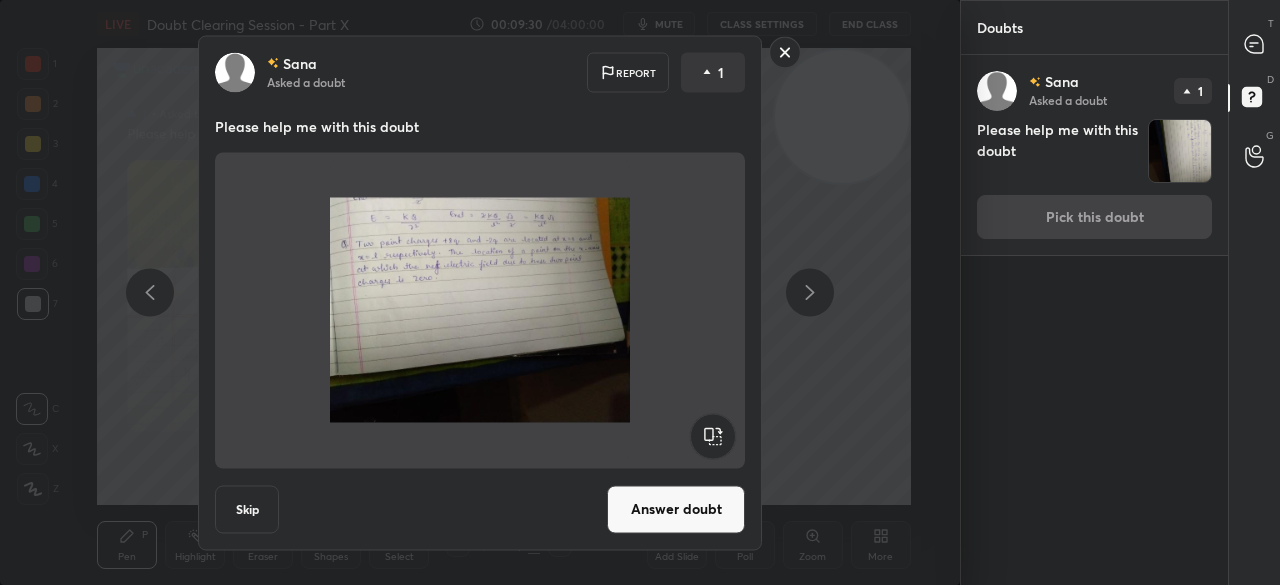 click 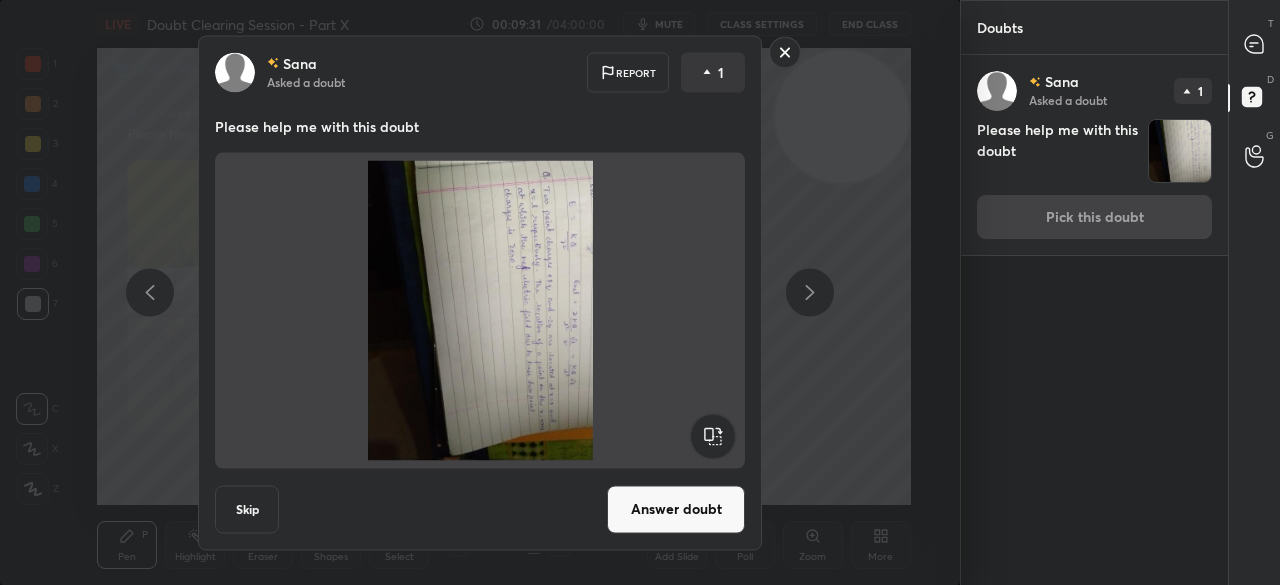 click 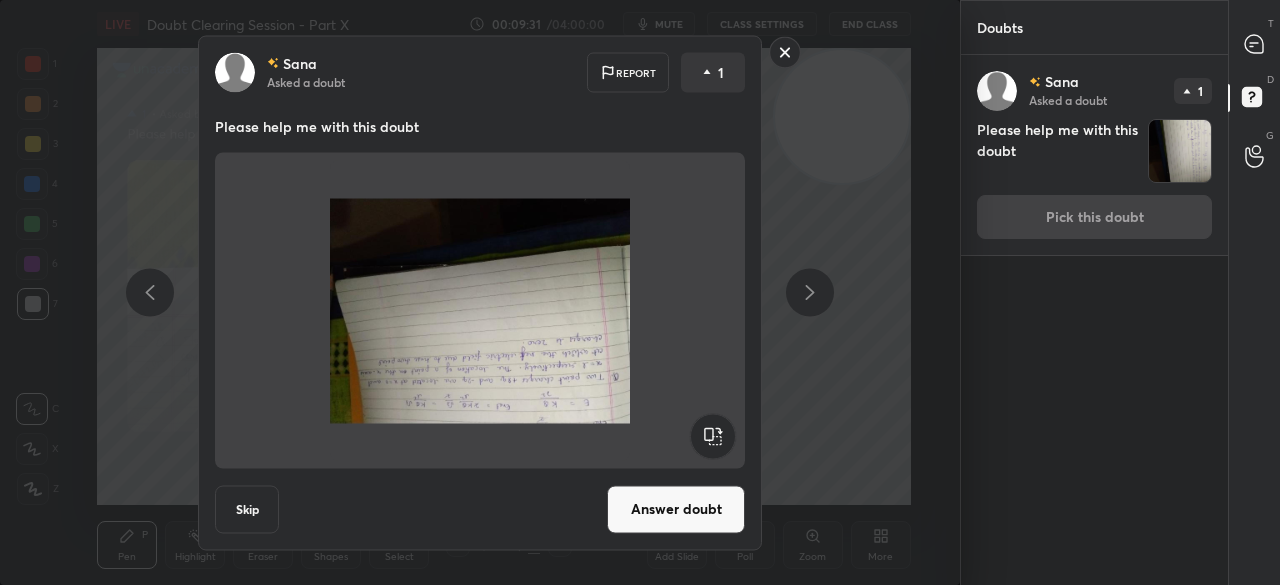 click 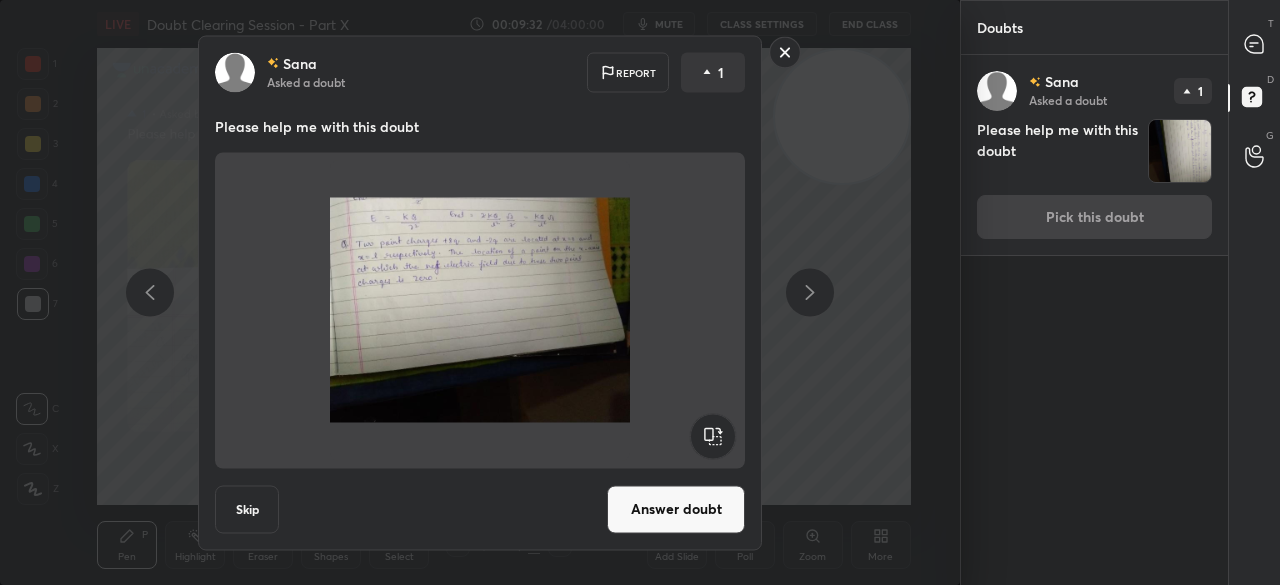 click on "Answer doubt" at bounding box center (676, 509) 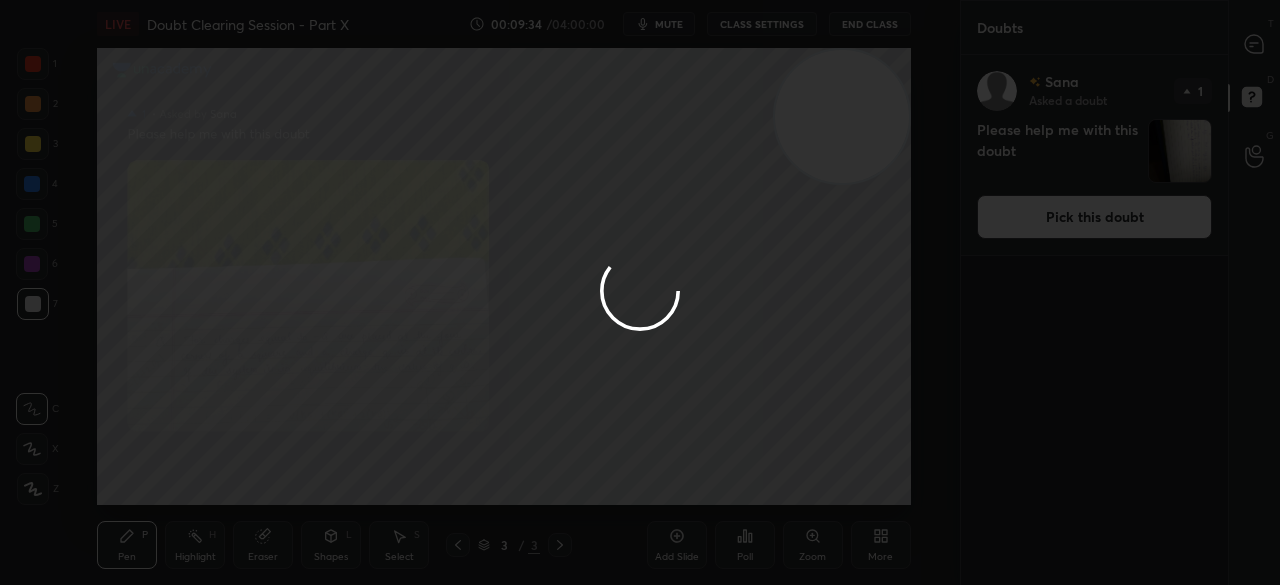 click at bounding box center [640, 292] 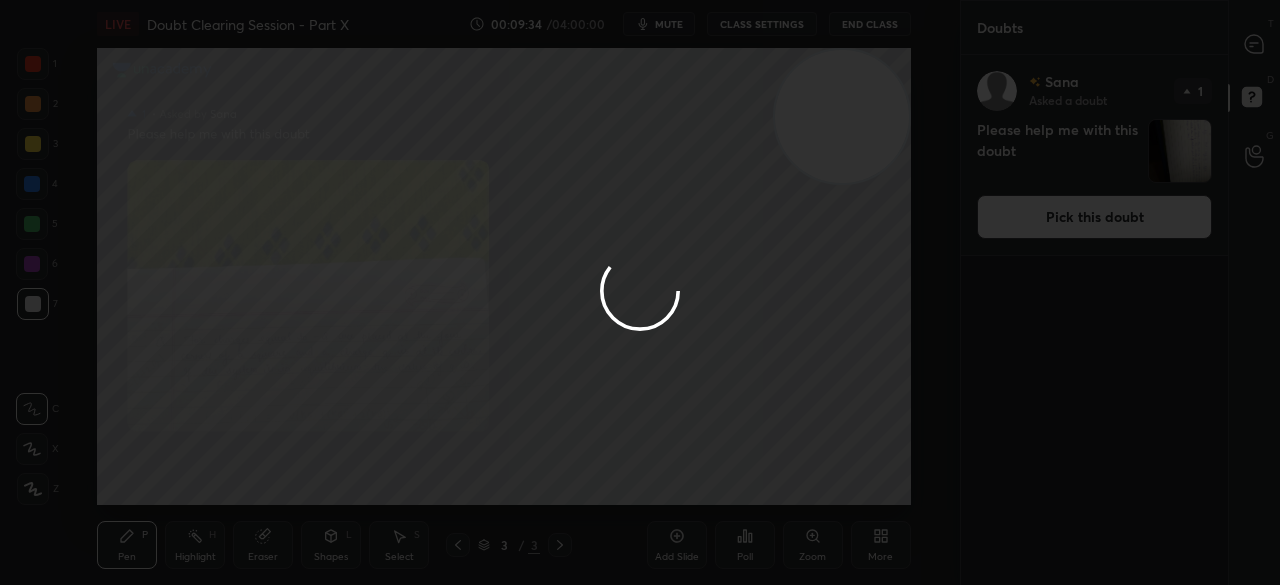 click at bounding box center [640, 292] 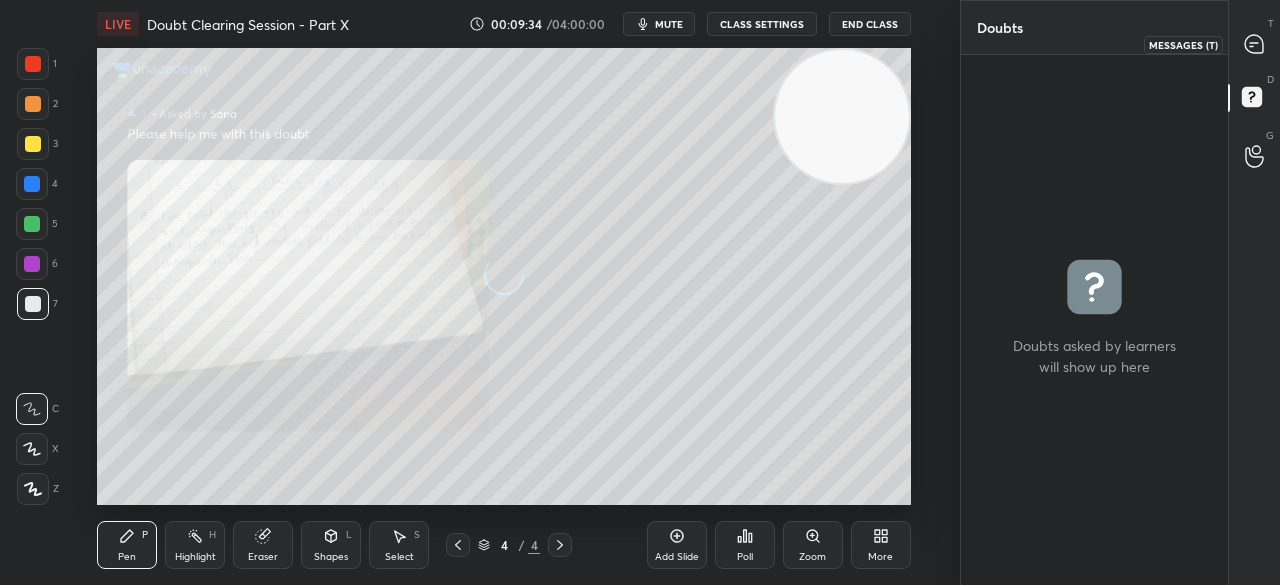click at bounding box center (1255, 44) 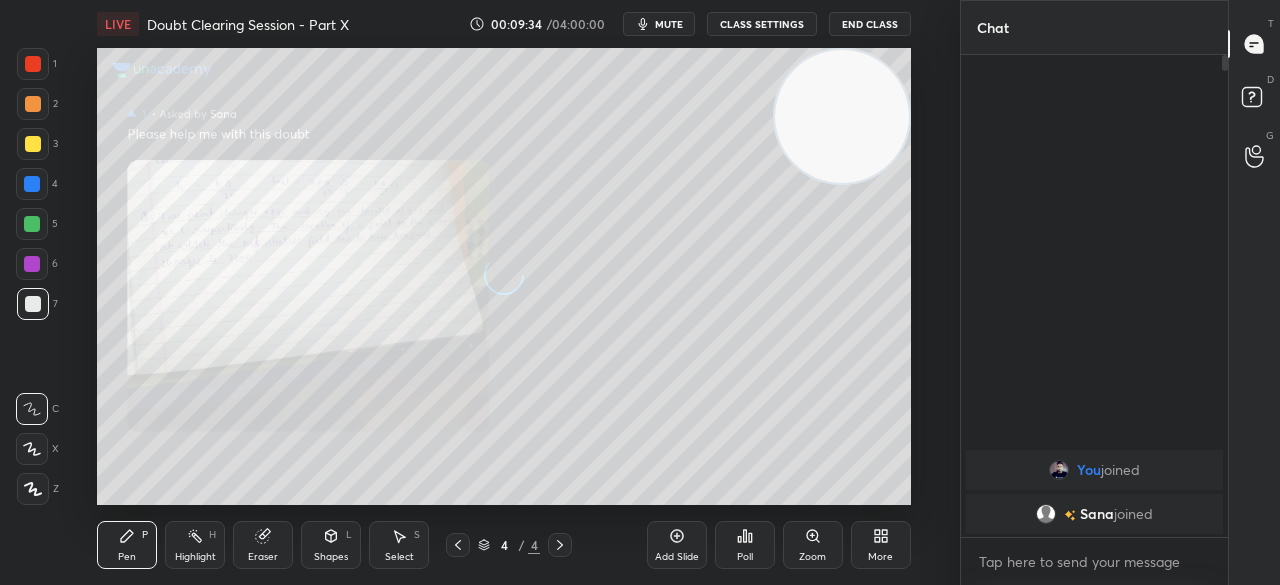 click on "T Messages (T)" at bounding box center (1254, 44) 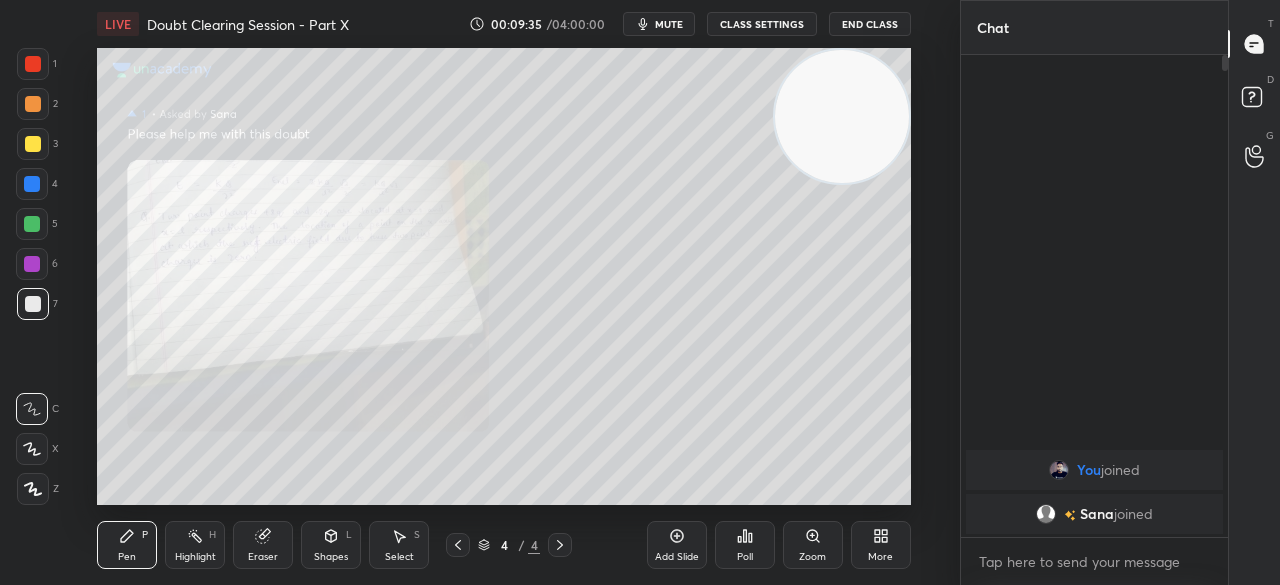 click 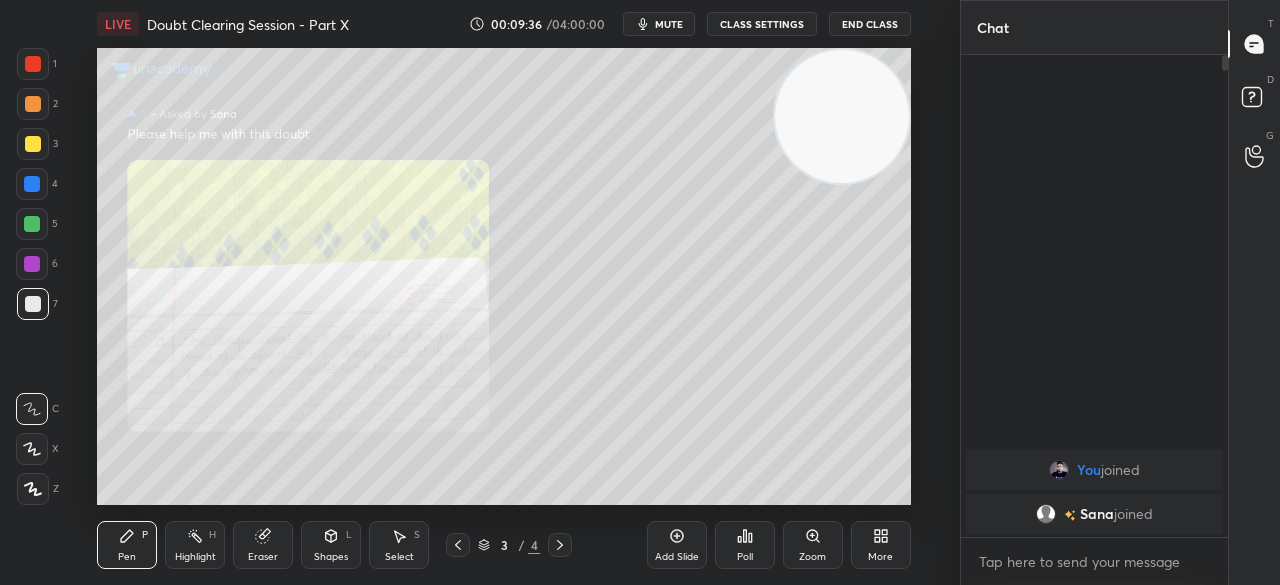 click on "Zoom" at bounding box center [812, 557] 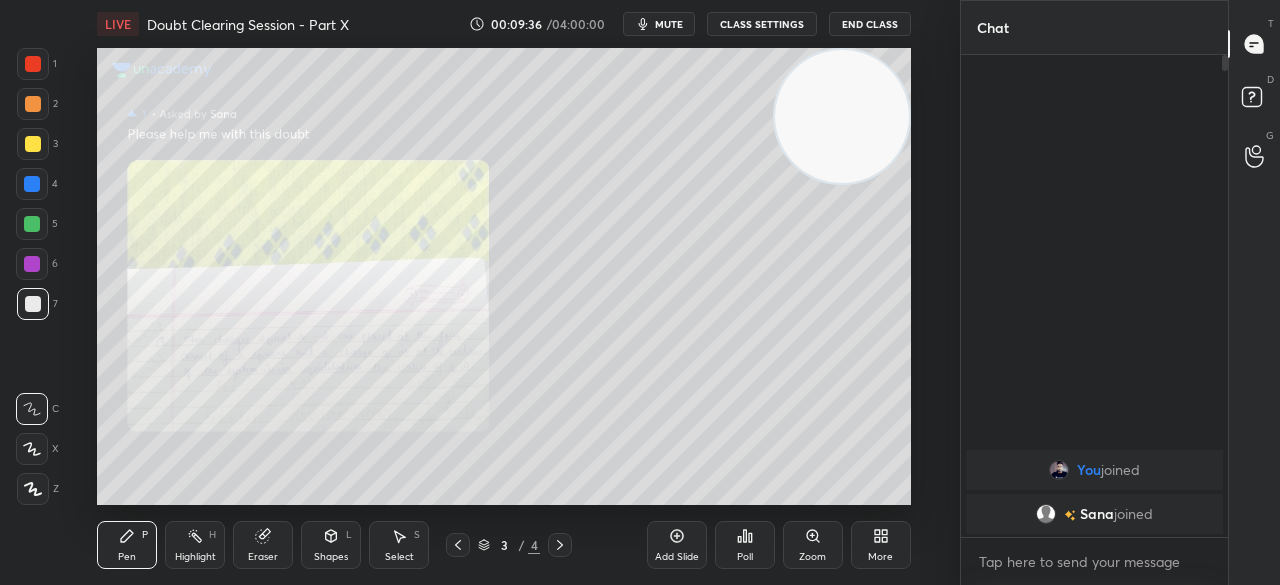 click on "Add Slide Poll Zoom More" at bounding box center [779, 545] 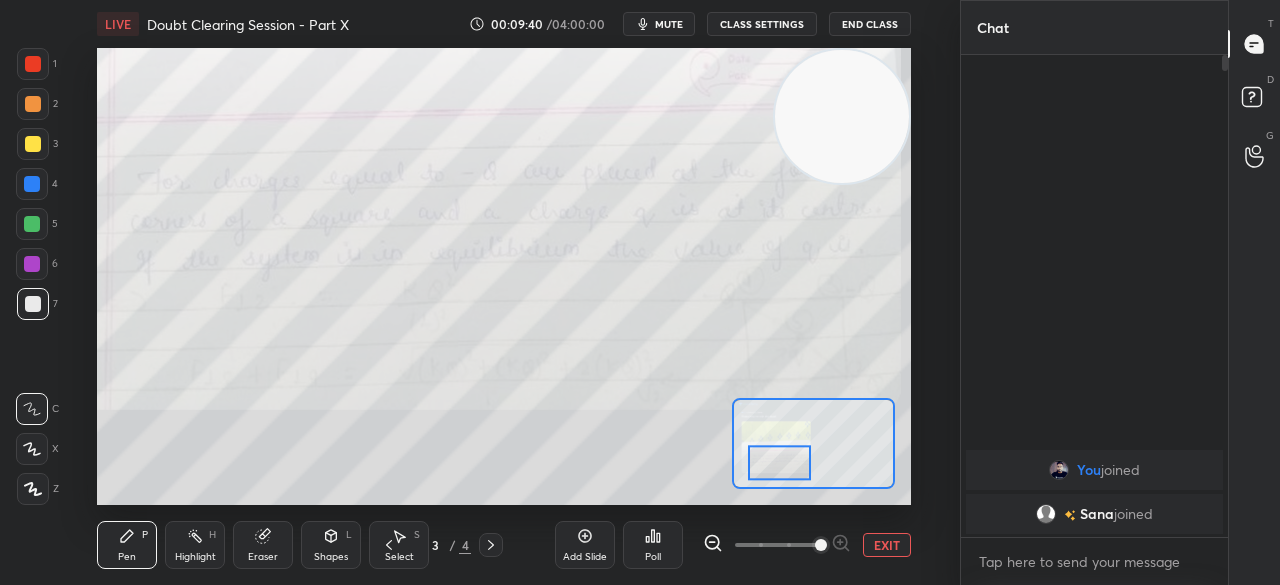 click at bounding box center (33, 64) 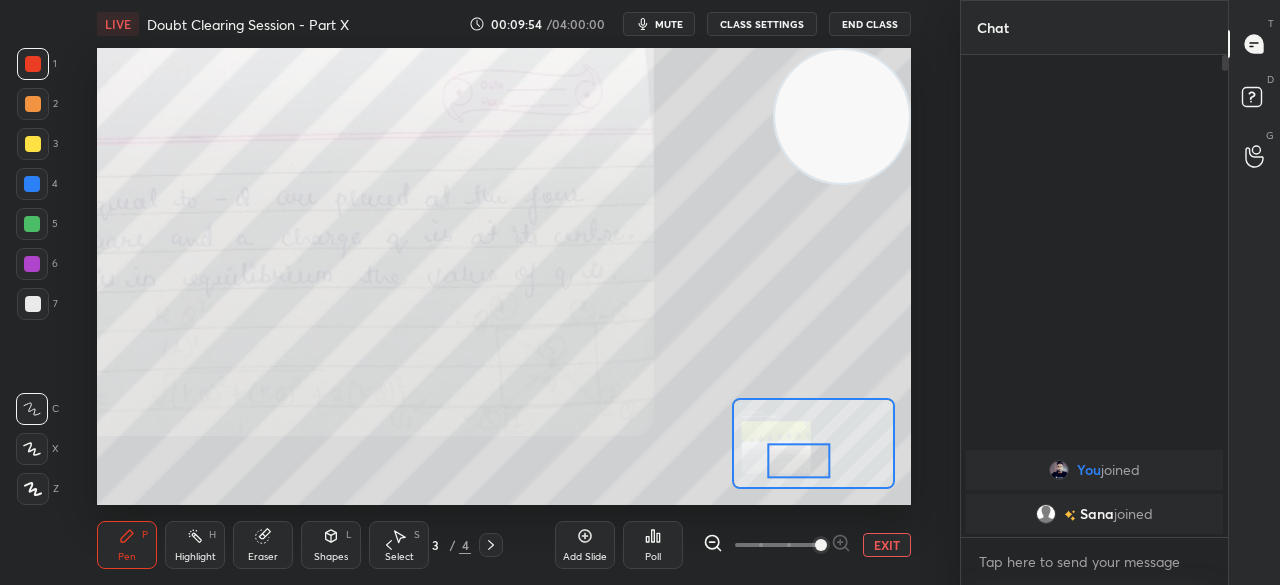 click on "Shapes L" at bounding box center [331, 545] 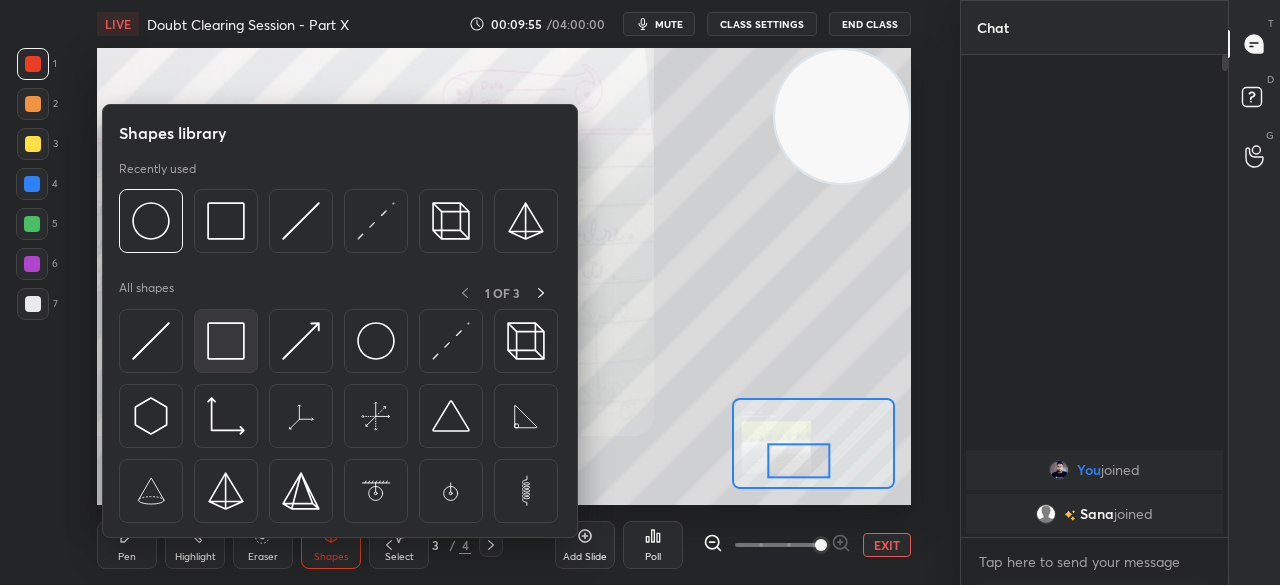 click at bounding box center (226, 341) 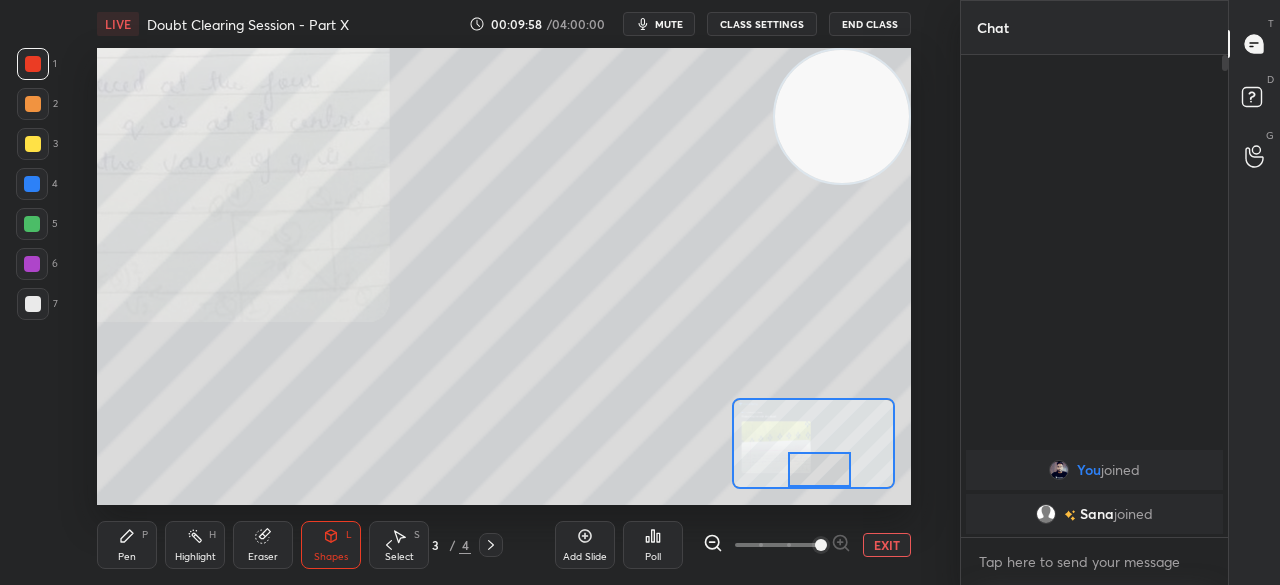 click on "2" at bounding box center [37, 108] 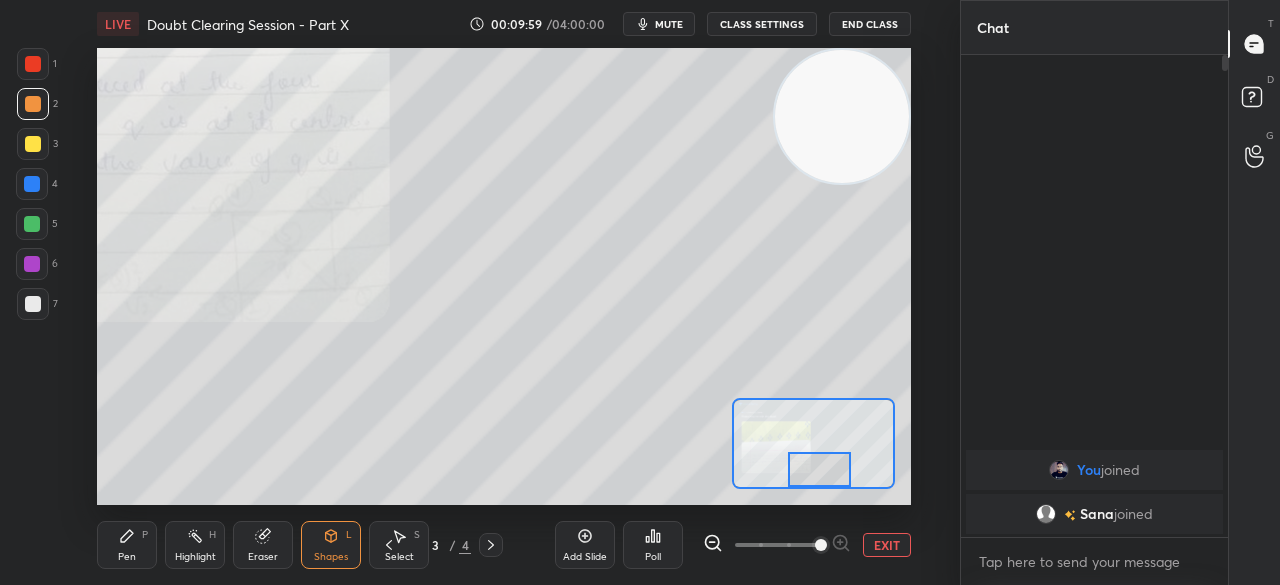 click at bounding box center [33, 144] 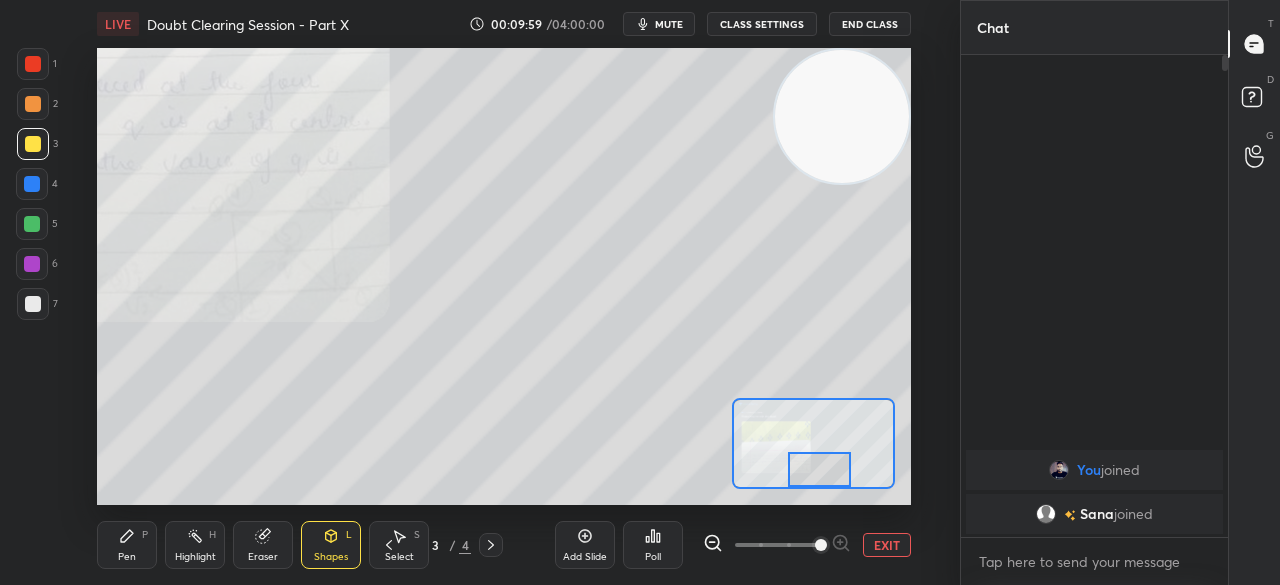click at bounding box center [33, 144] 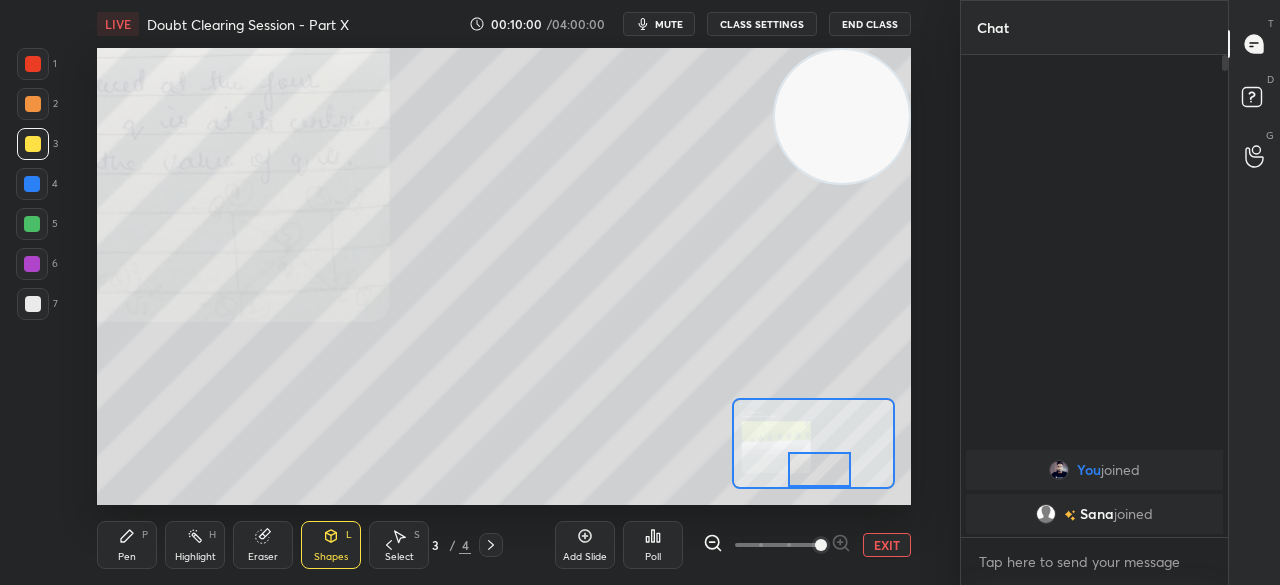 click on "Pen P" at bounding box center (127, 545) 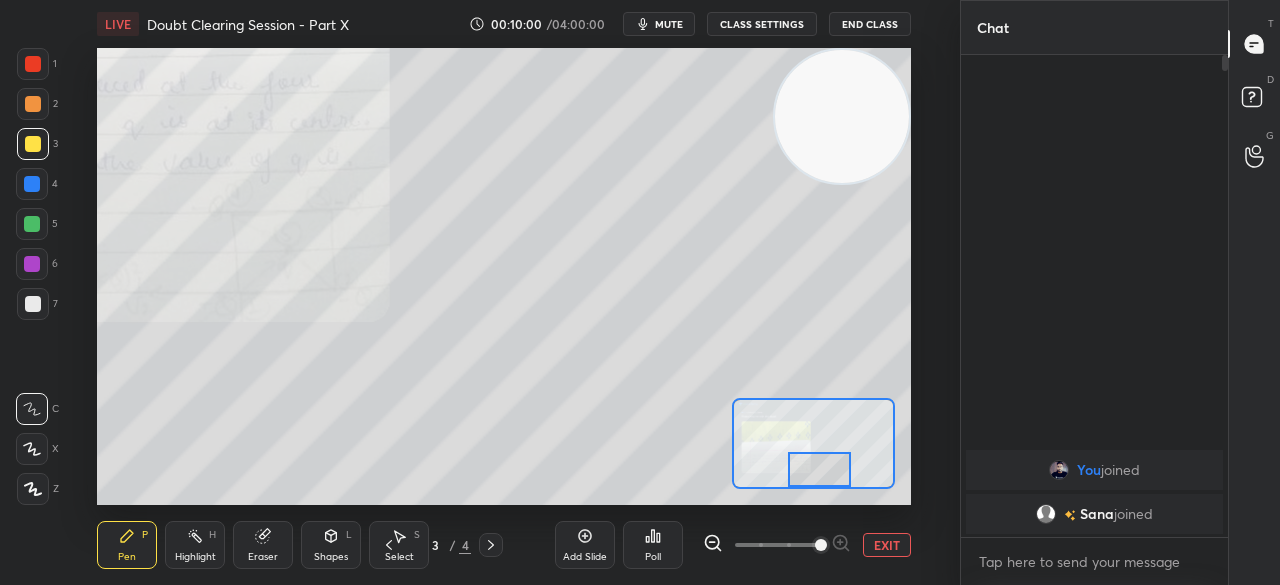 click on "P" at bounding box center [145, 535] 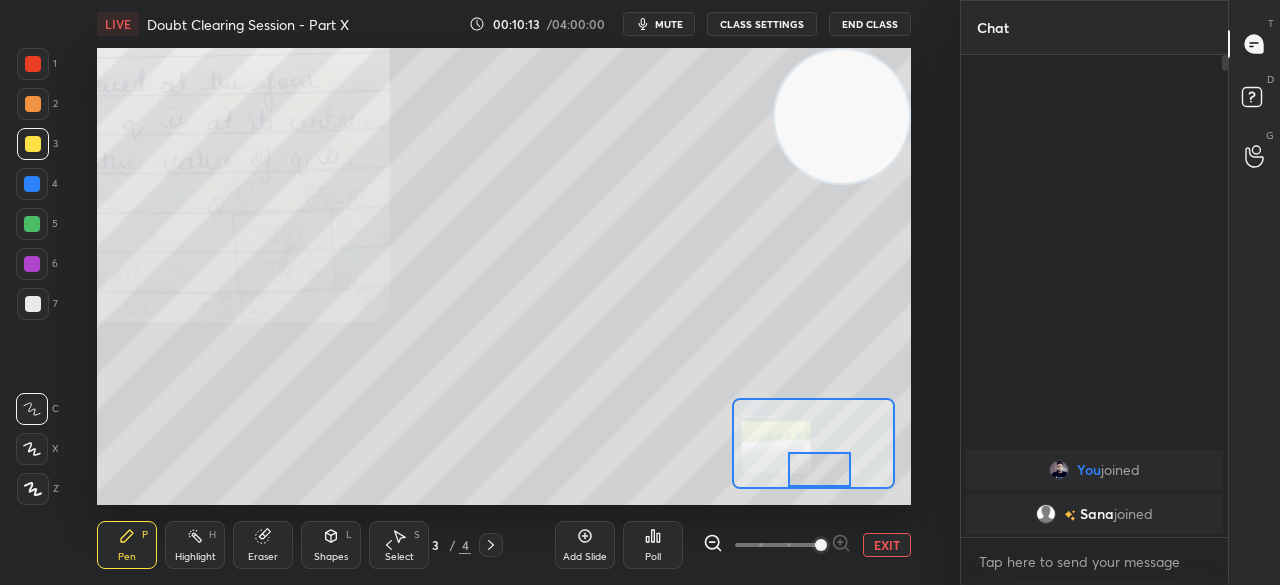 click at bounding box center [33, 304] 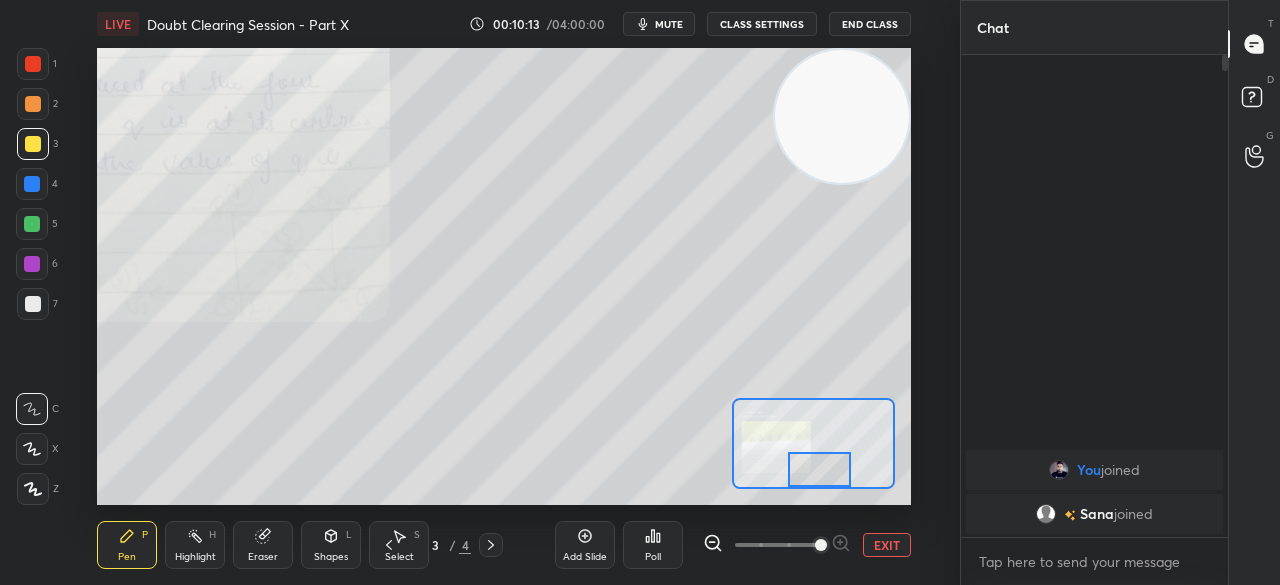 click at bounding box center [33, 304] 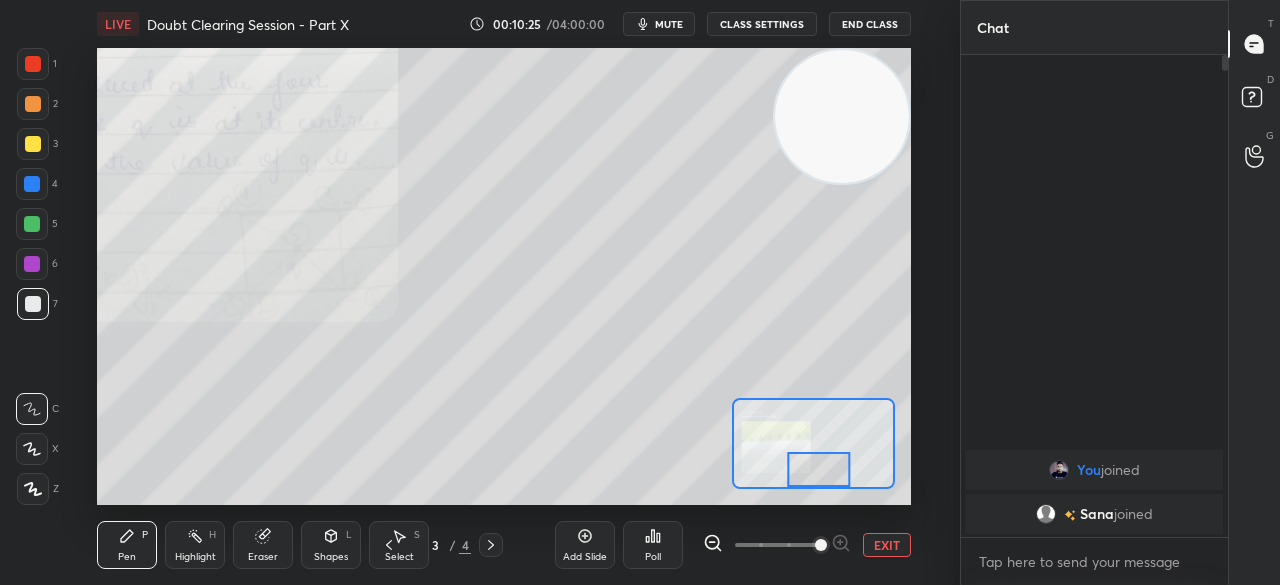 click at bounding box center [33, 64] 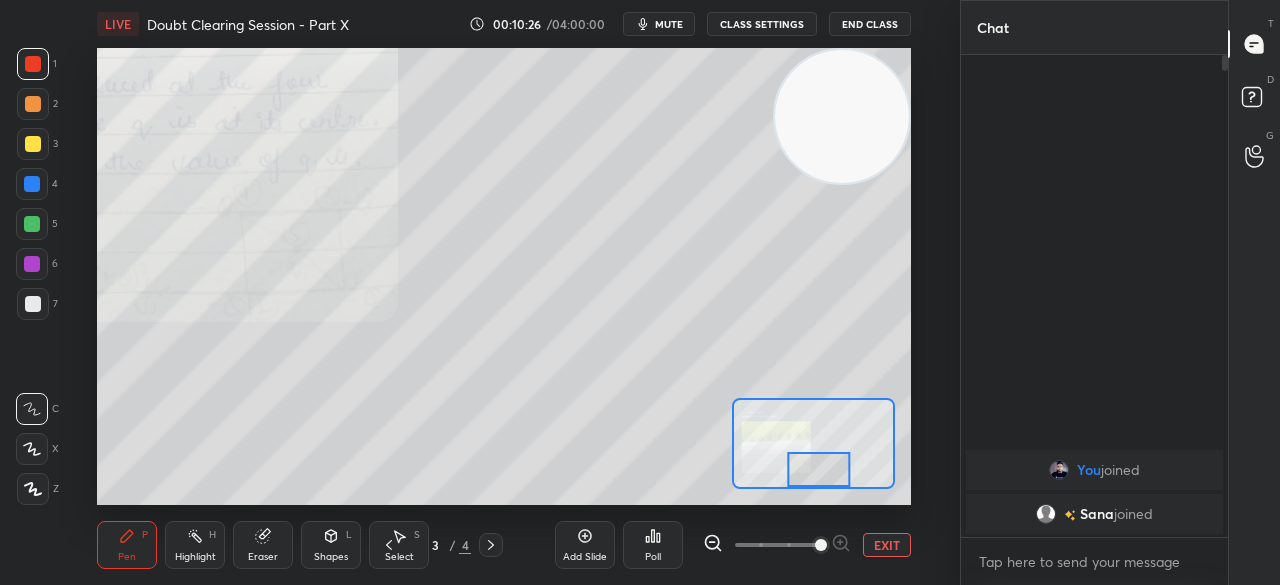 click at bounding box center [33, 64] 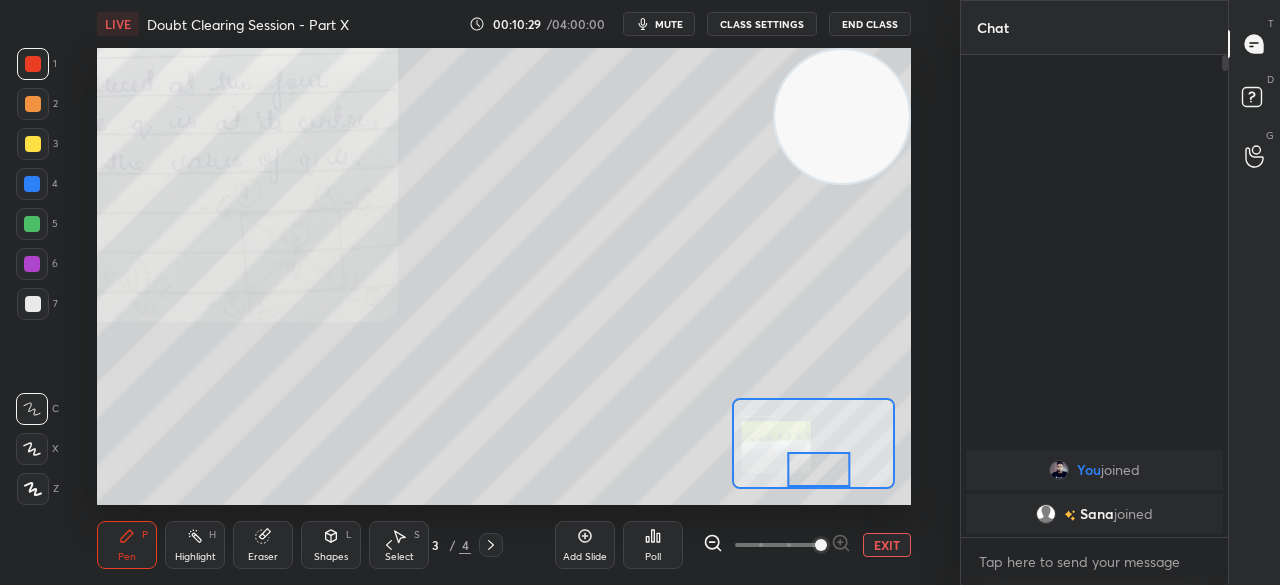 click 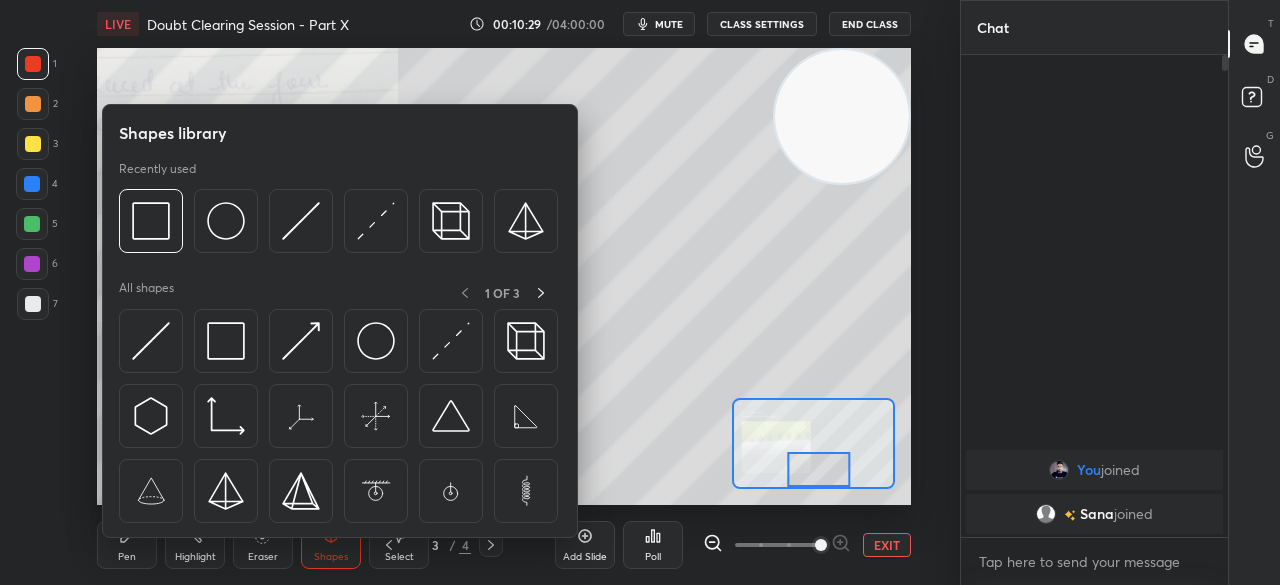 click on "Pen P" at bounding box center [127, 545] 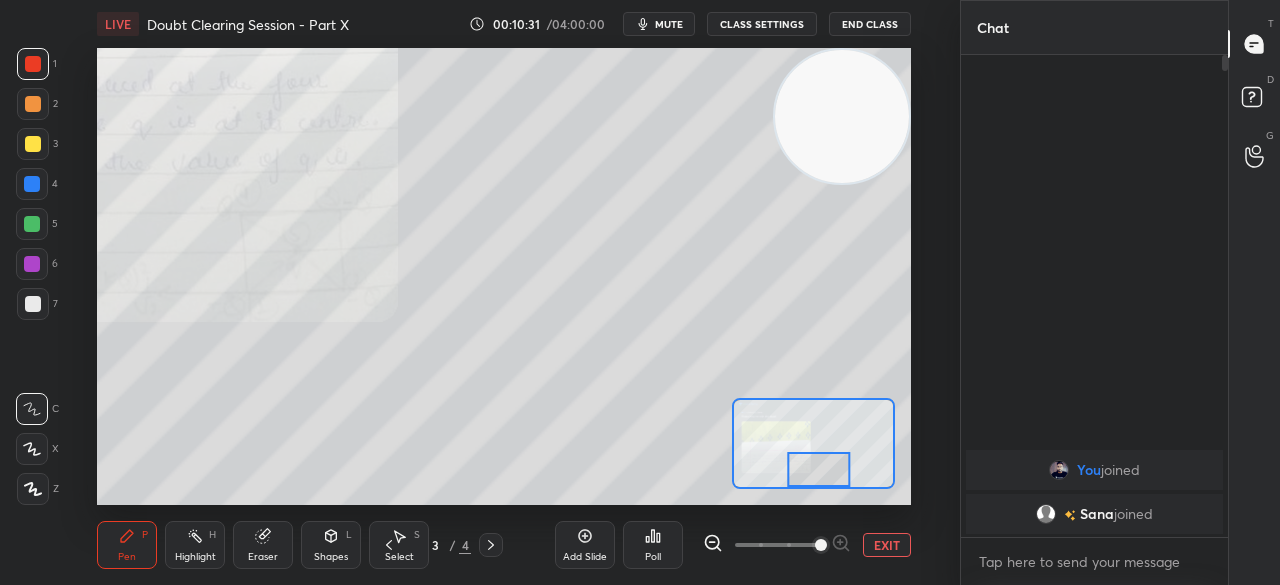 click at bounding box center (33, 144) 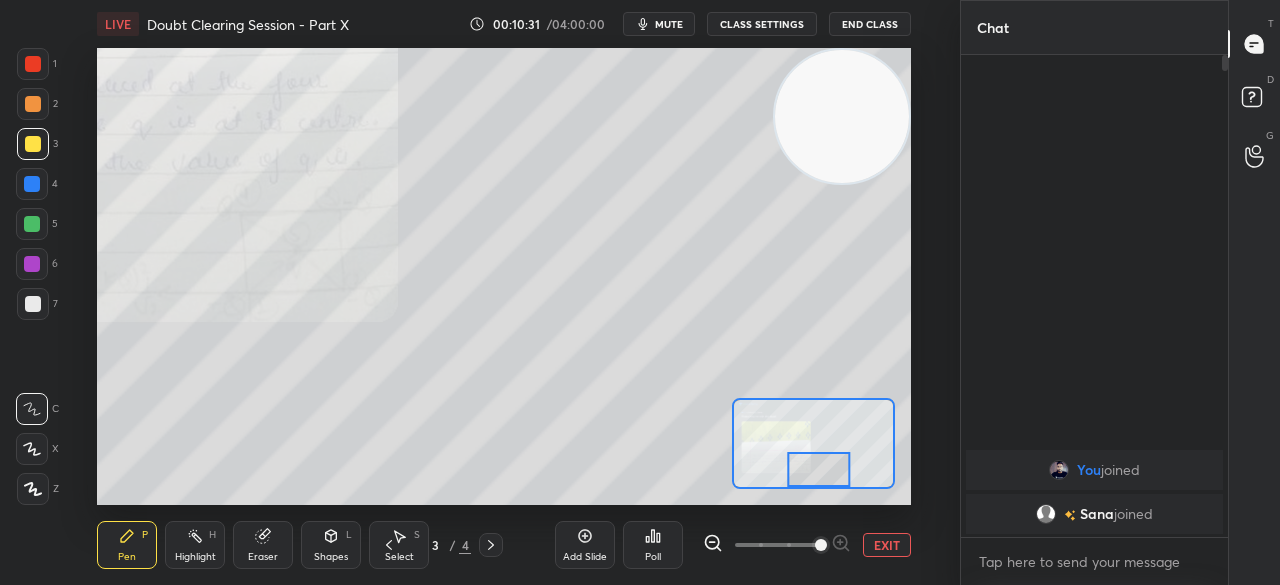 click at bounding box center [33, 144] 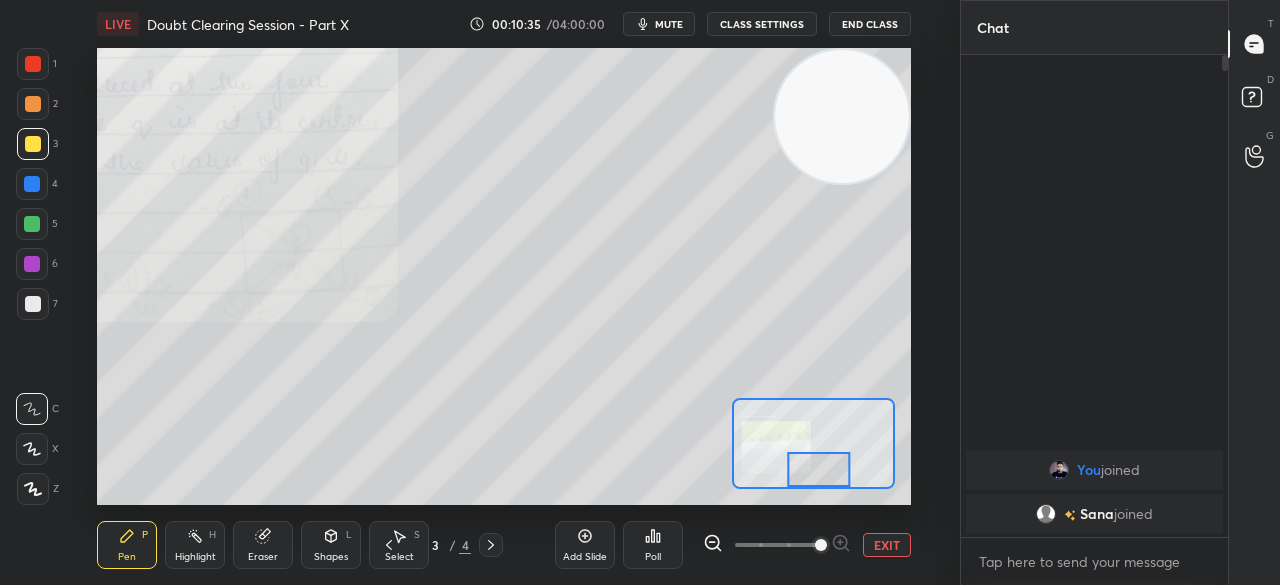 click at bounding box center (33, 64) 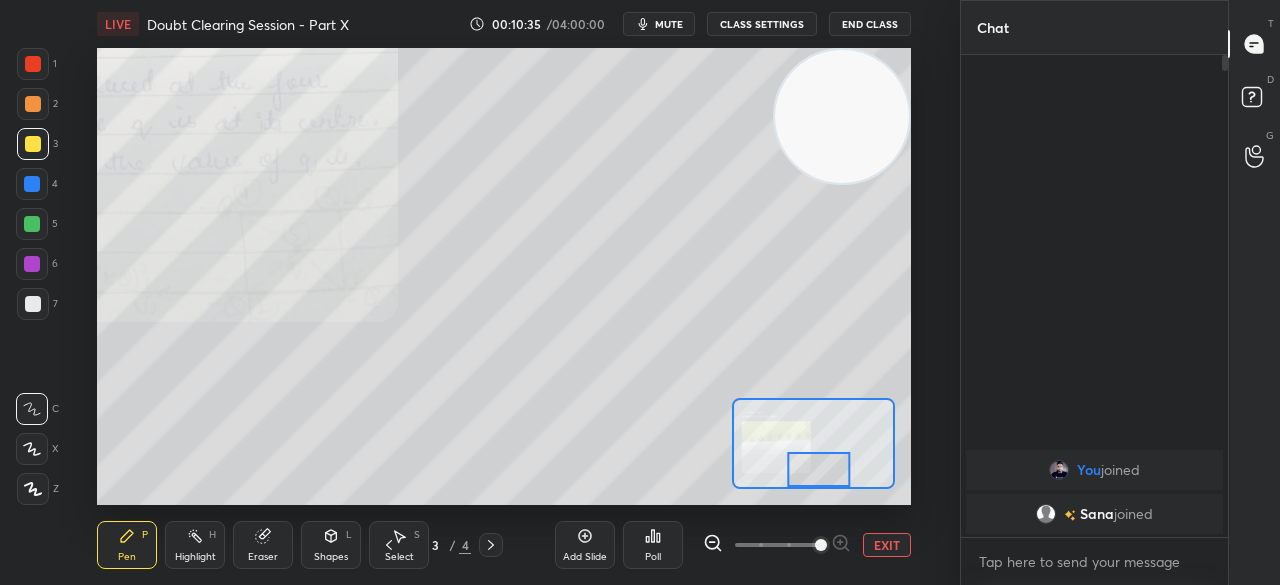 click at bounding box center [33, 64] 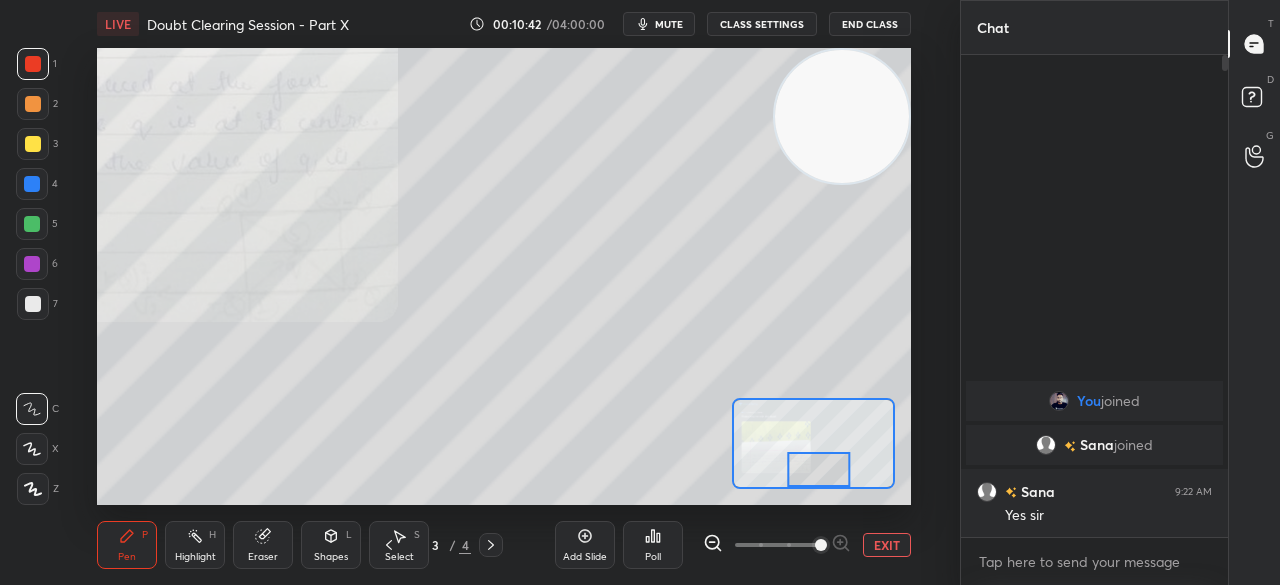 click at bounding box center (32, 184) 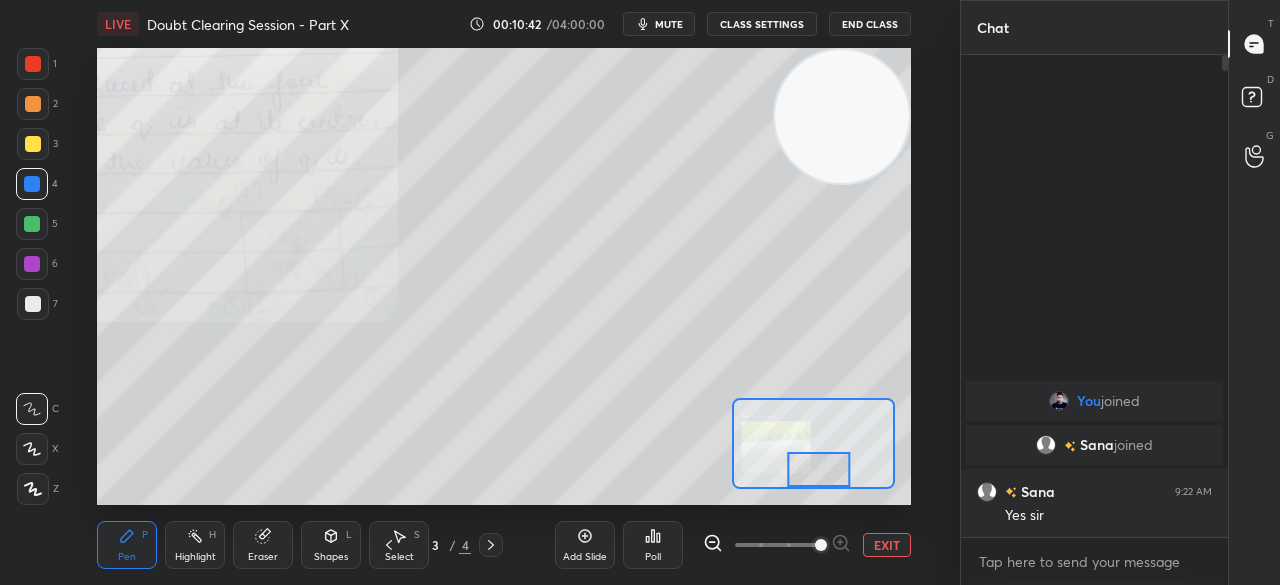 click at bounding box center (32, 184) 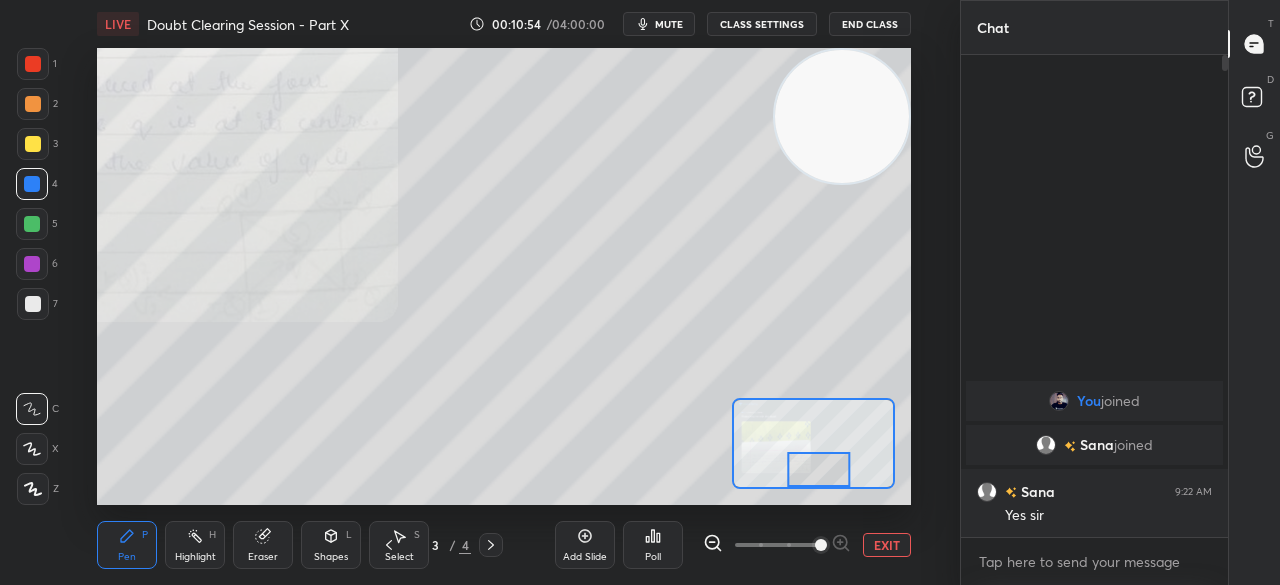 click on "7" at bounding box center [37, 304] 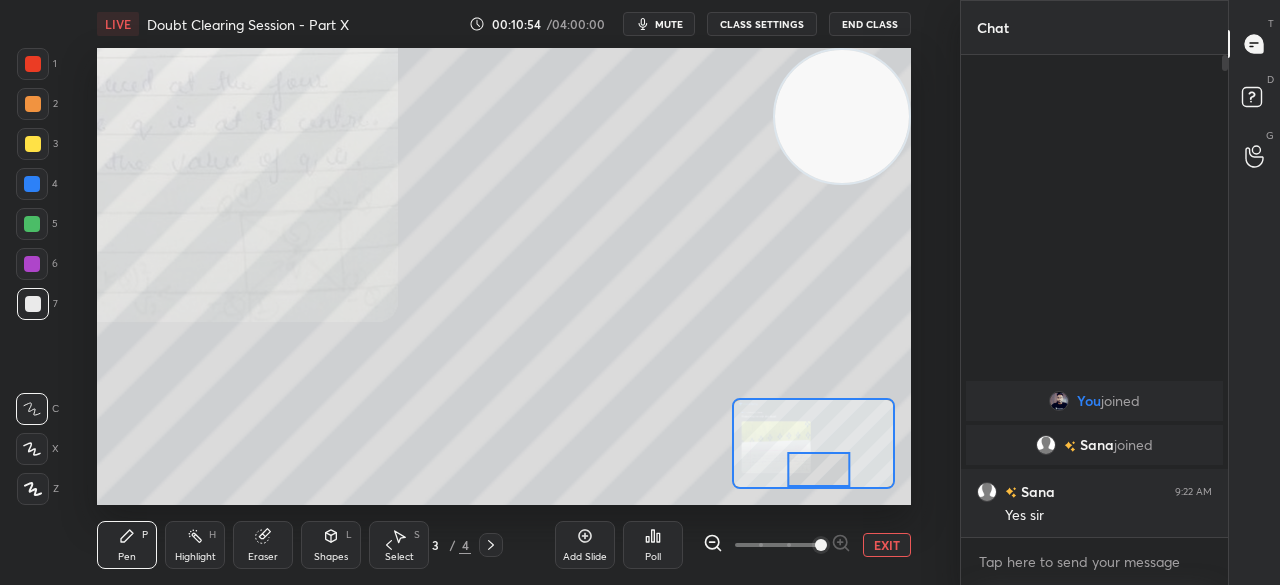 click at bounding box center [33, 304] 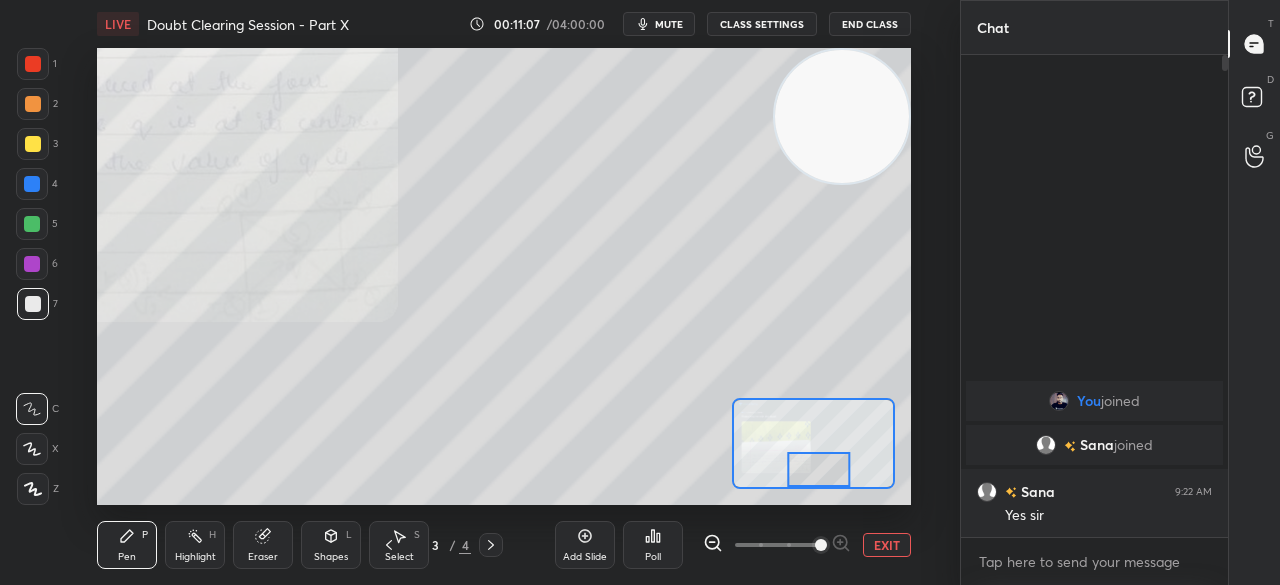 click at bounding box center (33, 64) 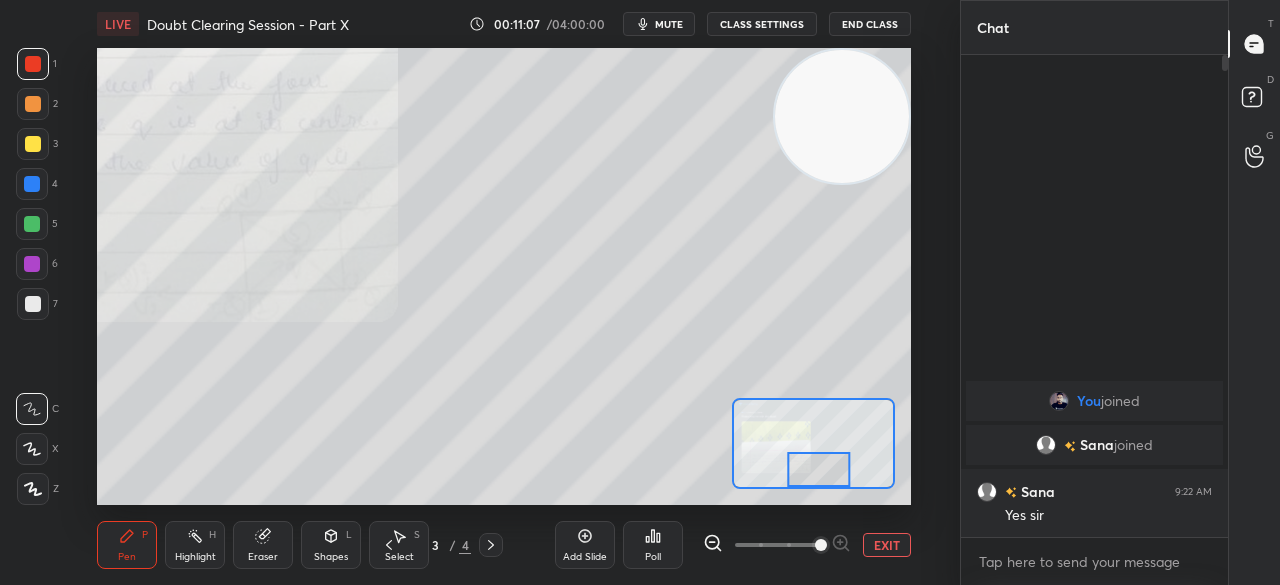 click at bounding box center (33, 64) 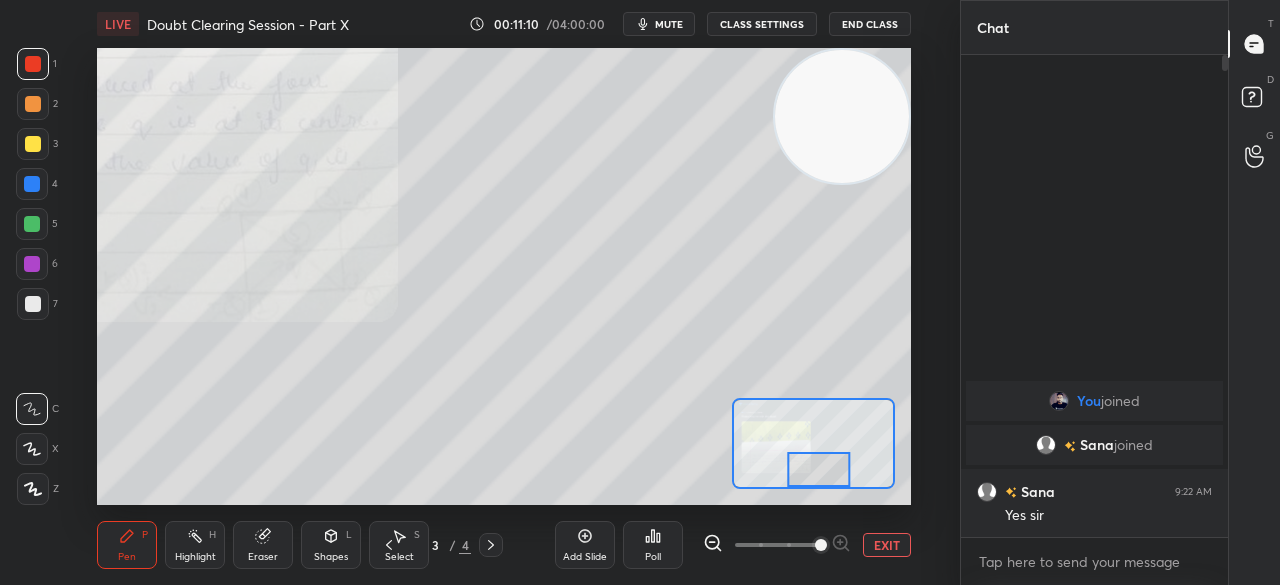 click on "7" at bounding box center [37, 308] 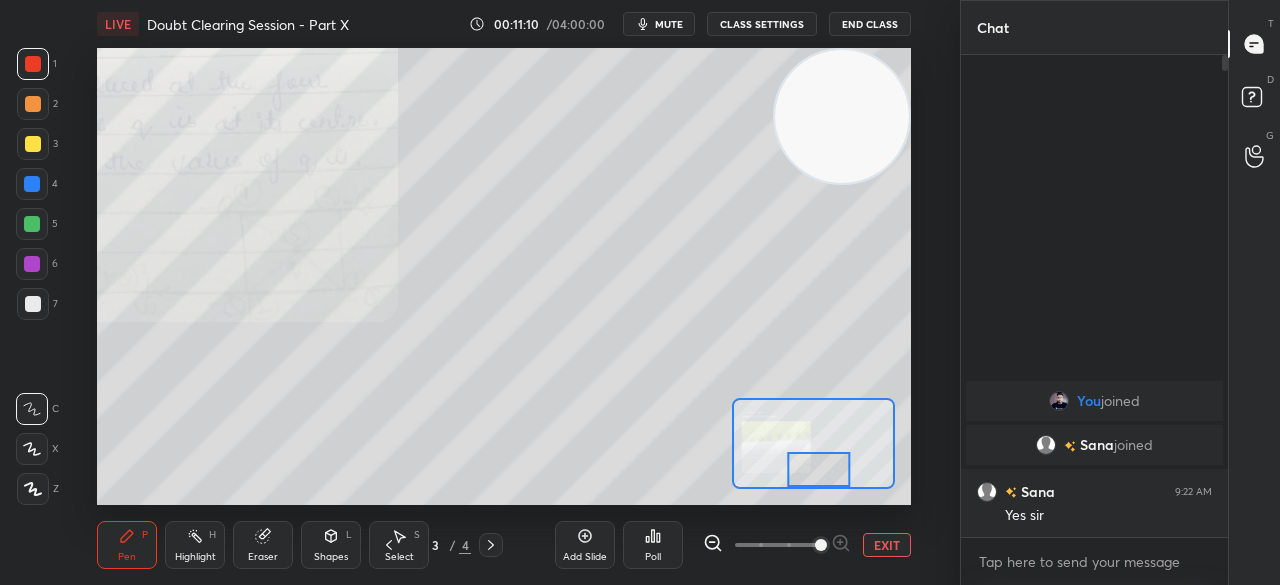 click on "7" at bounding box center (37, 308) 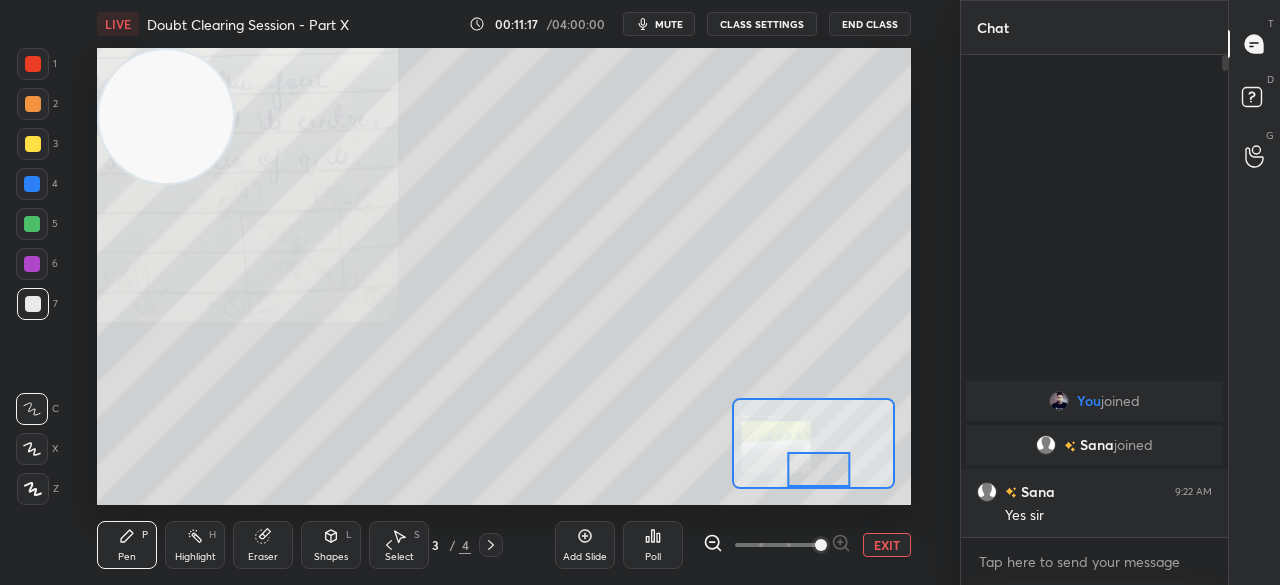 click at bounding box center [33, 64] 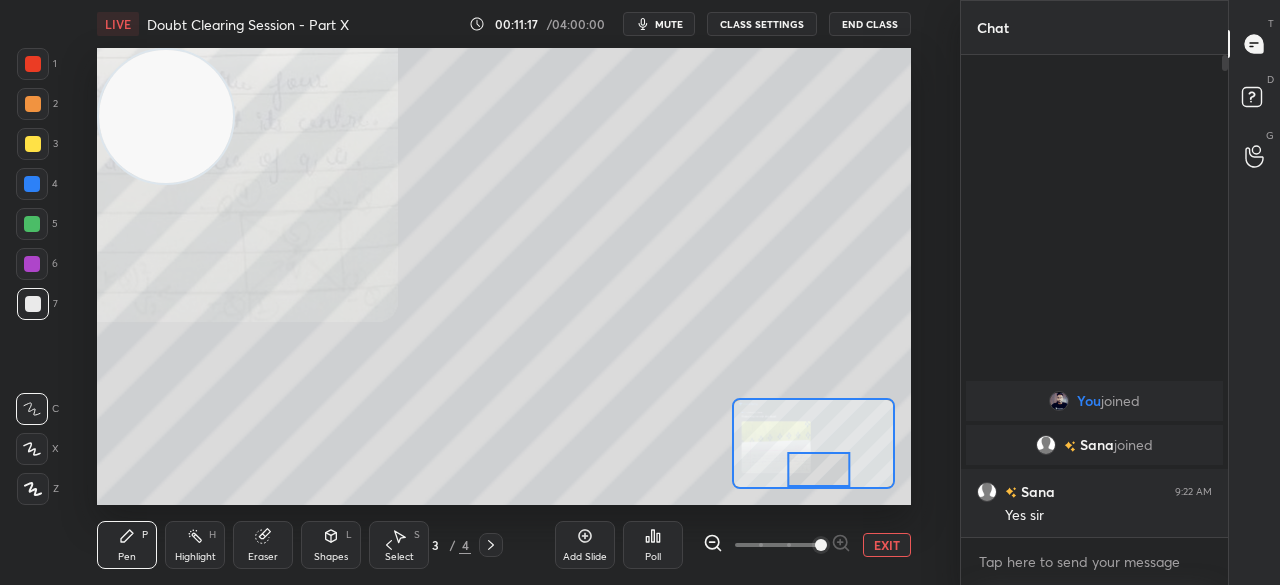 click at bounding box center (33, 64) 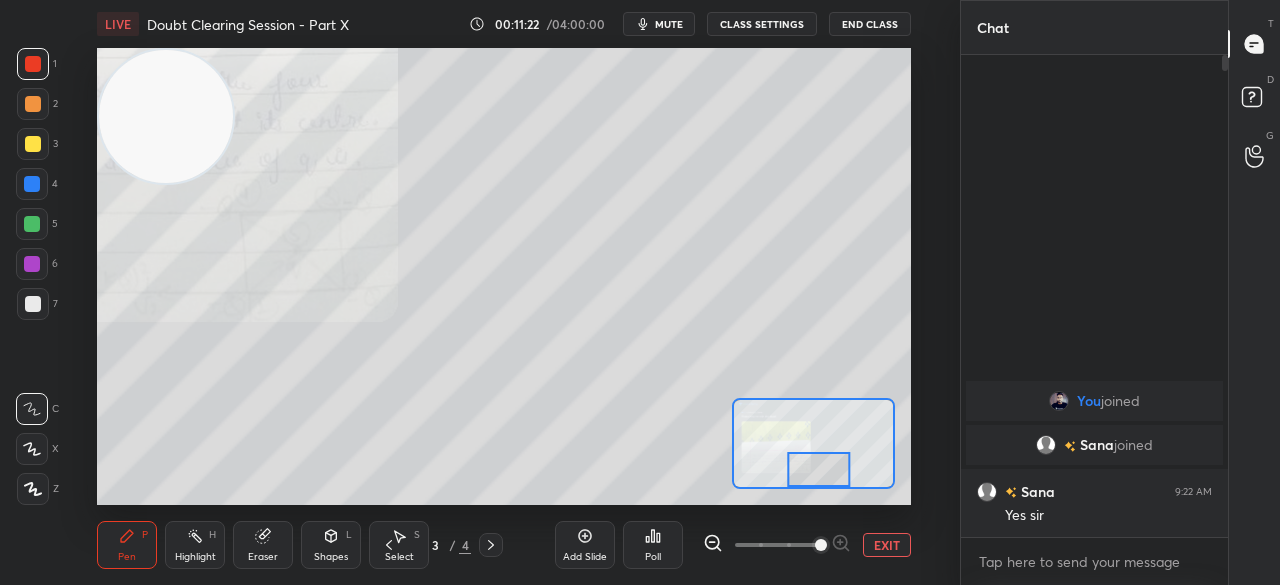 click at bounding box center [33, 144] 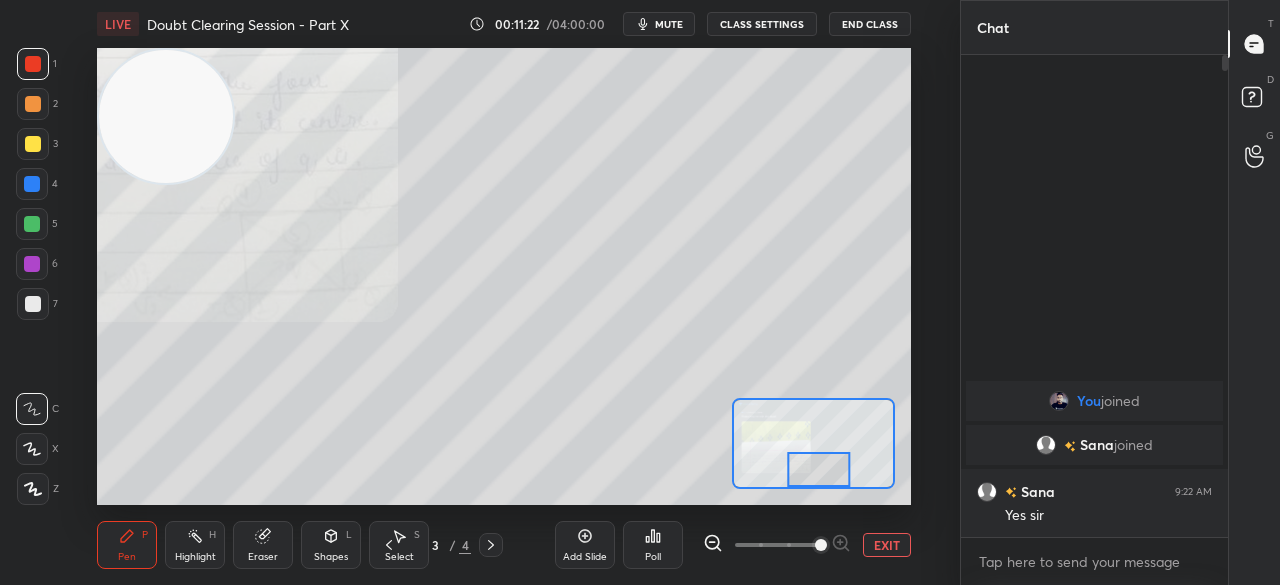 click at bounding box center [33, 144] 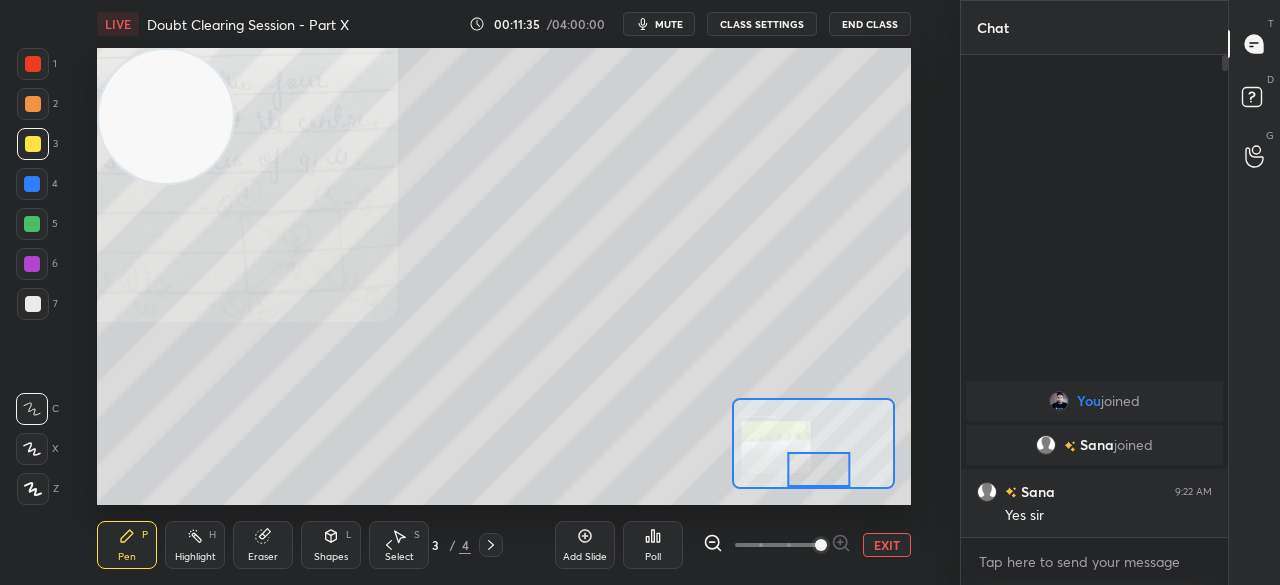 click on "Eraser" at bounding box center [263, 545] 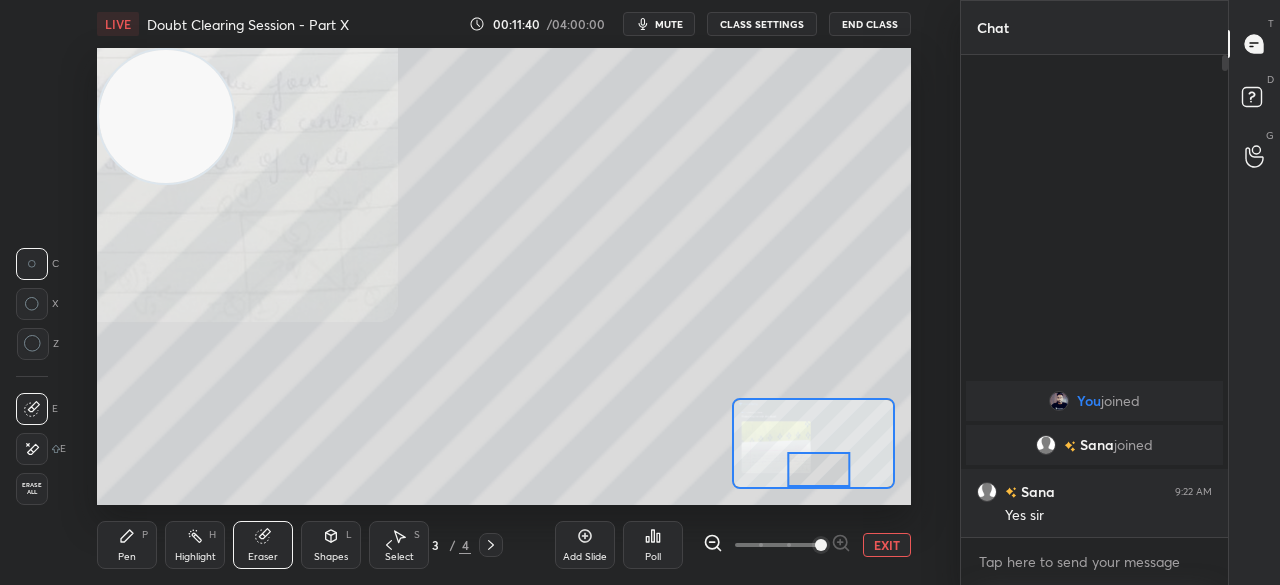 click on "Pen" at bounding box center [127, 557] 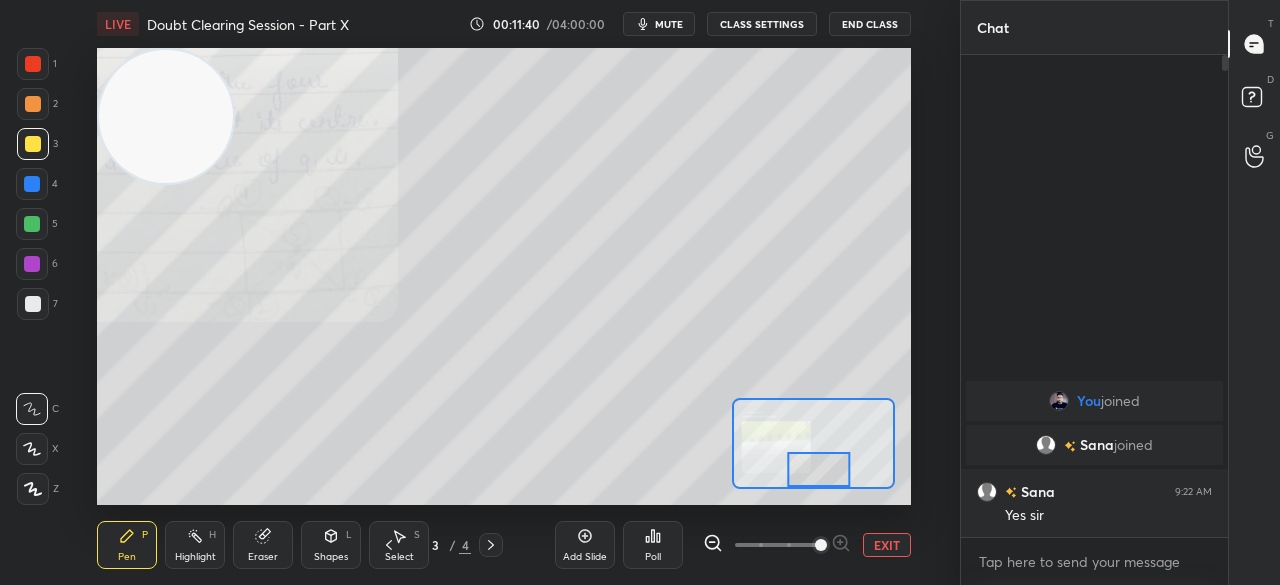 click 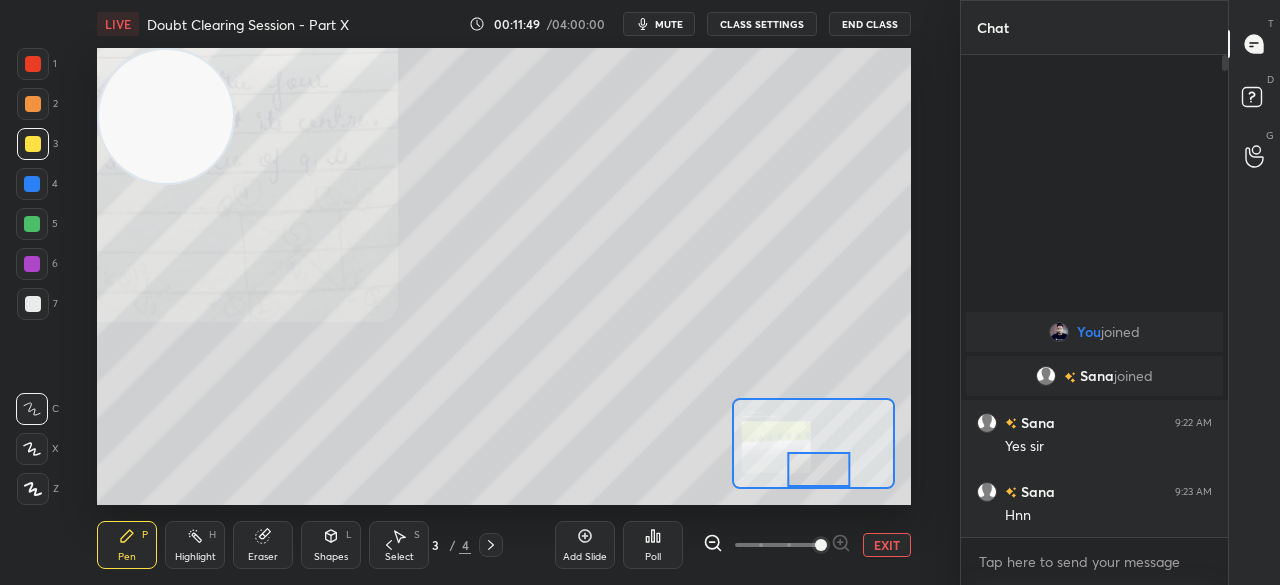 click at bounding box center [32, 224] 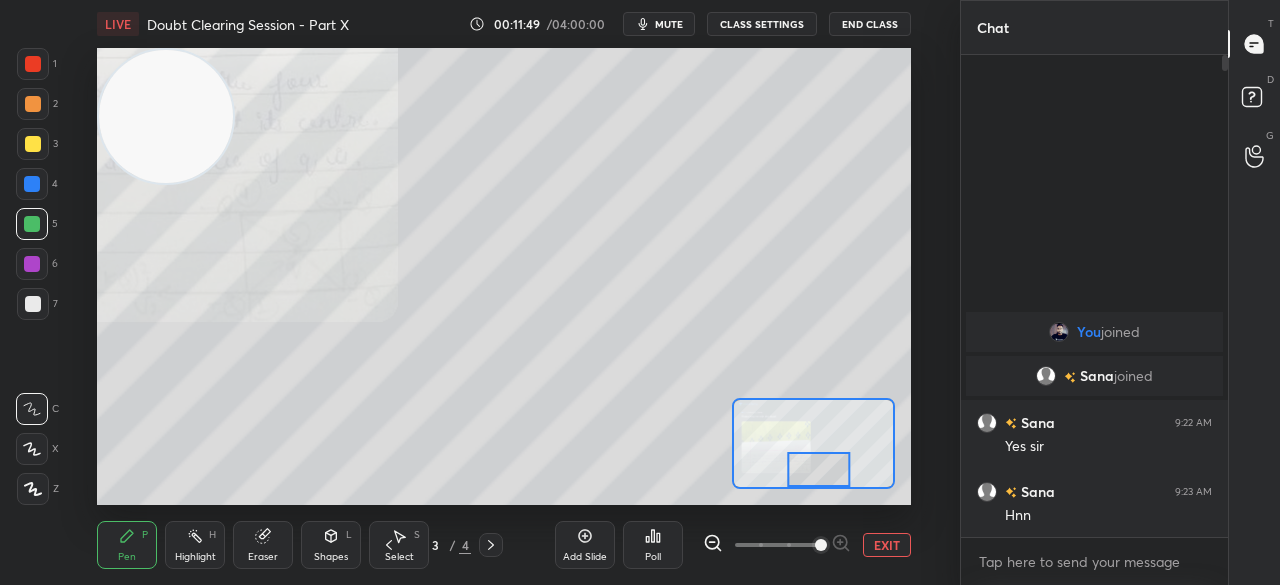 click at bounding box center [32, 224] 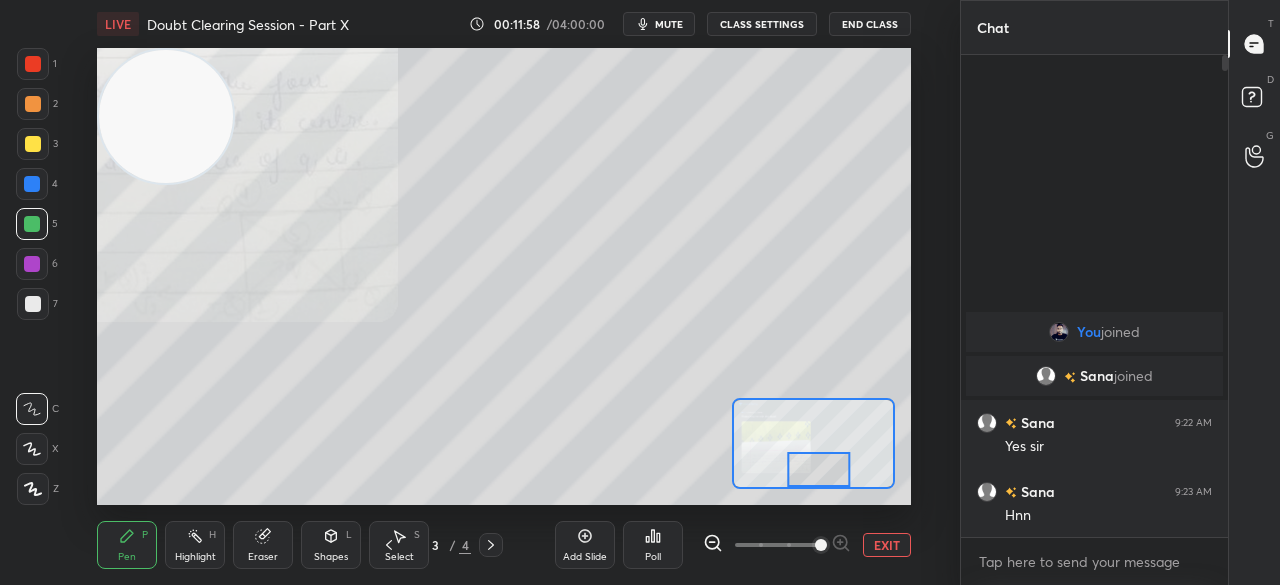 click on "Highlight H" at bounding box center [195, 545] 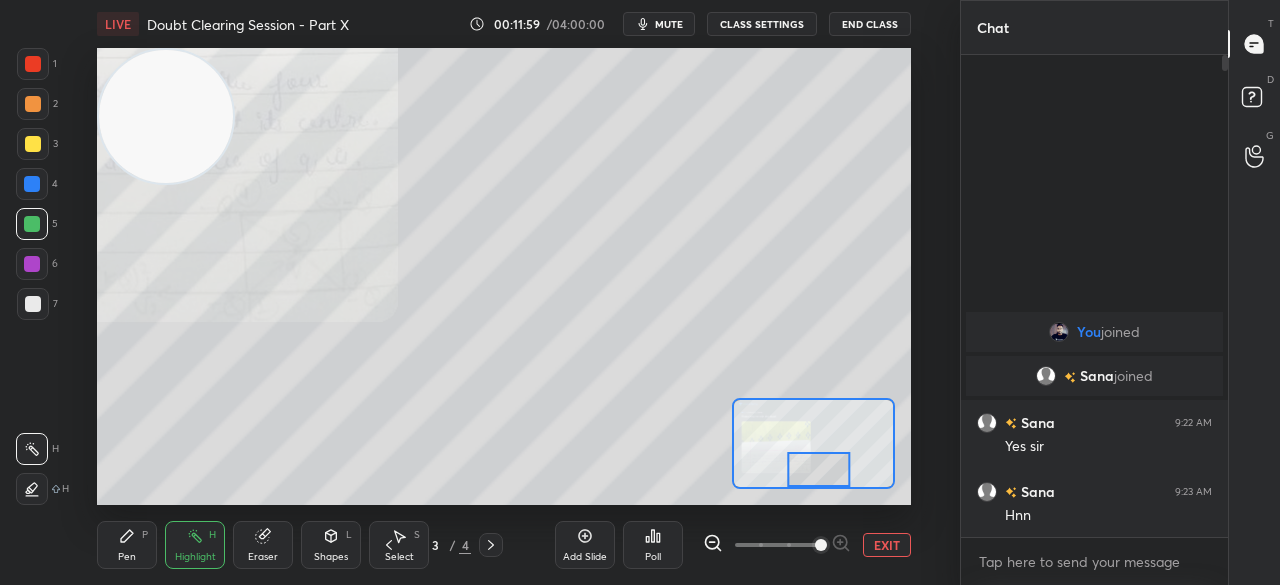 click on "Pen P Highlight H Eraser Shapes L Select S" at bounding box center (211, 545) 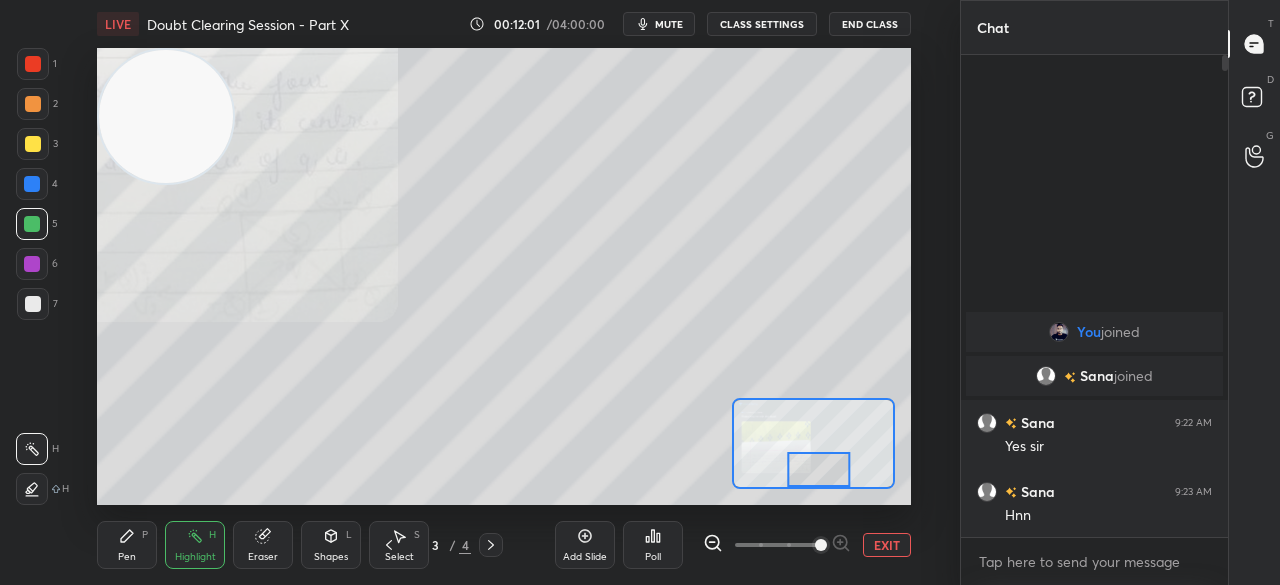 click on "Pen P" at bounding box center (127, 545) 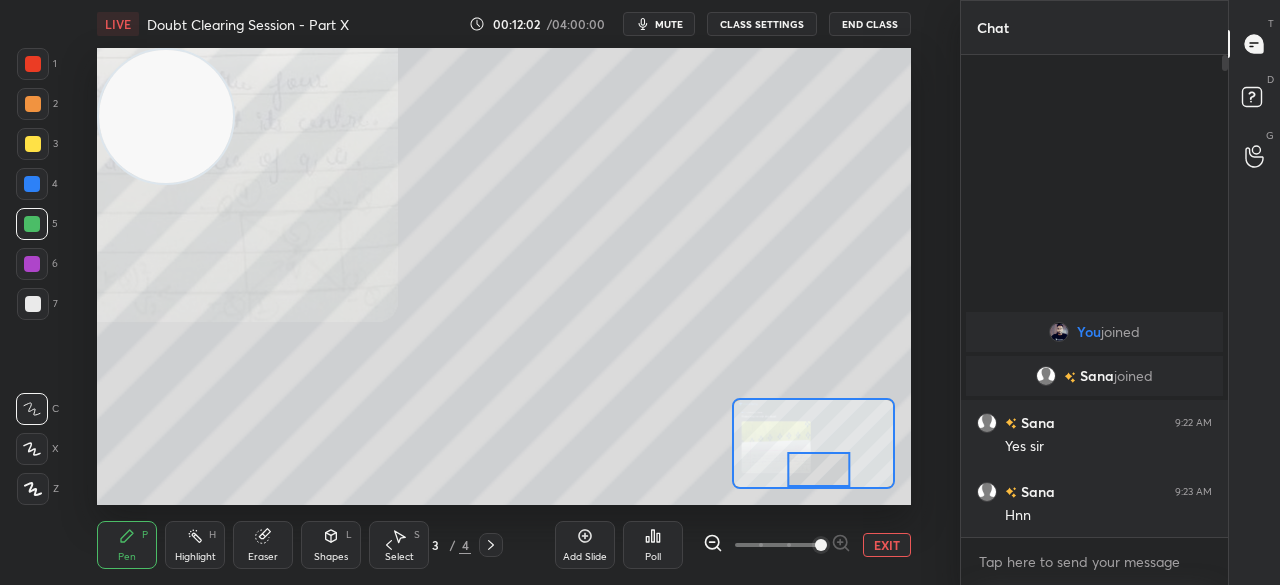 click on "Pen P" at bounding box center (127, 545) 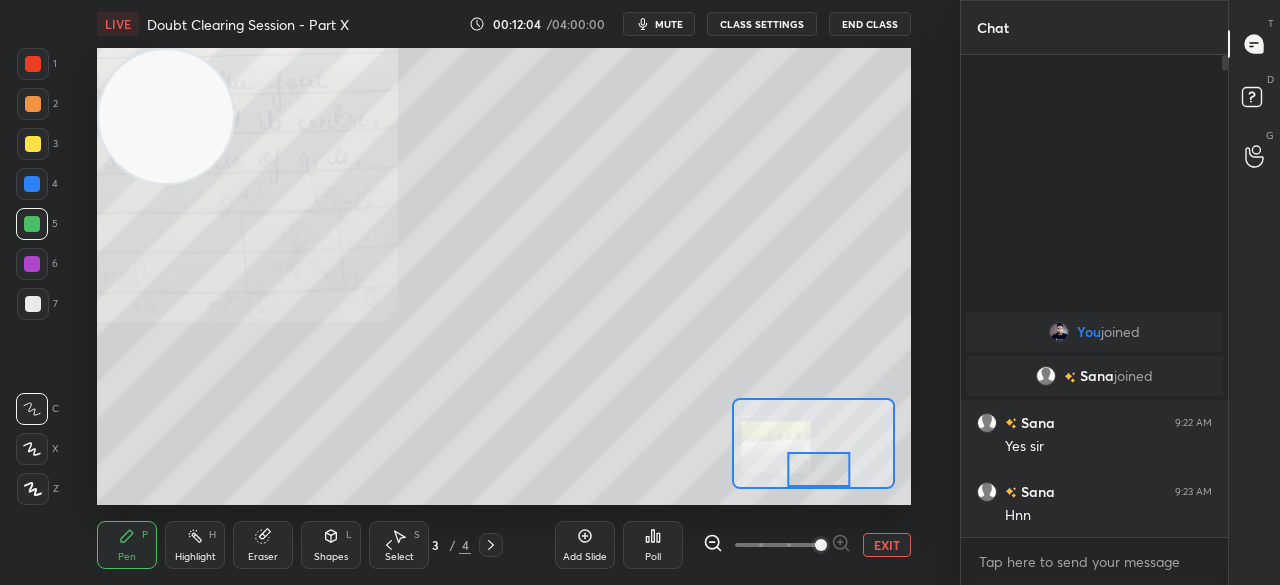 click on "EXIT" at bounding box center (807, 545) 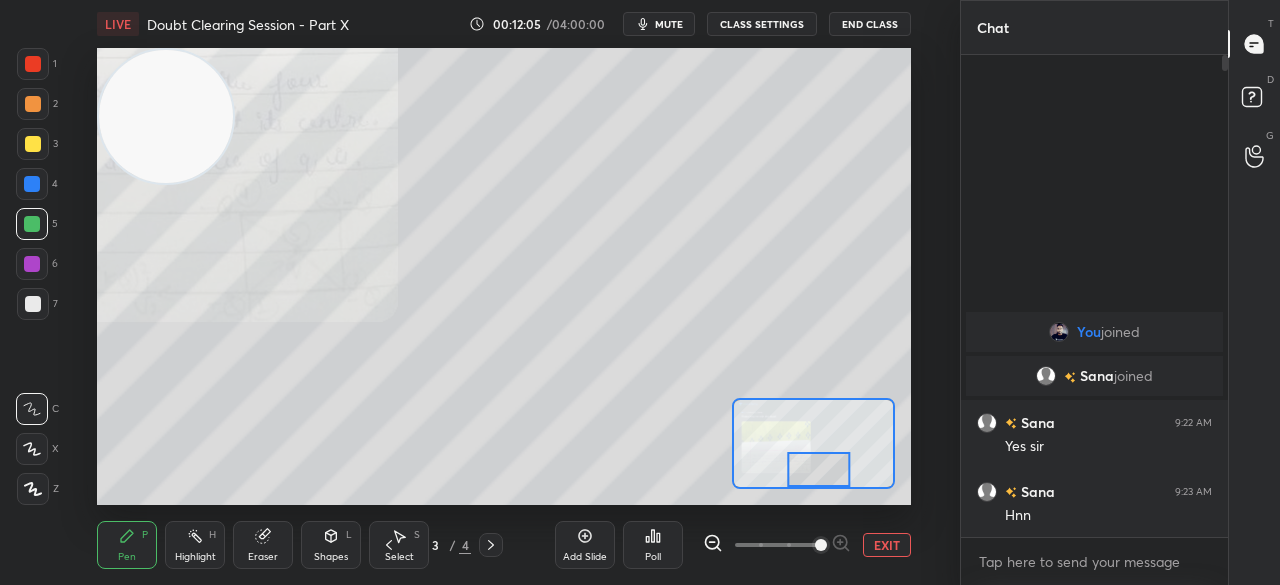 click on "EXIT" at bounding box center [887, 545] 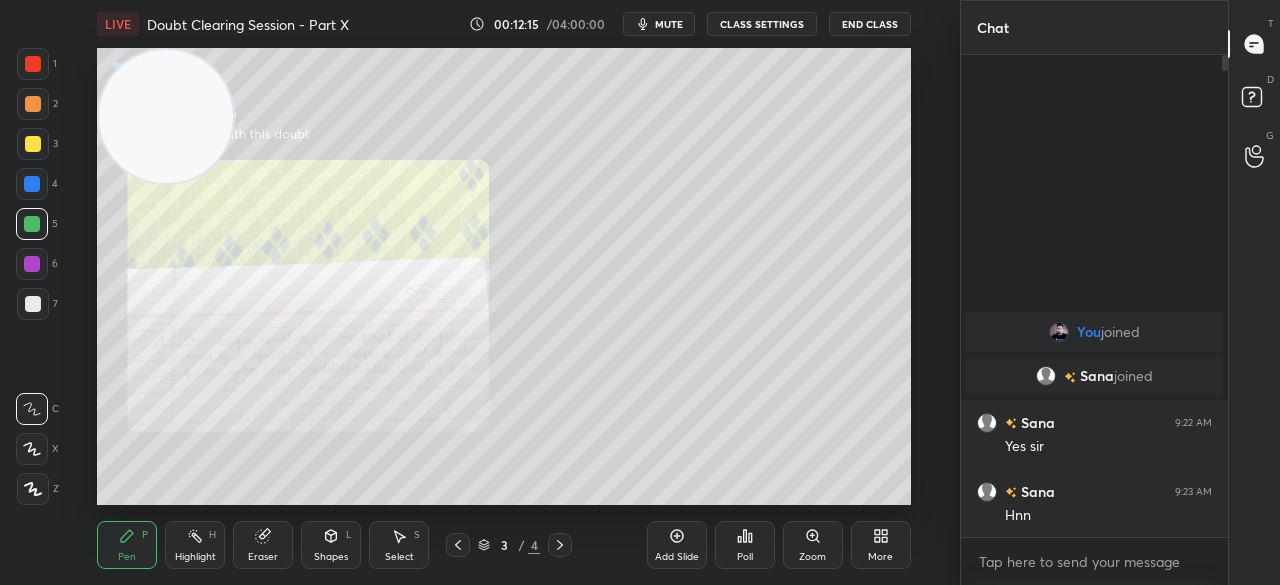 click on "1" at bounding box center (37, 68) 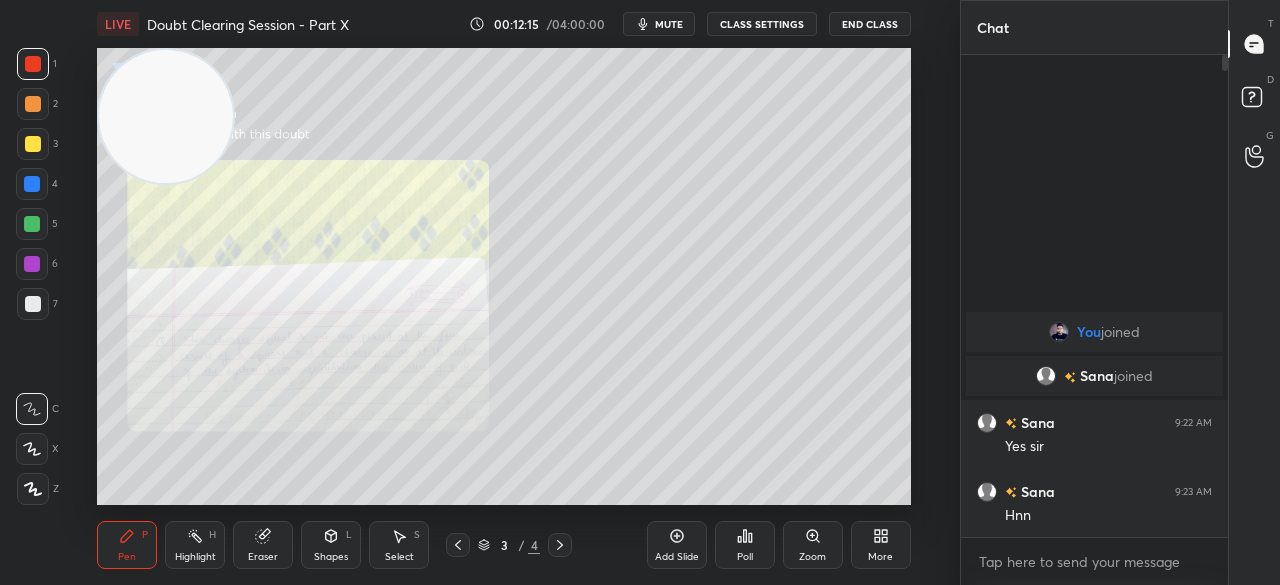 click at bounding box center (33, 64) 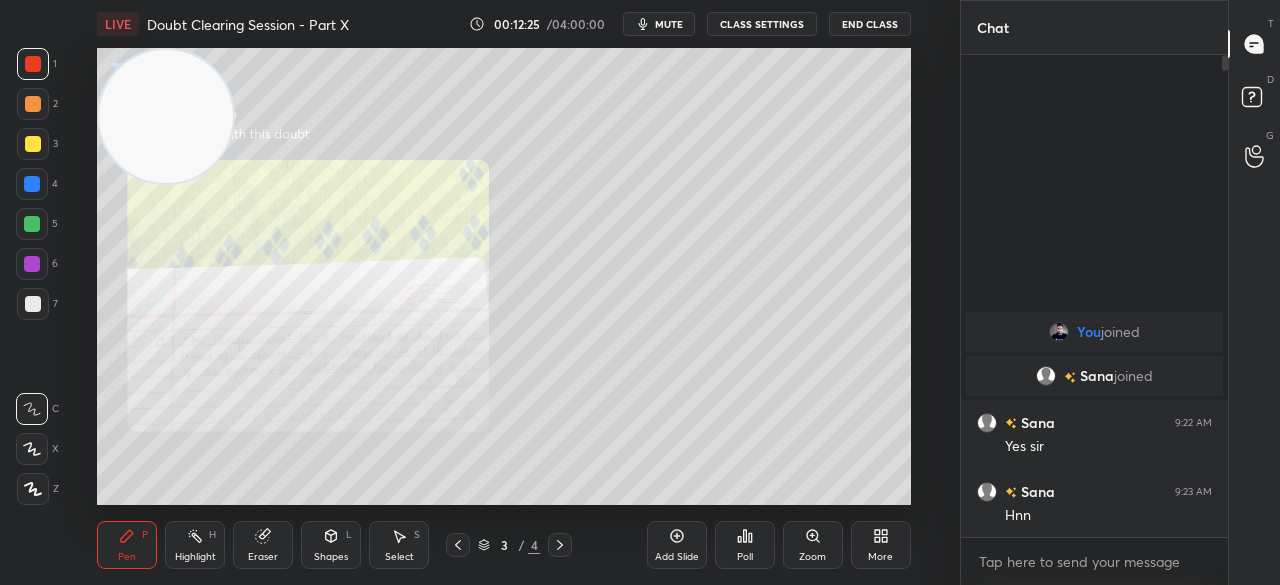 click at bounding box center [33, 144] 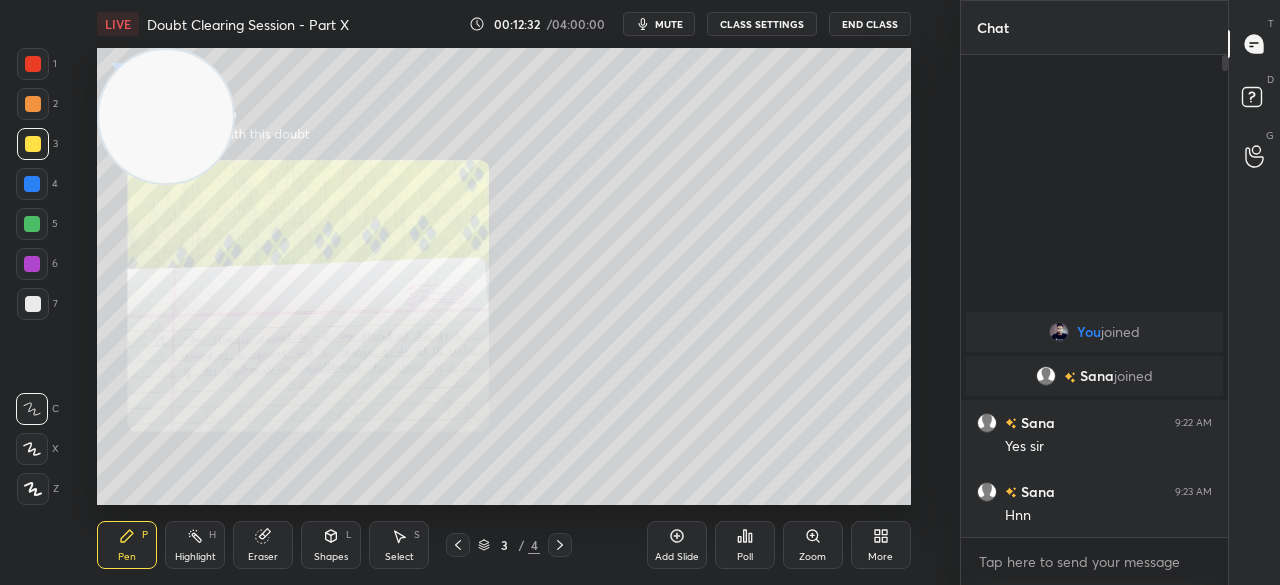 click on "1" at bounding box center (37, 68) 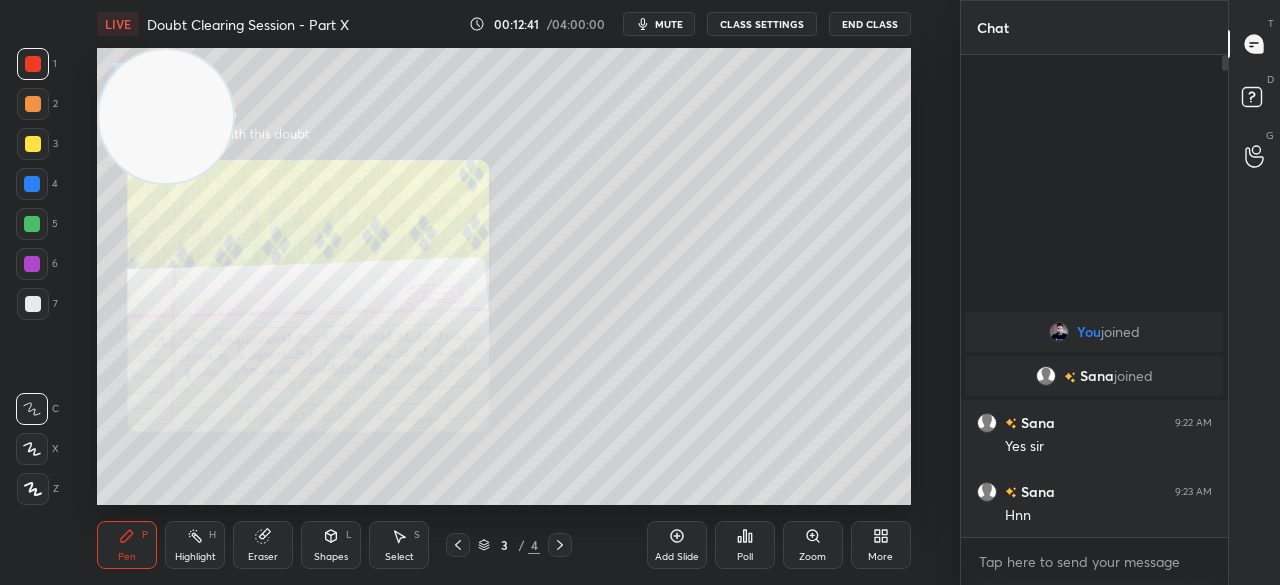 click at bounding box center (33, 144) 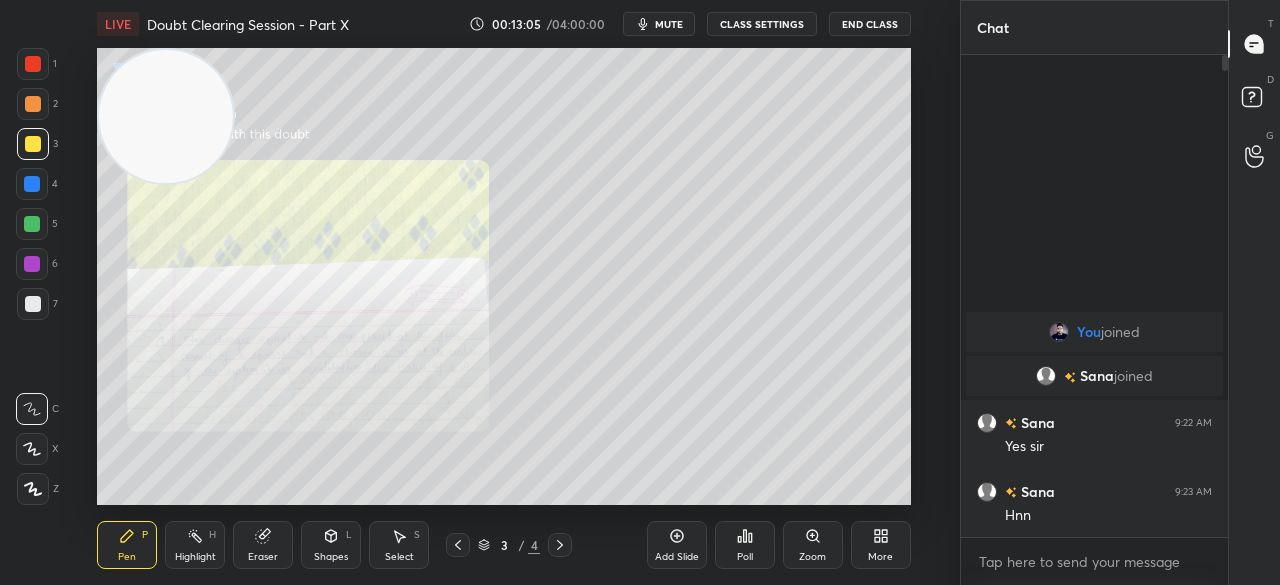 click on "1 2 3 4 5 6 7 C X Z C X Z E E Erase all   H H" at bounding box center (32, 276) 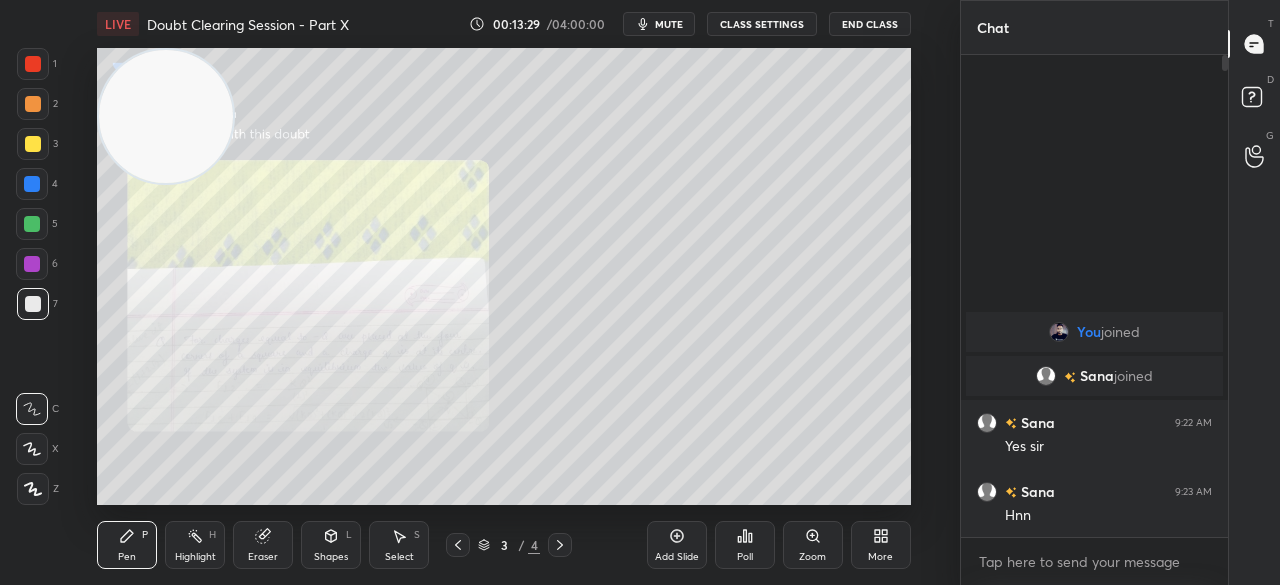 click 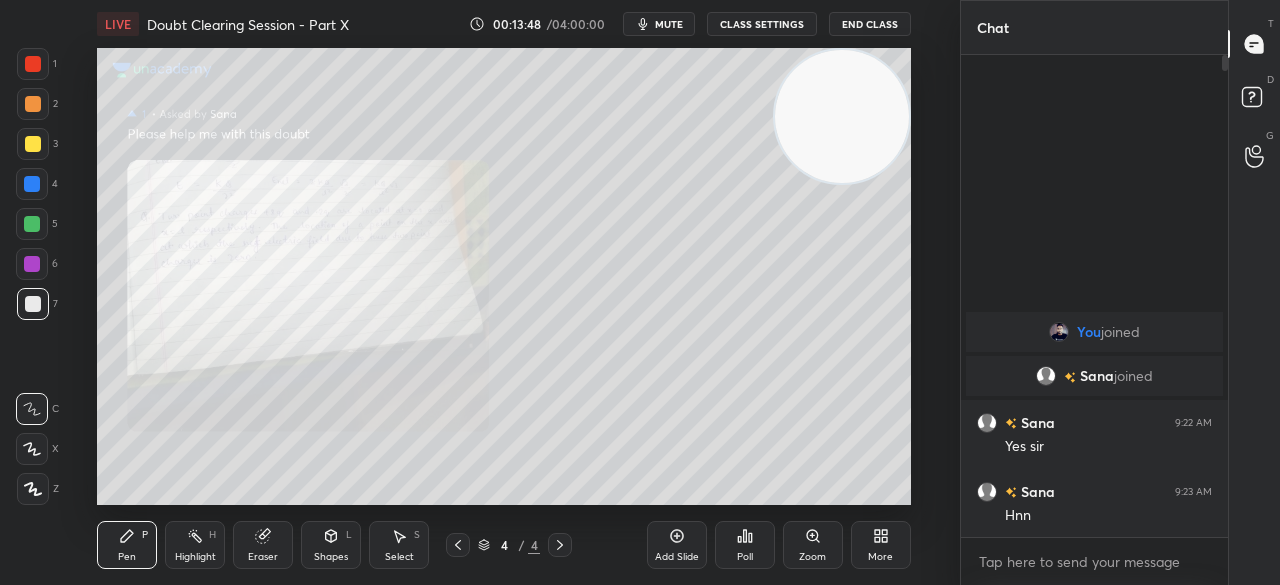click on "Zoom" at bounding box center [813, 545] 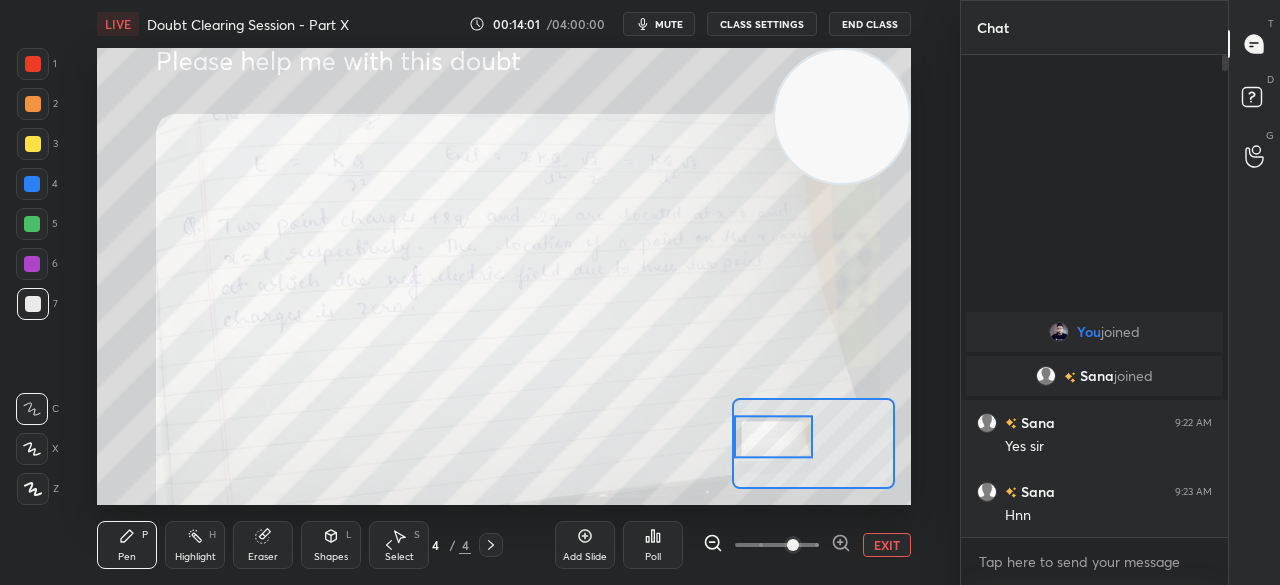 click at bounding box center [33, 64] 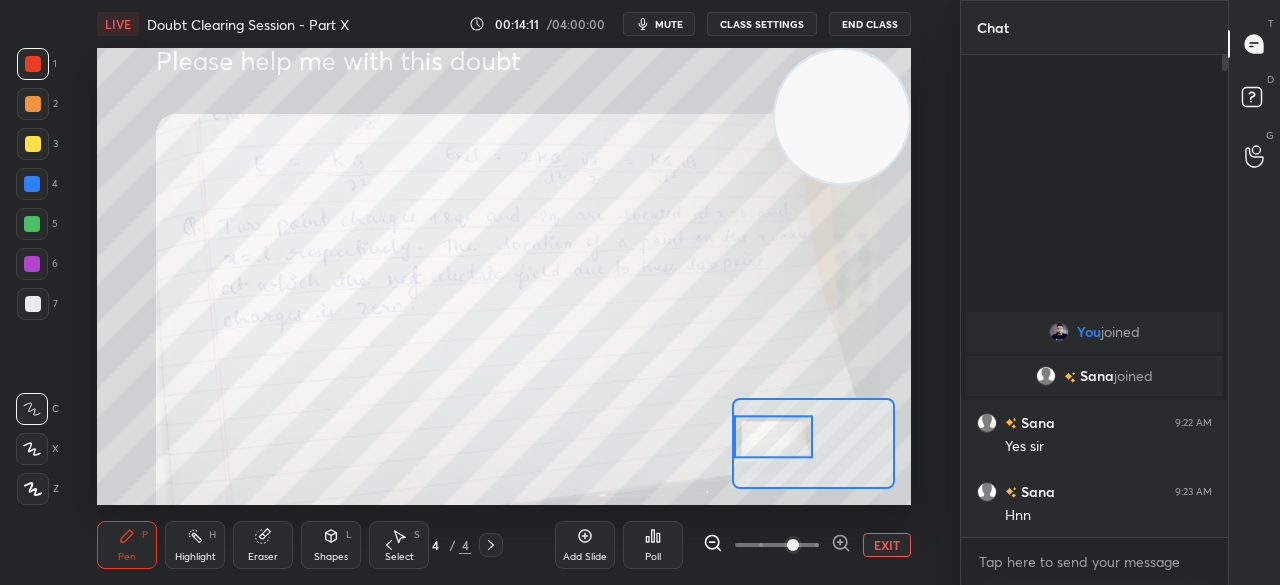 click on "EXIT" at bounding box center [887, 545] 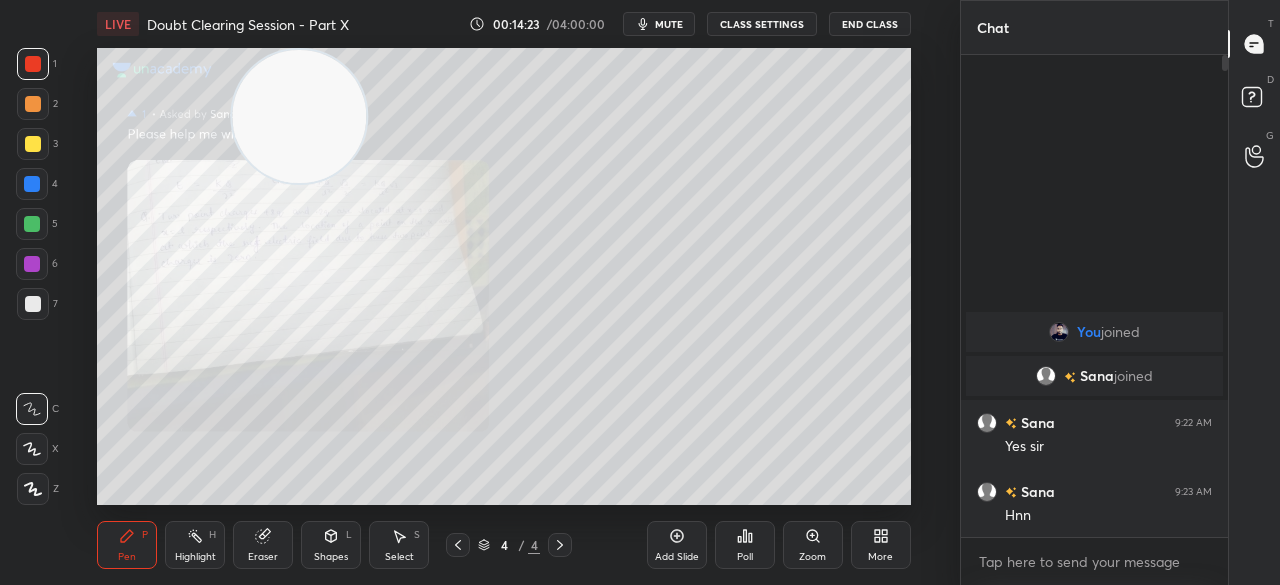 click at bounding box center [33, 144] 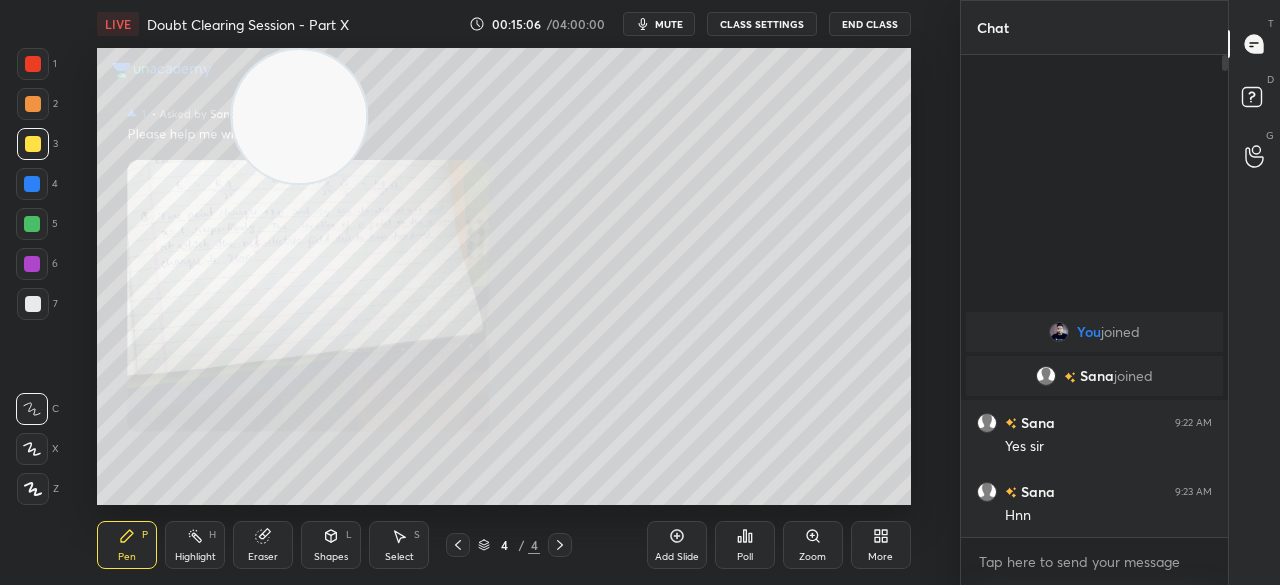 click at bounding box center [32, 184] 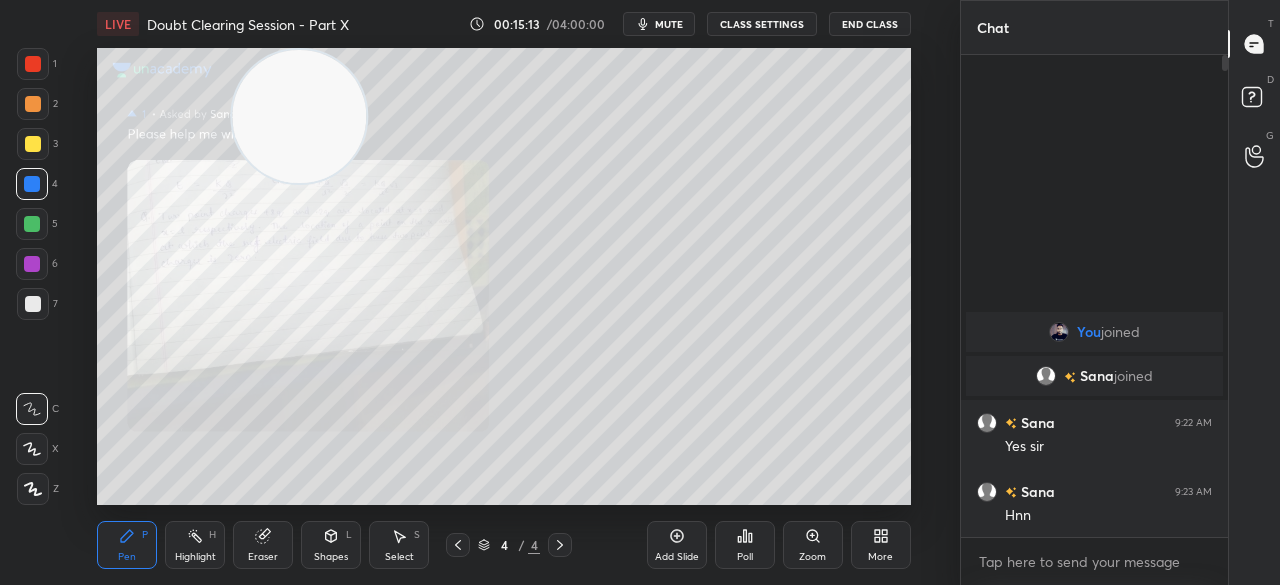 click at bounding box center (33, 64) 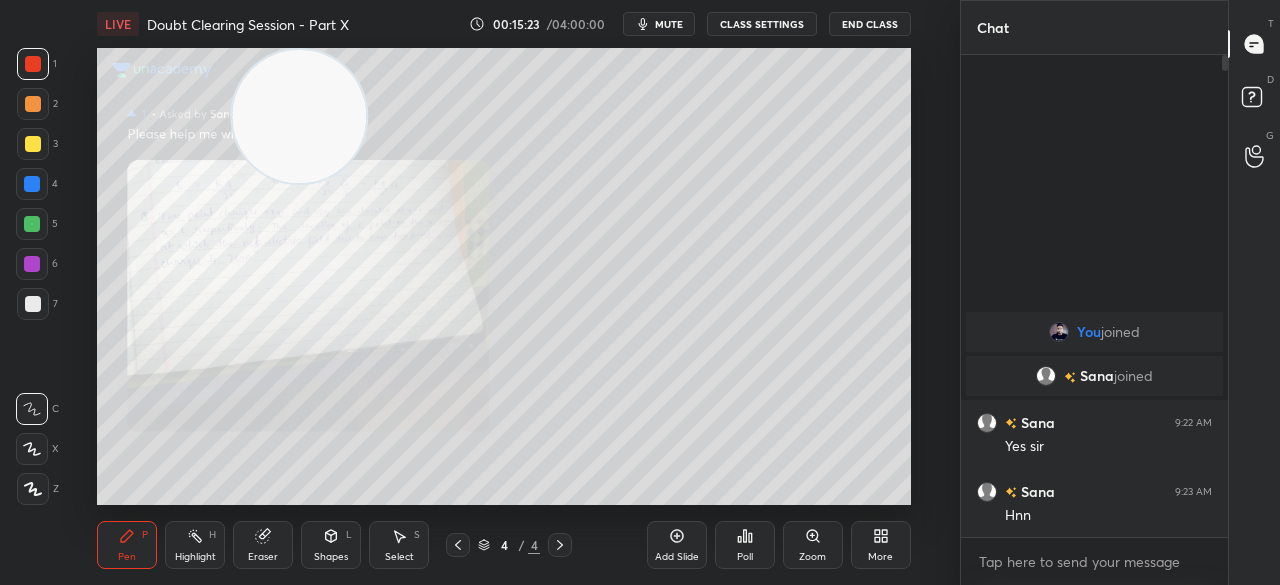click at bounding box center [33, 144] 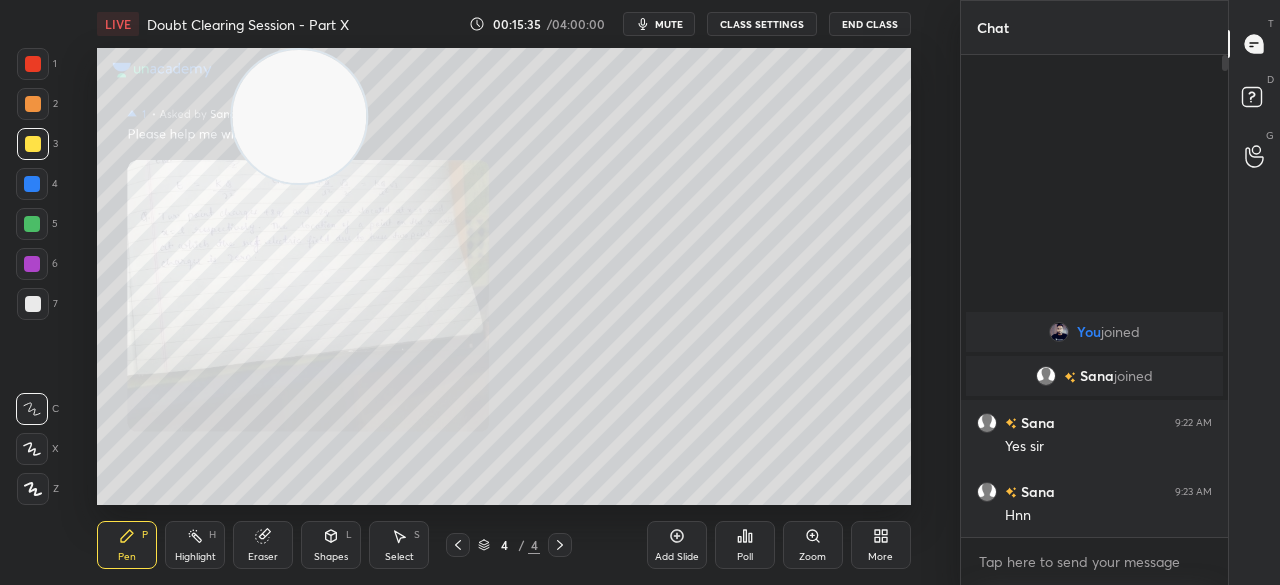 click at bounding box center (33, 304) 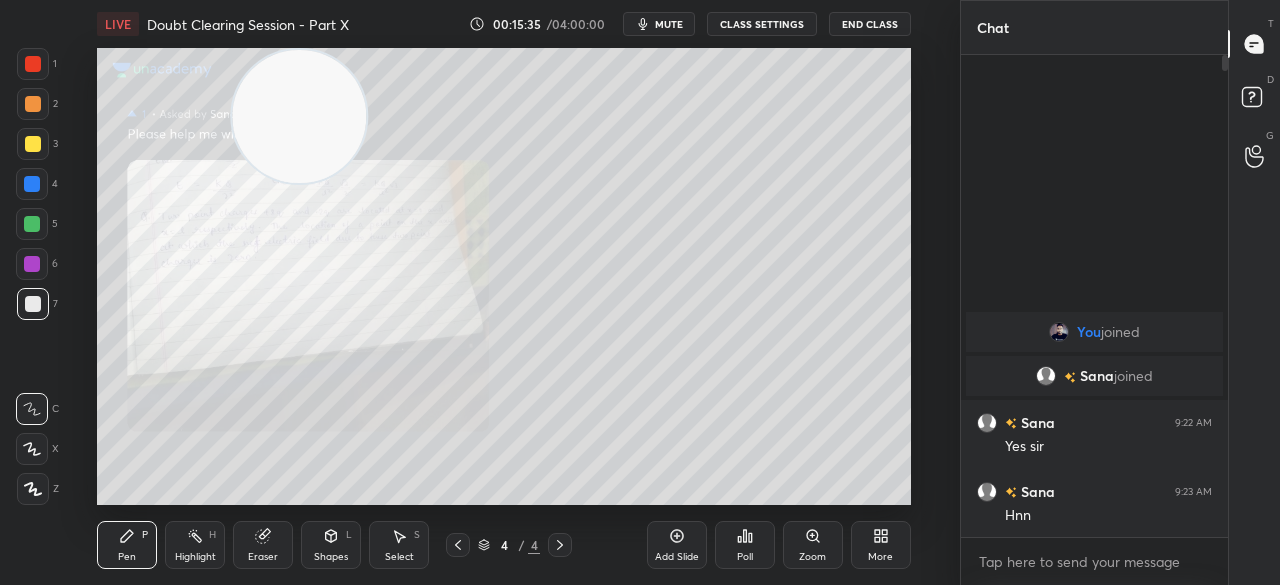 click at bounding box center (33, 304) 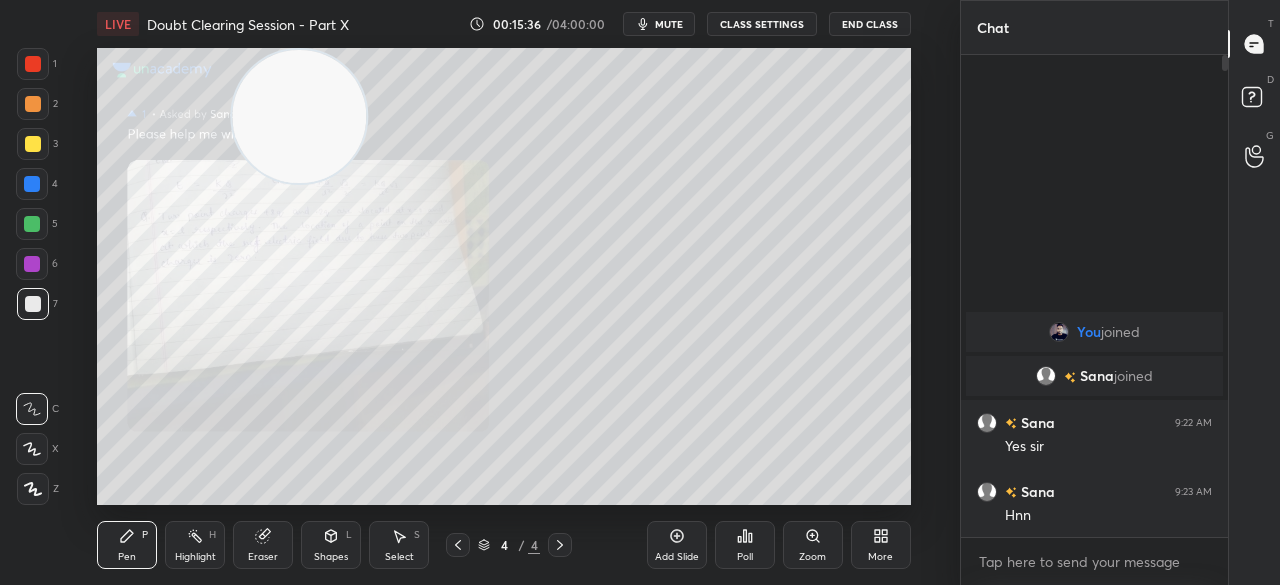 click at bounding box center (33, 64) 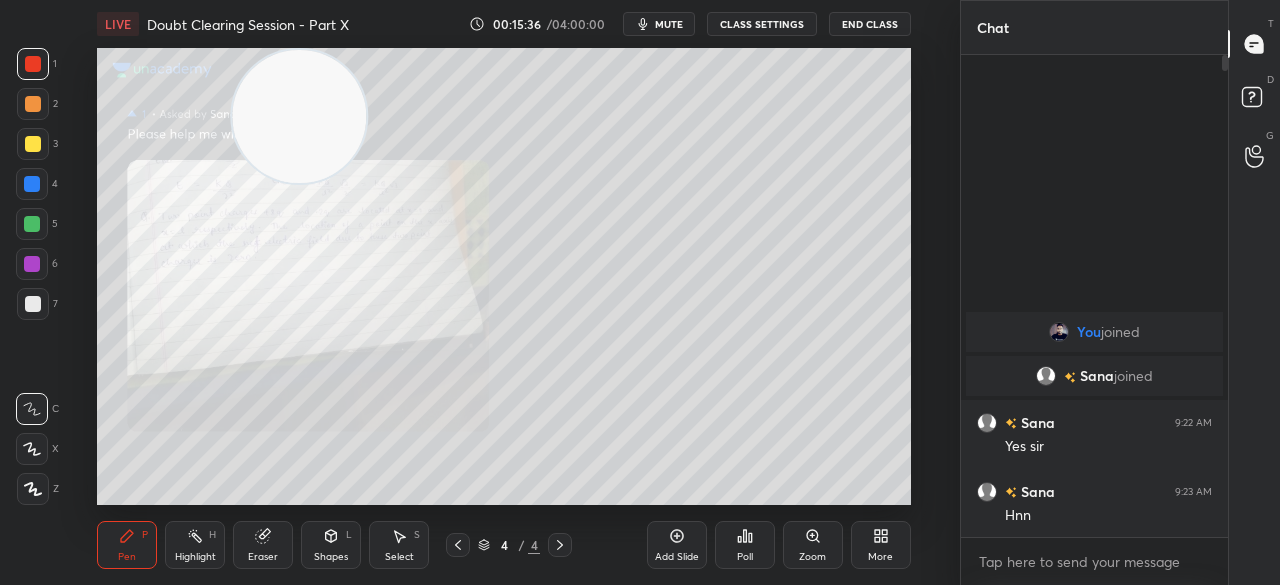click at bounding box center [33, 64] 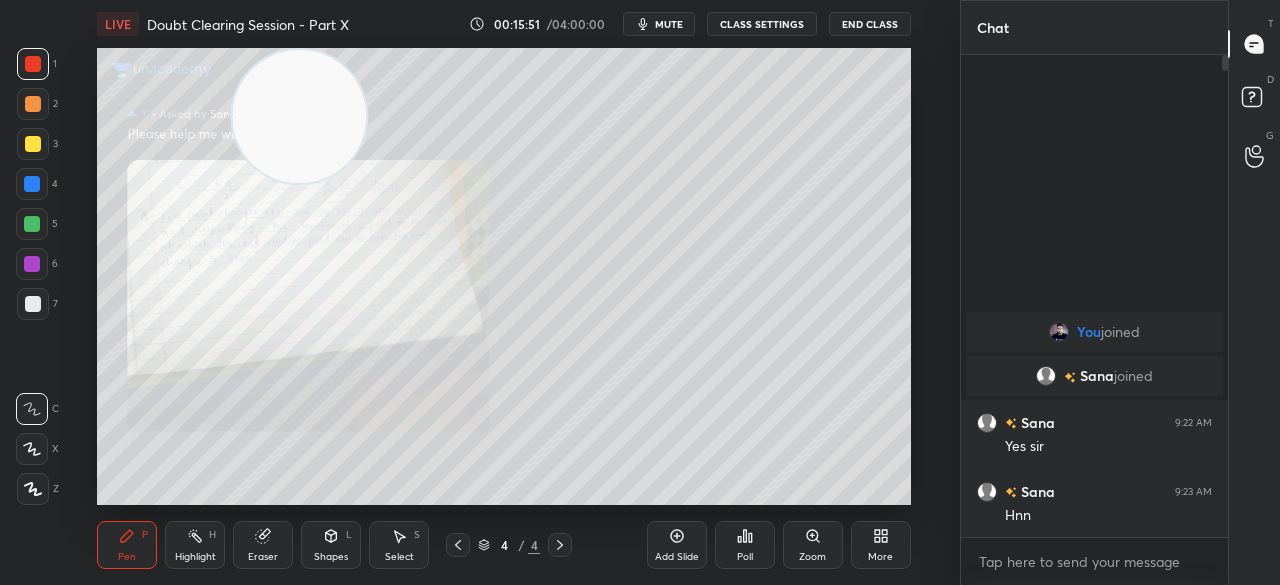 click at bounding box center (33, 144) 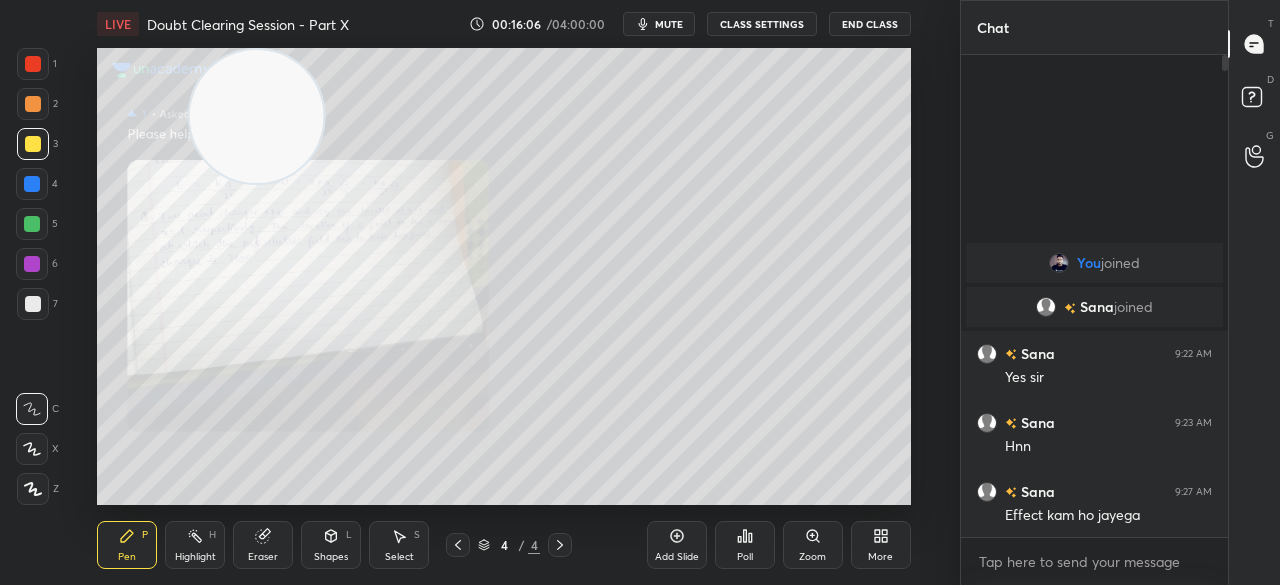 click at bounding box center [33, 64] 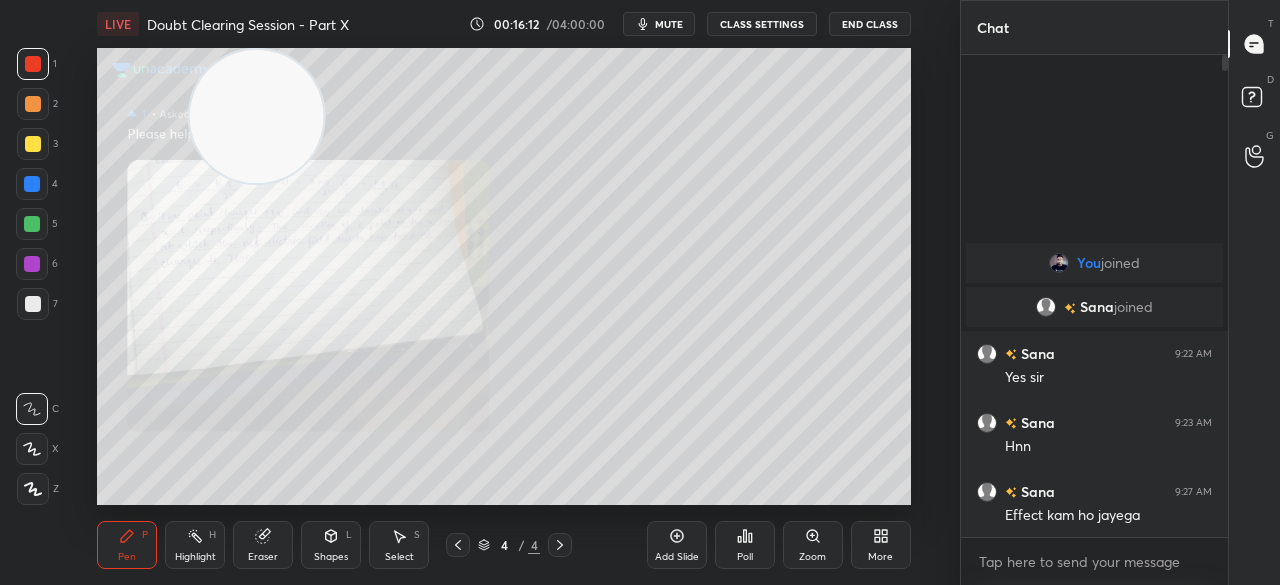 click at bounding box center (33, 144) 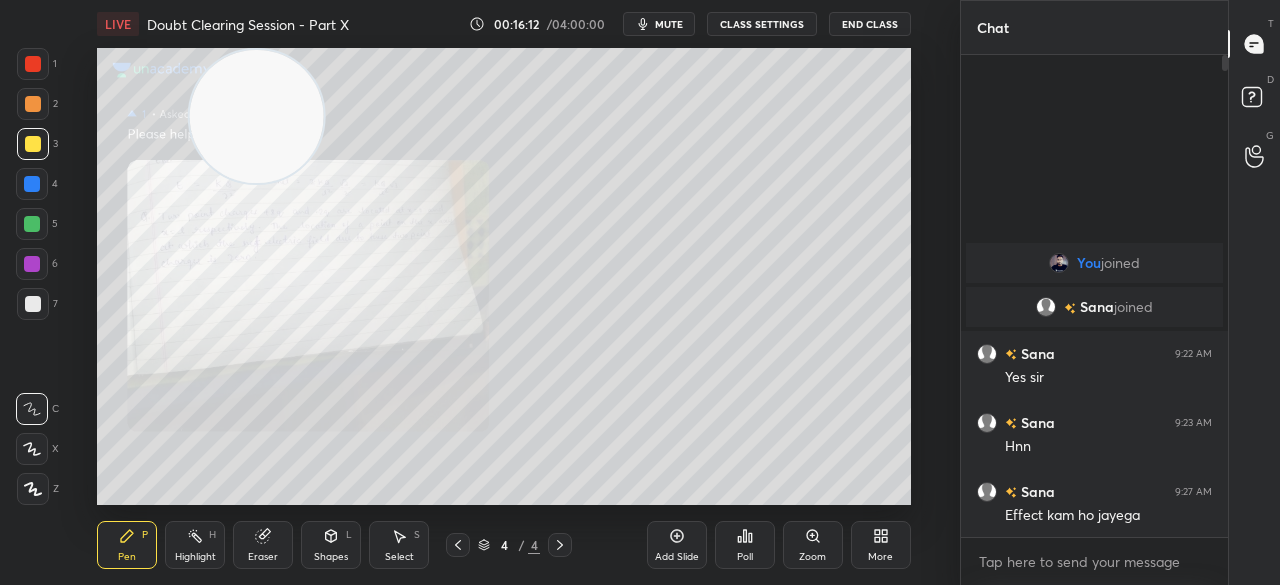 click on "3" at bounding box center [37, 144] 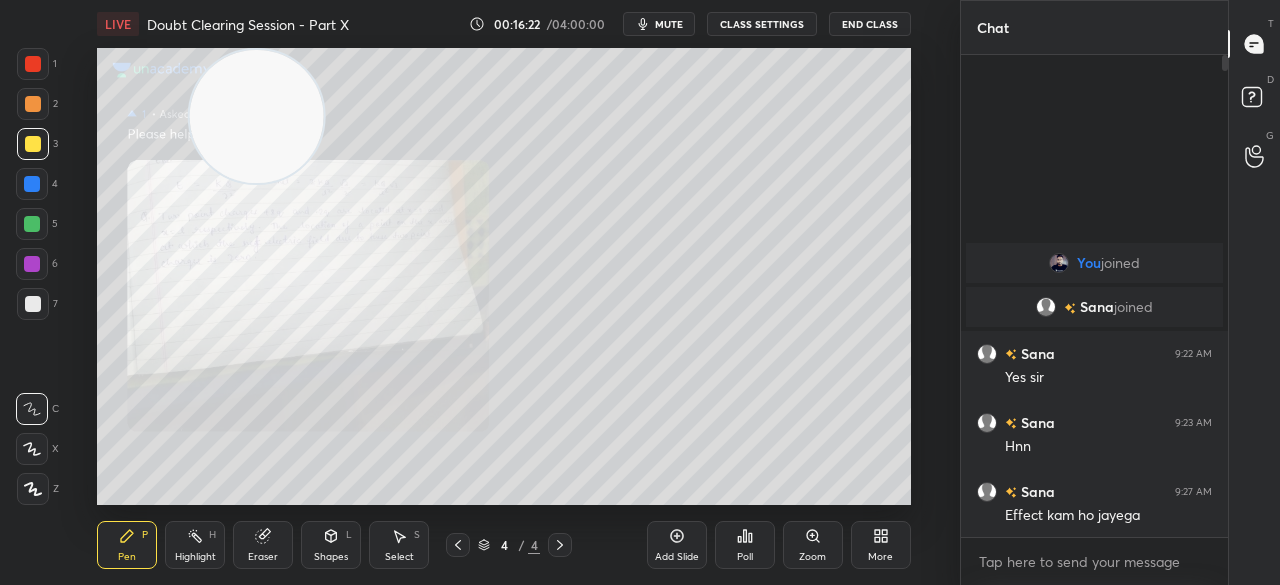 click at bounding box center (33, 304) 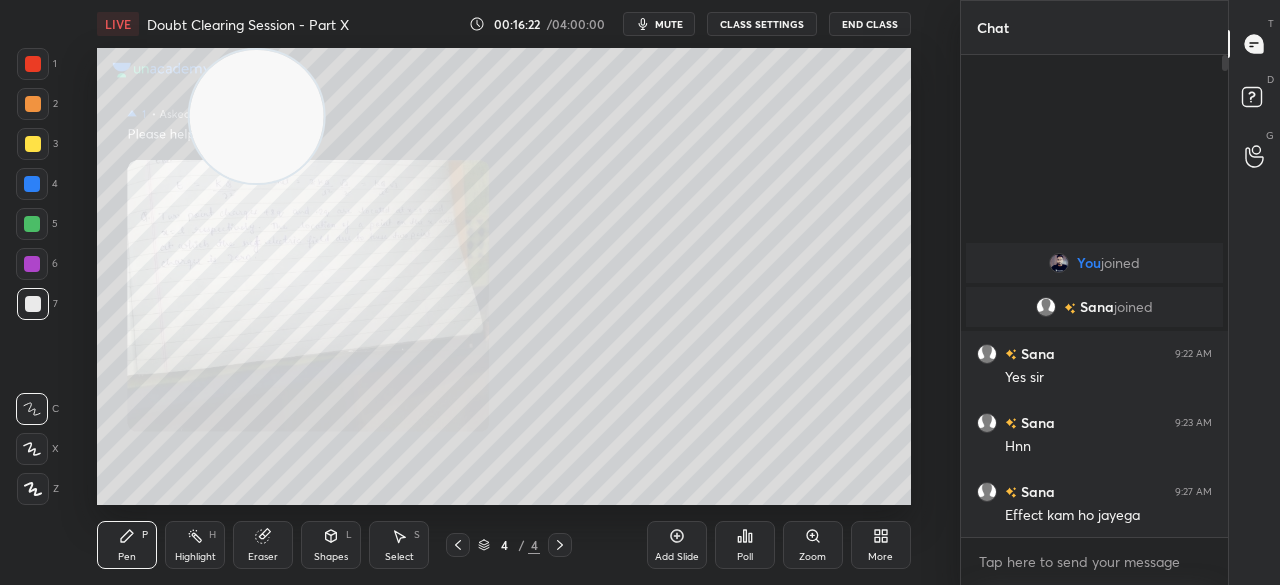 click at bounding box center (33, 304) 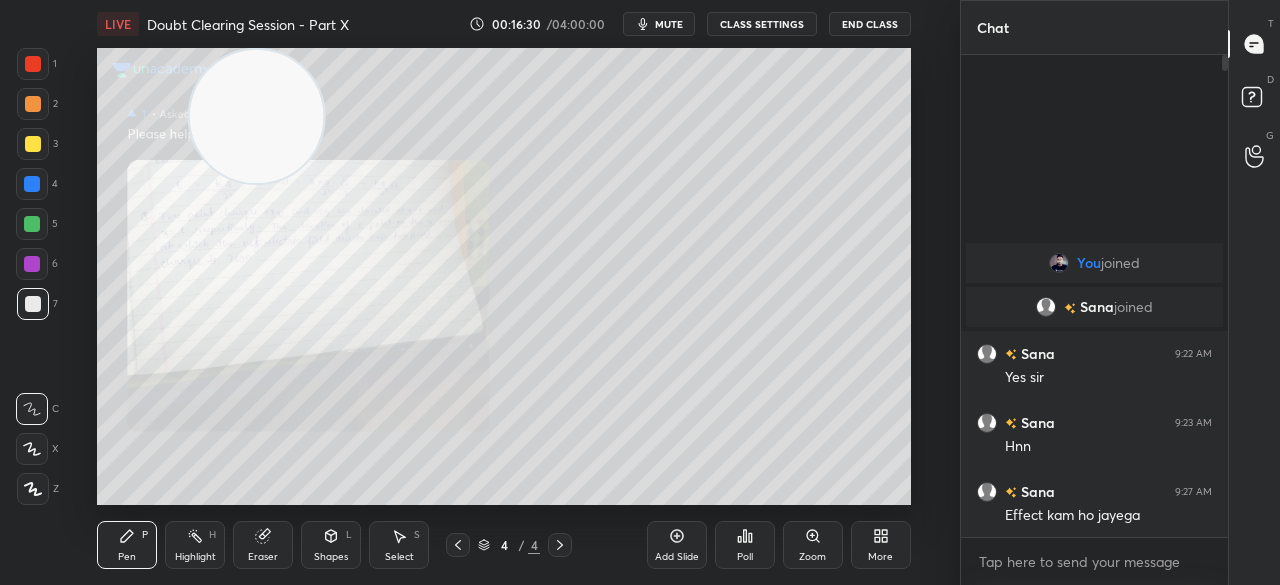 click on "Eraser" at bounding box center (263, 545) 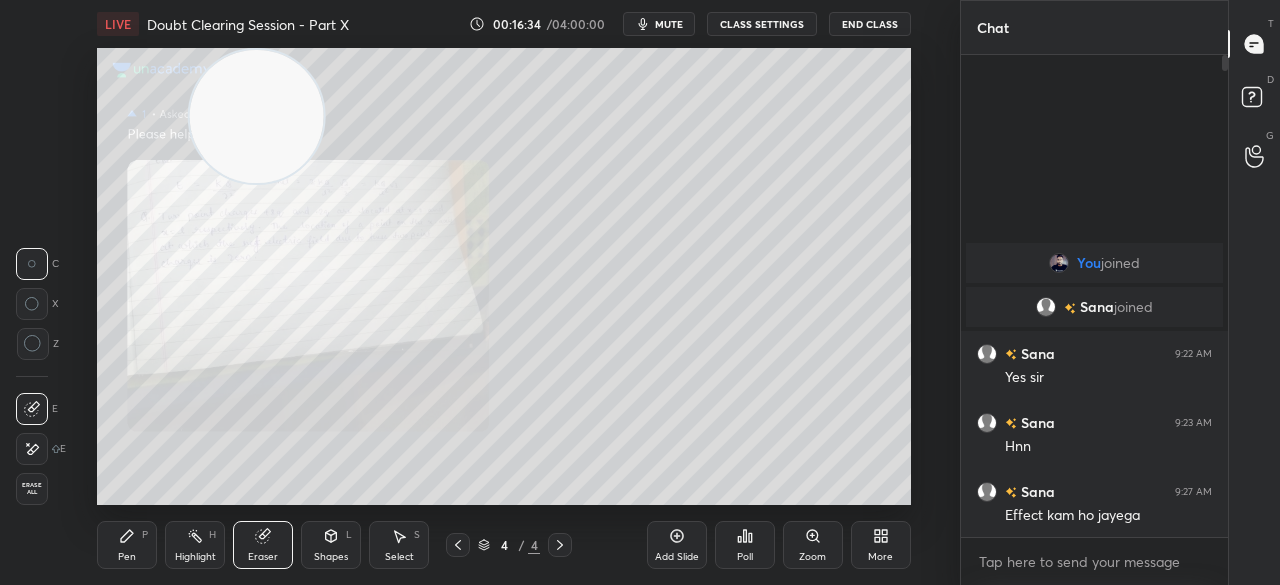 click on "Pen P" at bounding box center (127, 545) 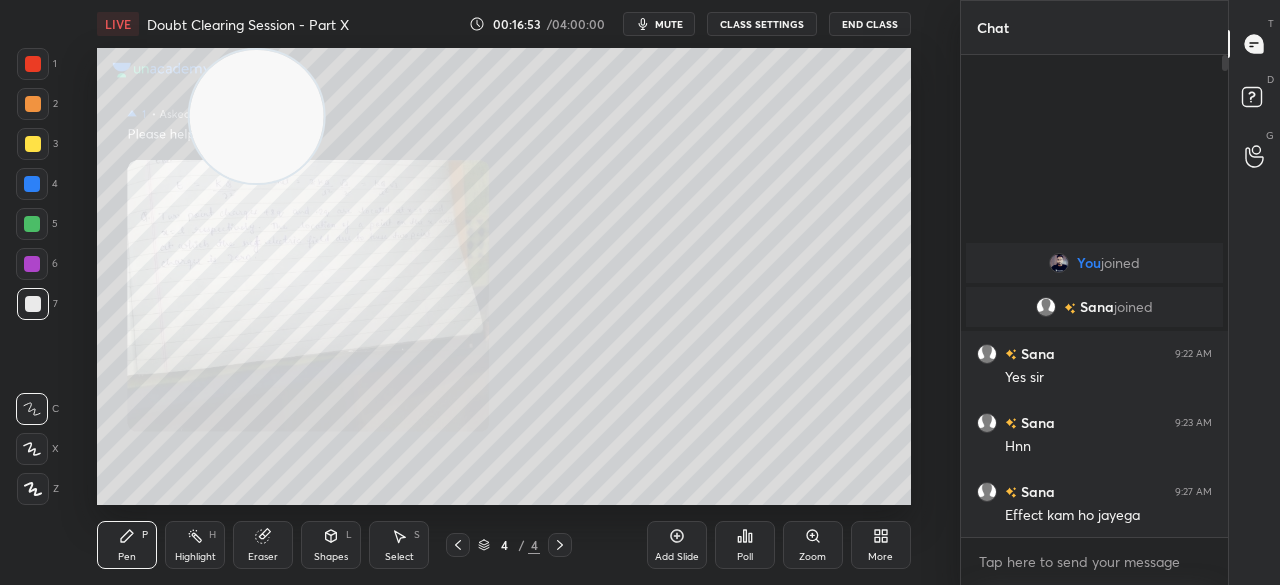 click on "Eraser" at bounding box center (263, 545) 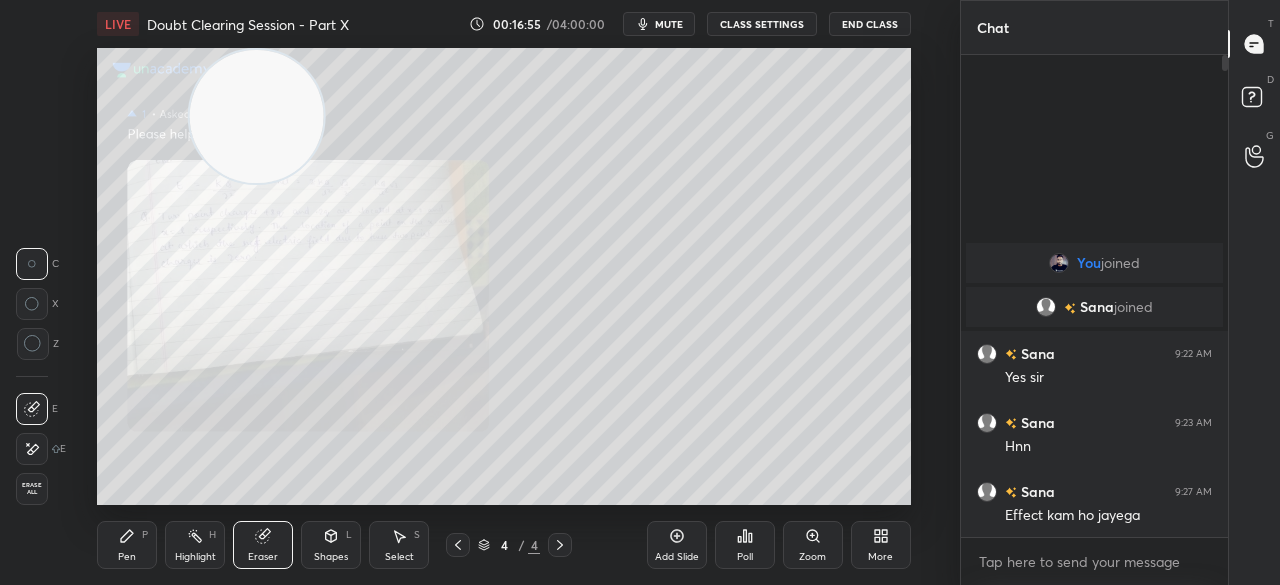 click 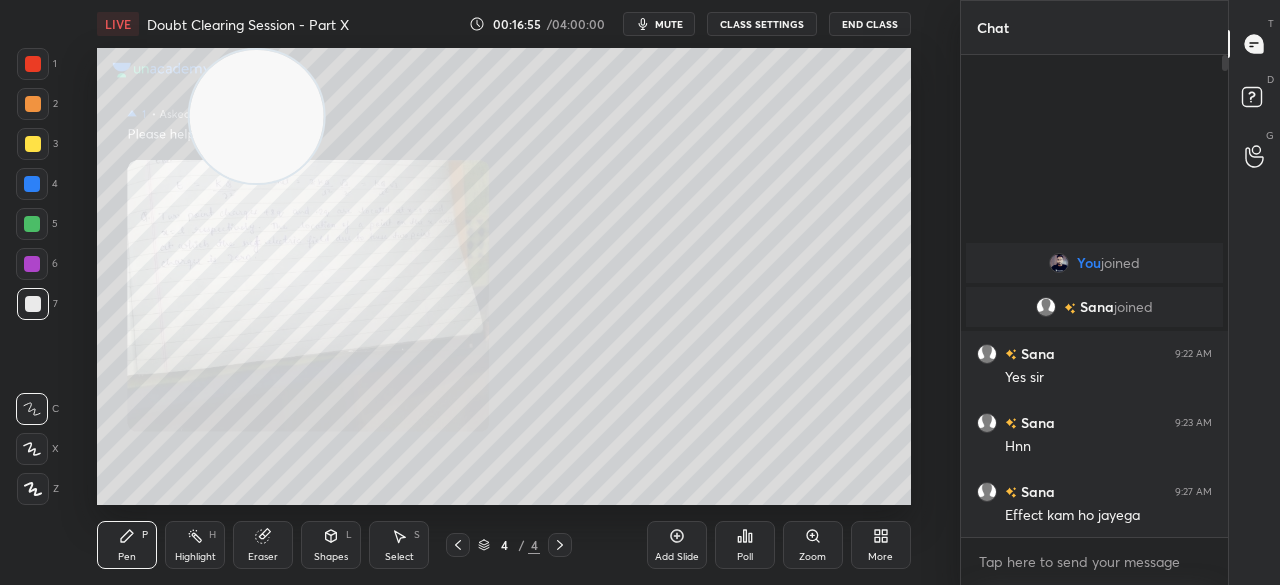 click on "P" at bounding box center [145, 535] 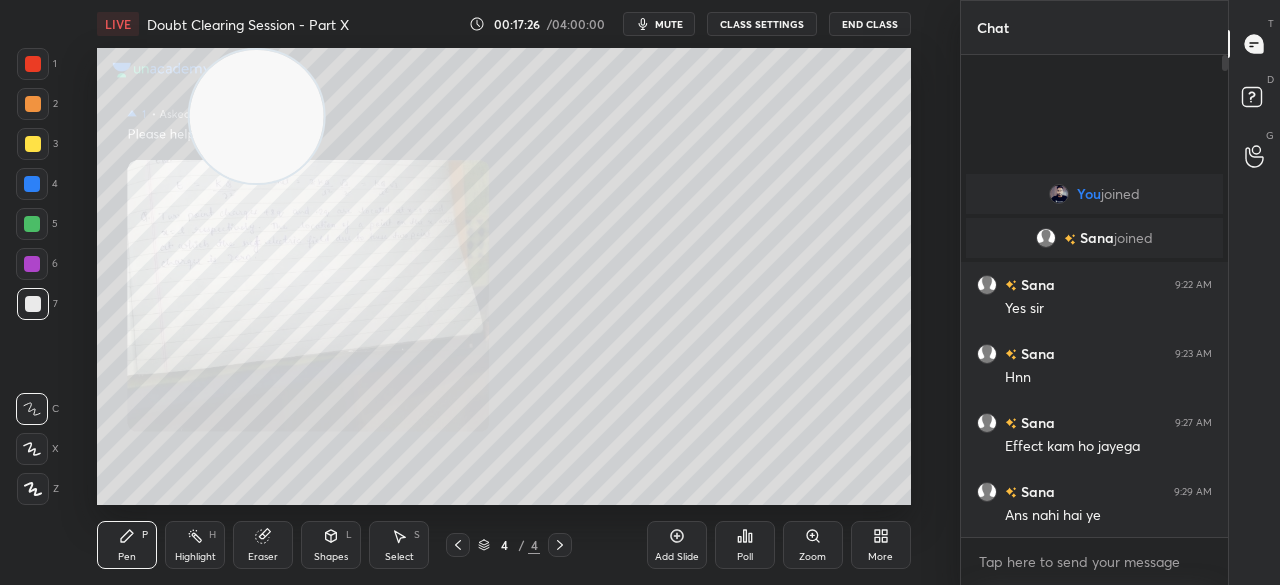 click on "More" at bounding box center [881, 545] 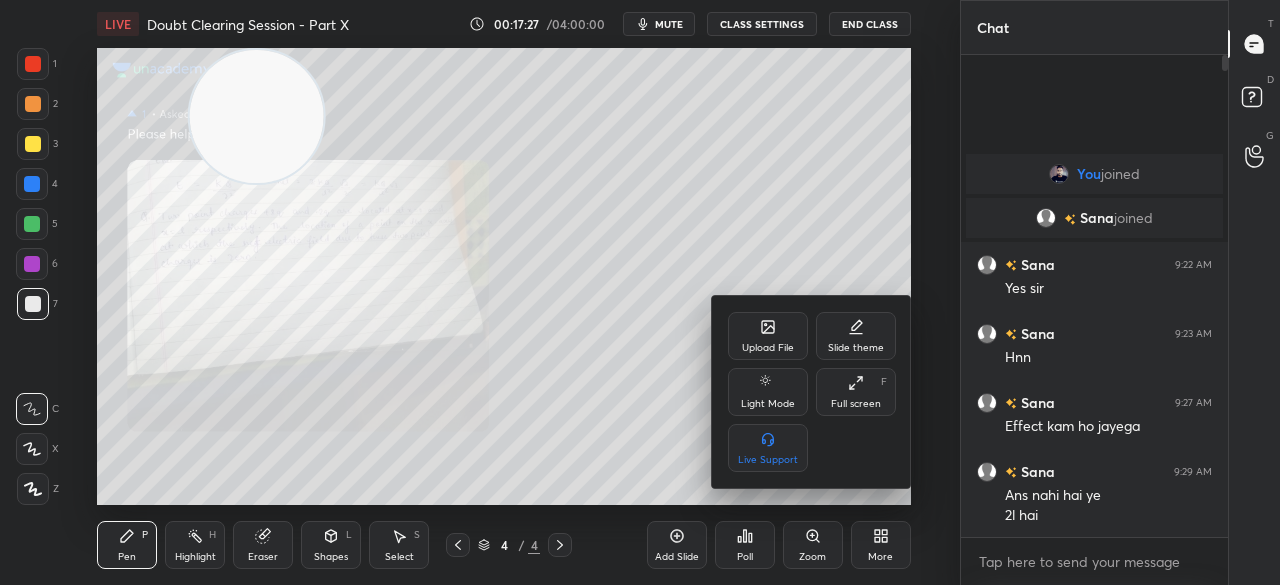 click at bounding box center (640, 292) 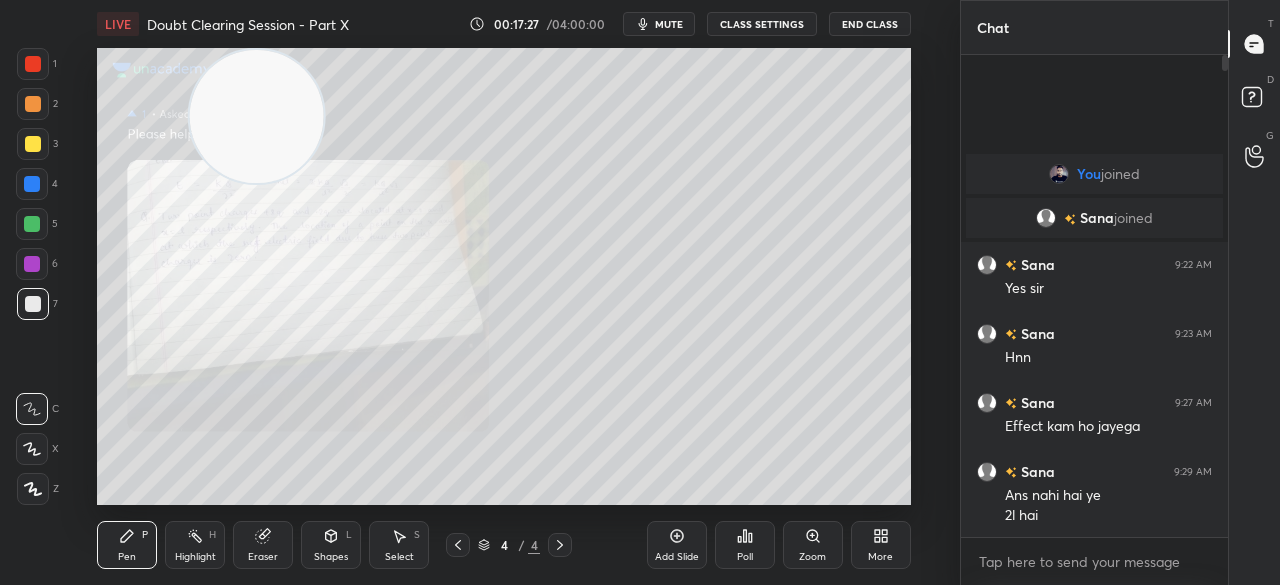 click on "Upload File Slide theme Light Mode Full screen F Live Support" at bounding box center (640, 292) 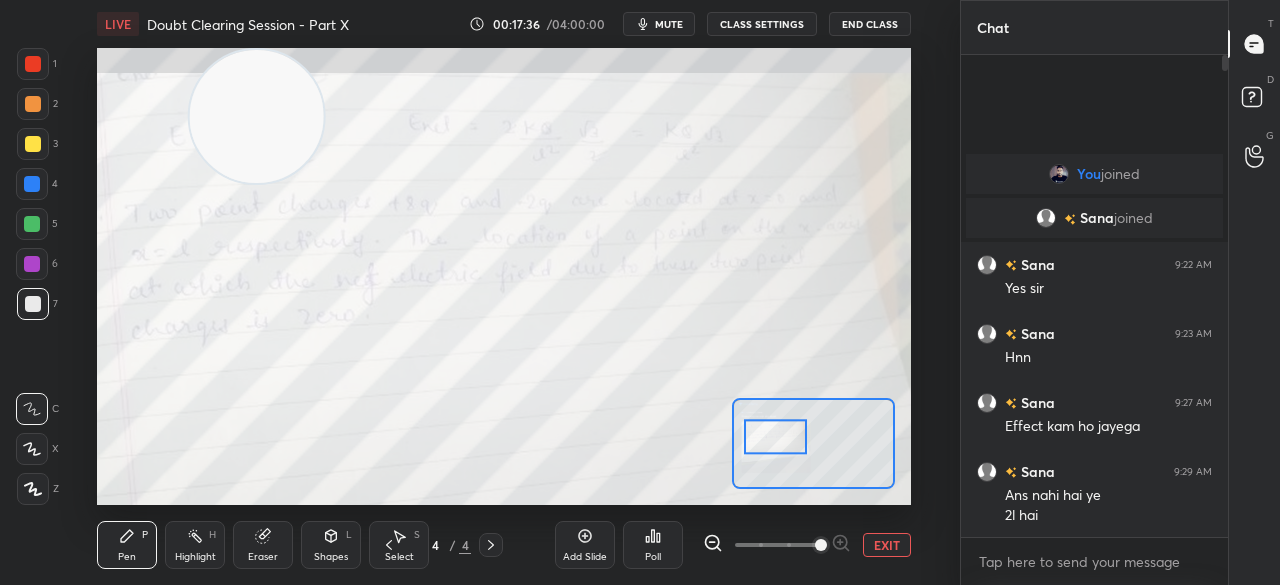 click at bounding box center [33, 64] 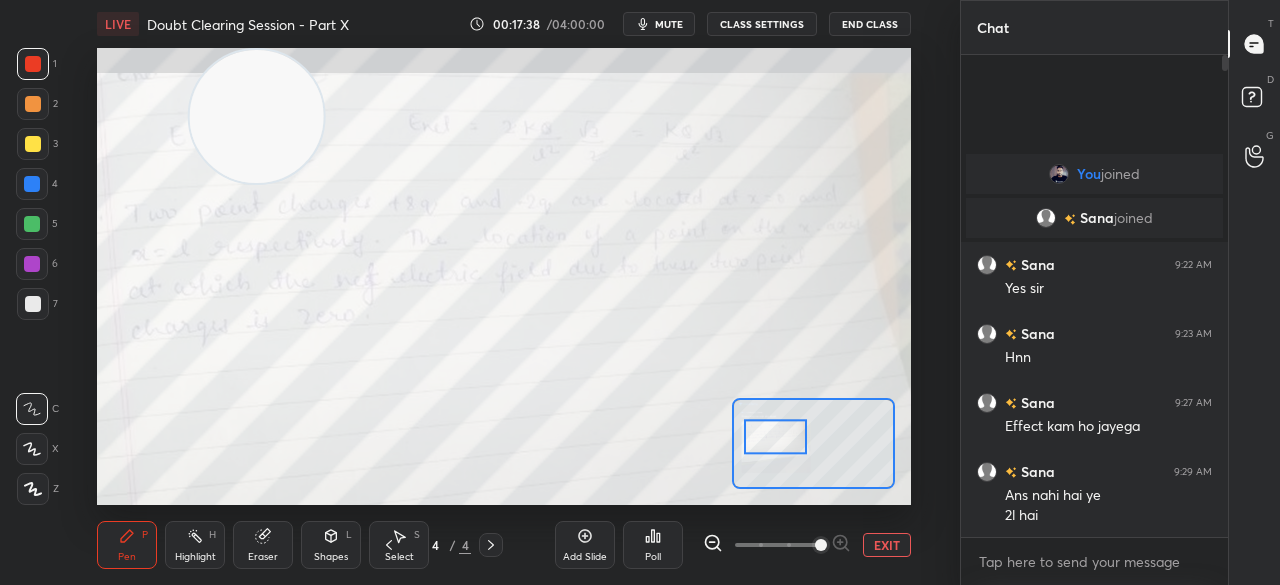click on "LIVE Doubt Clearing Session - Part X 00:17:38 /  04:00:00 mute CLASS SETTINGS End Class Setting up your live class Poll for   secs No correct answer Start poll Back Doubt Clearing Session - Part X • L8 of Doubt Clearing Course on Physics for IIT JEE - Part I [PERSON] Pen P Highlight H Eraser Shapes L Select S 4 / 4 Add Slide Poll EXIT" at bounding box center (504, 292) 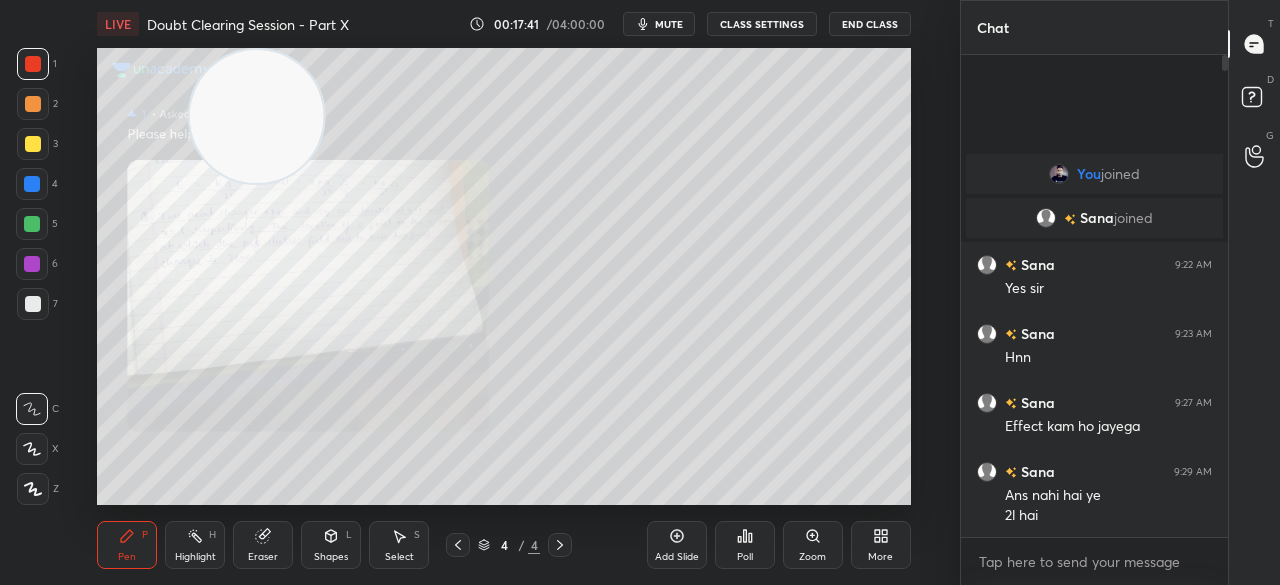 click on "Highlight" at bounding box center (195, 557) 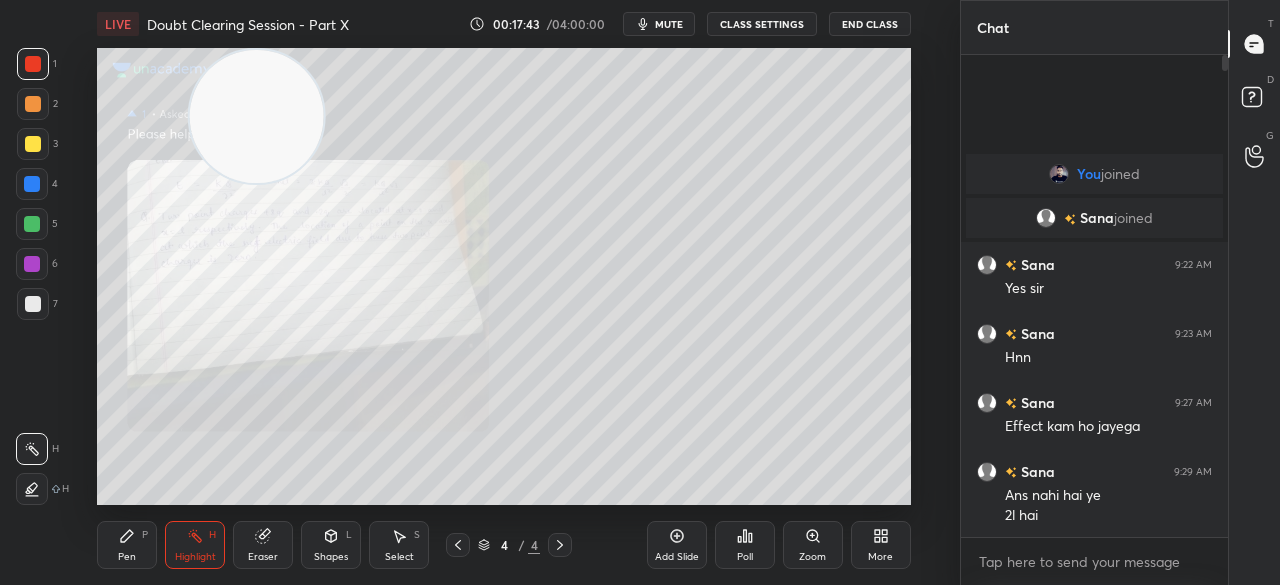 click 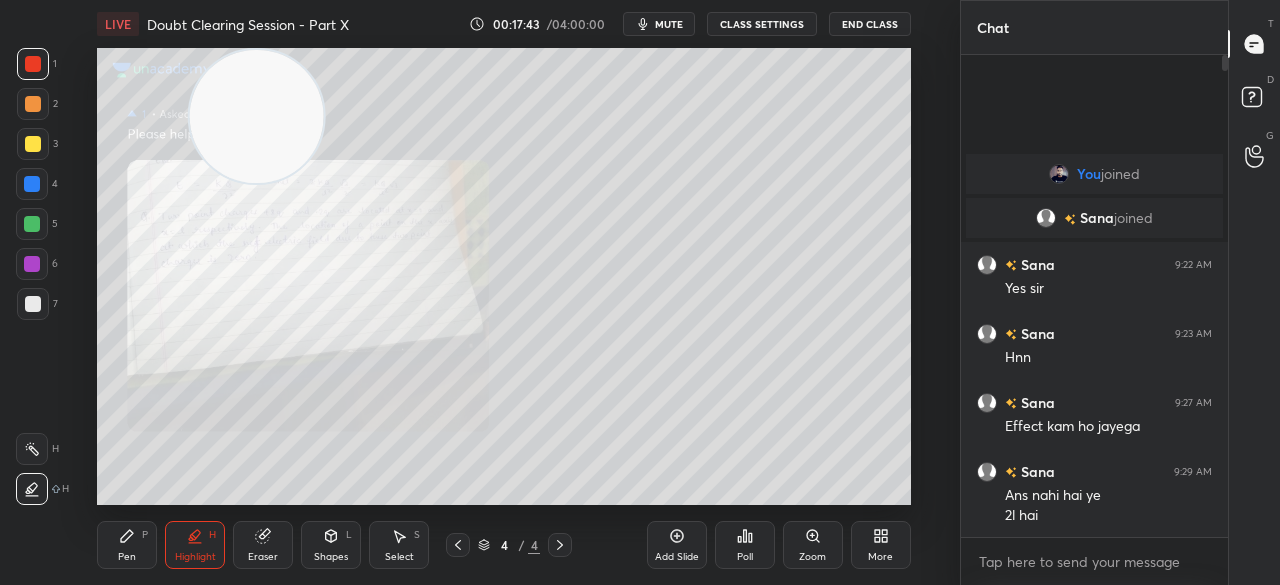 click at bounding box center [32, 489] 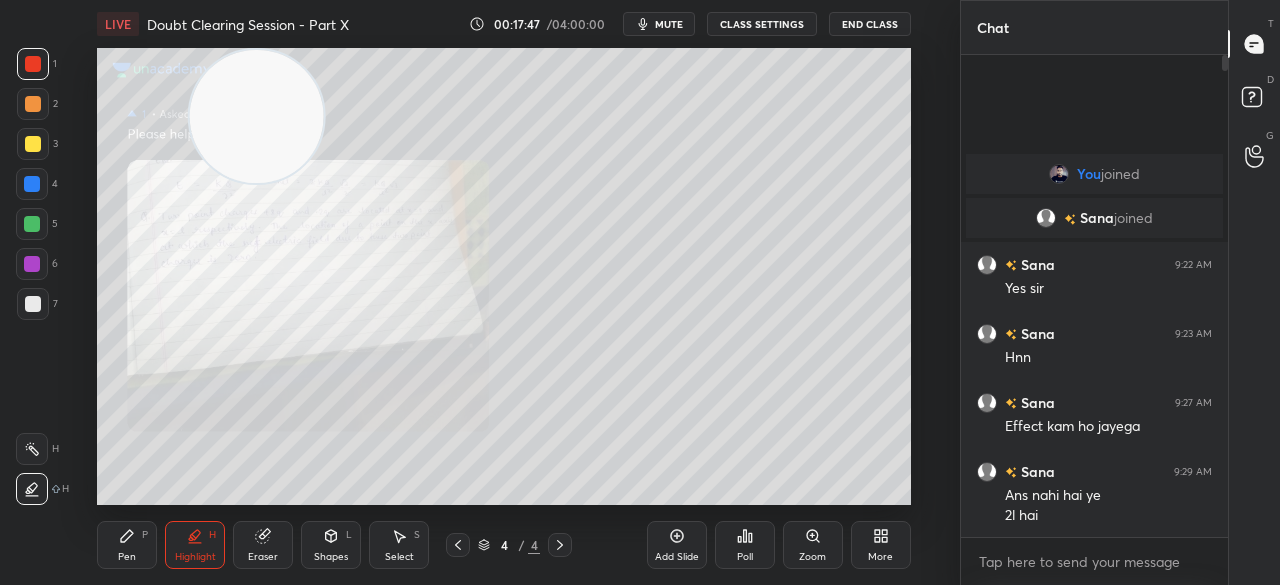 click on "Pen P" at bounding box center [127, 545] 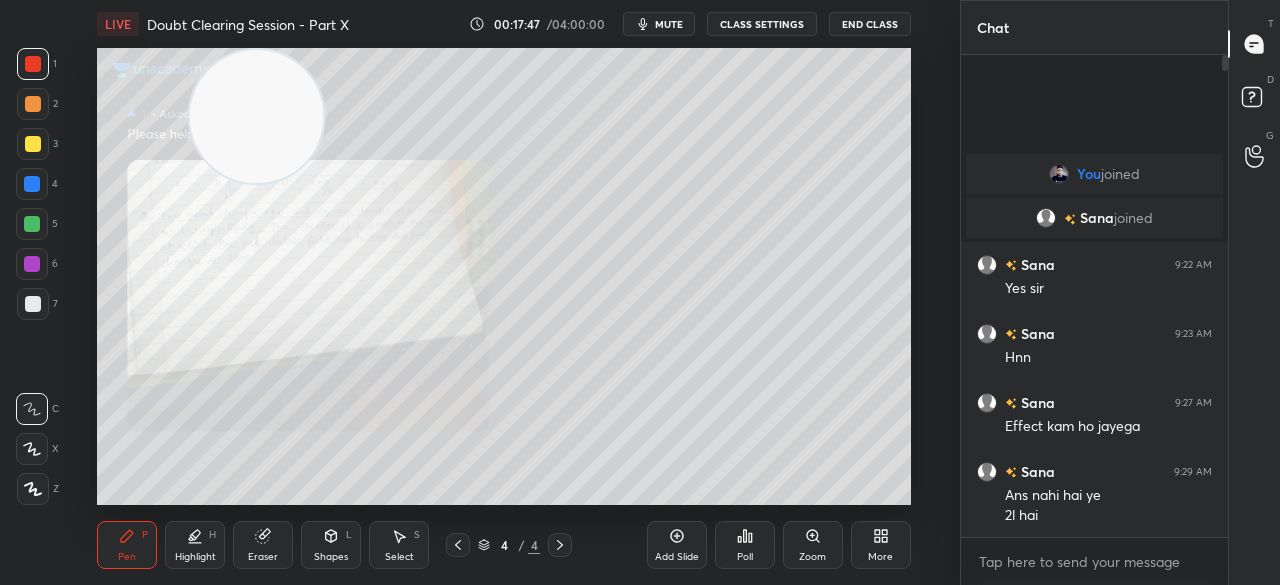 click on "Pen" at bounding box center (127, 557) 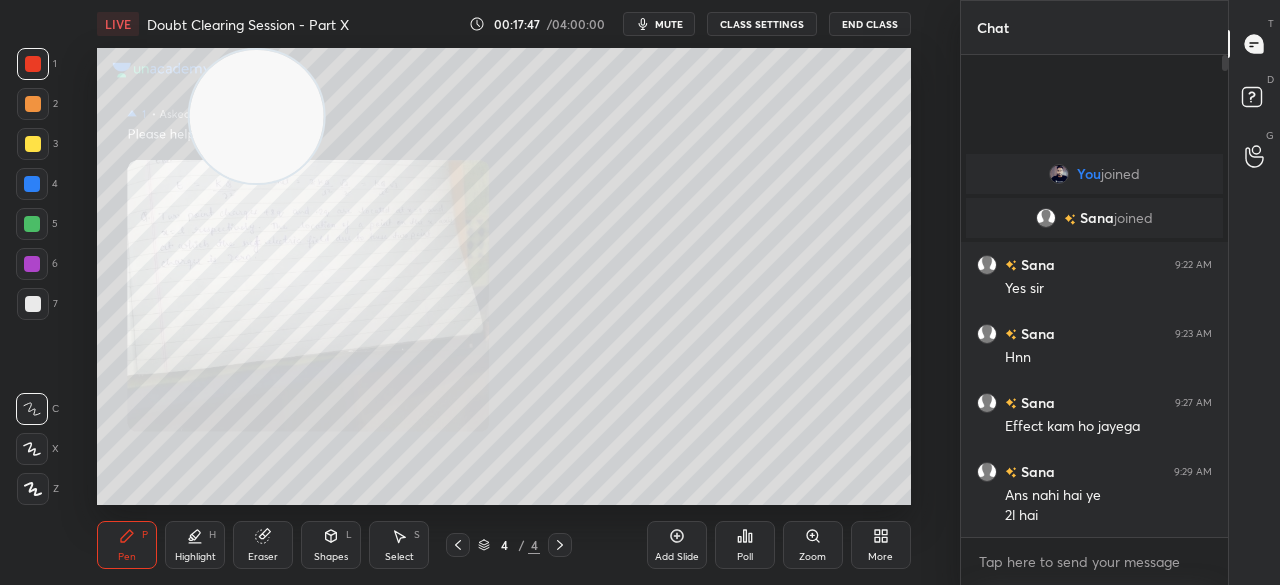 click at bounding box center (33, 144) 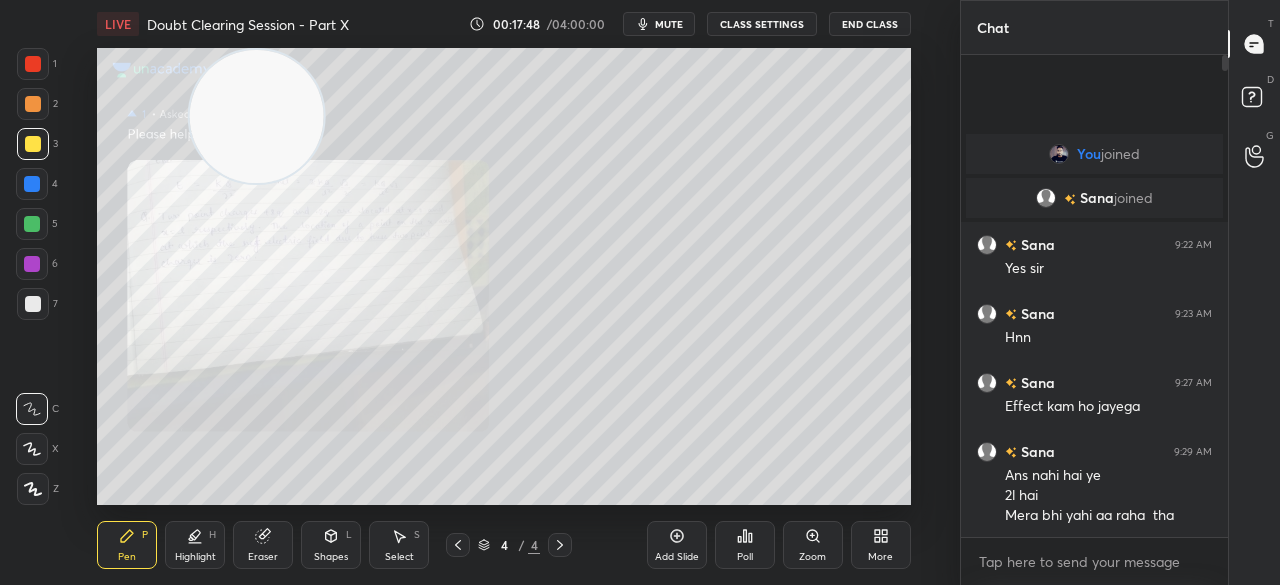 click at bounding box center [33, 144] 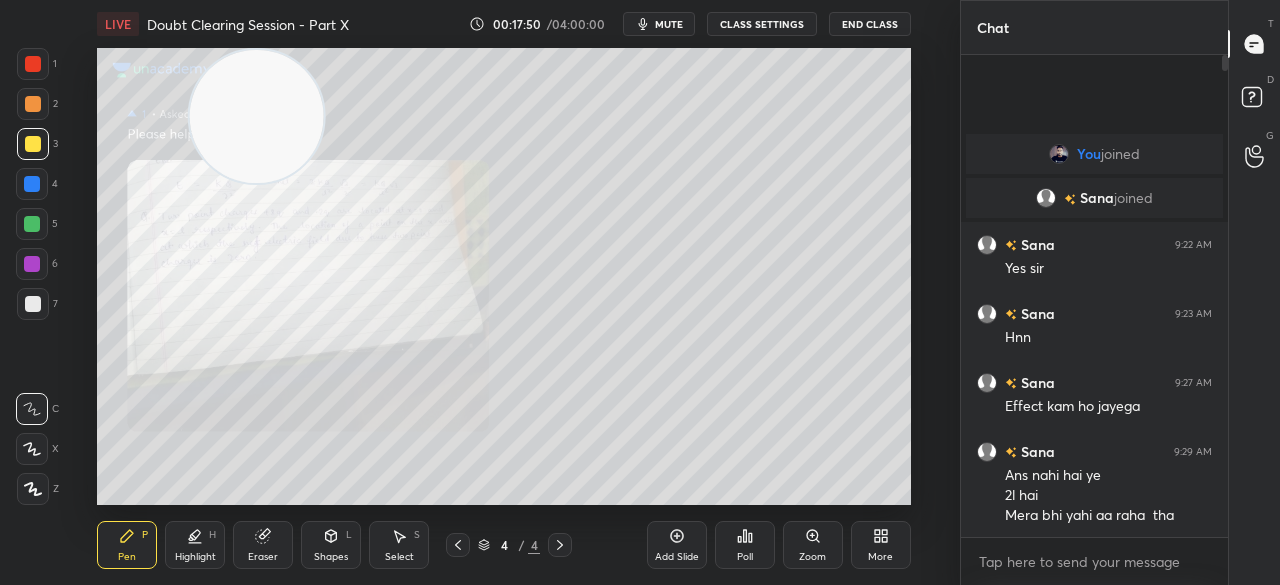 click on "1 2 3 4 5 6 7 C X Z C X Z E E Erase all   H H" at bounding box center (32, 276) 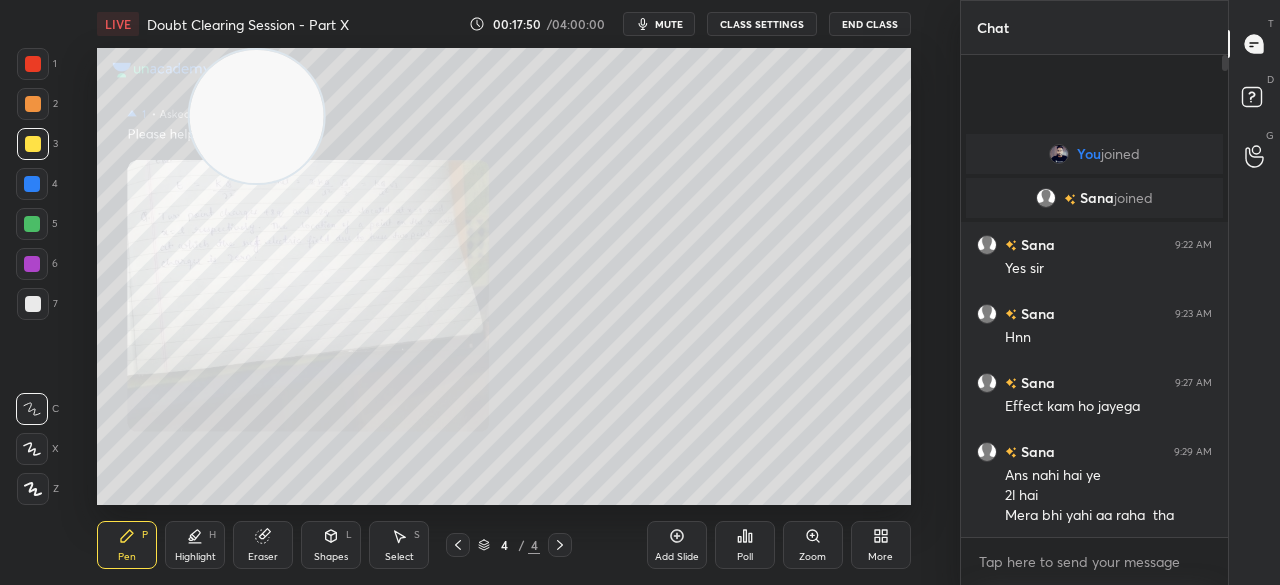 click at bounding box center [33, 304] 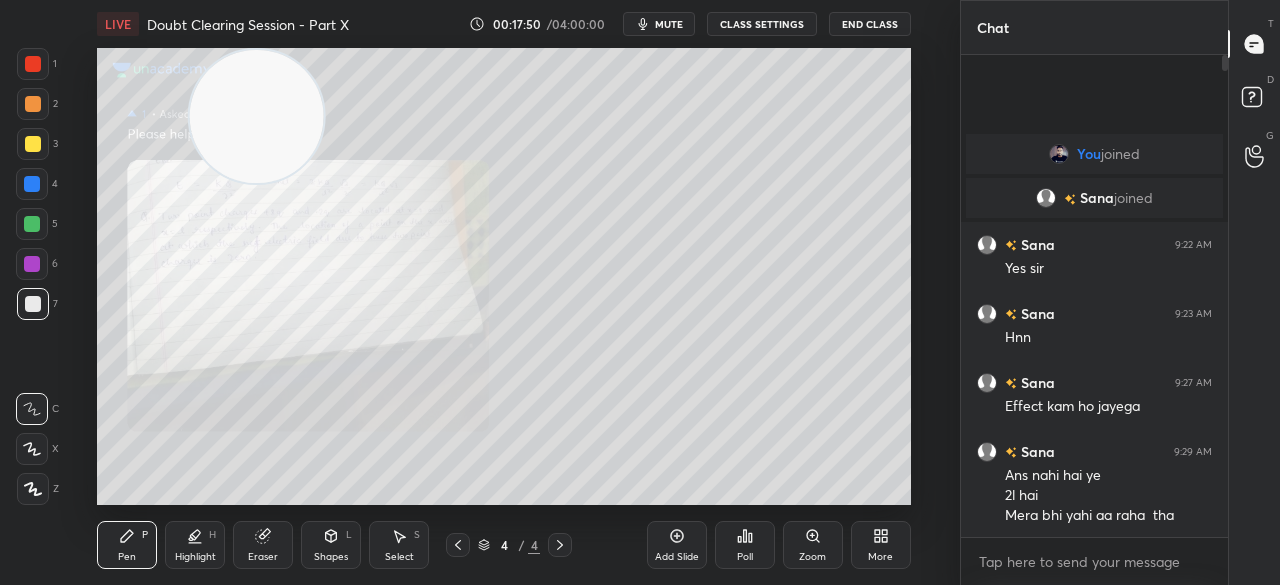 click at bounding box center (33, 304) 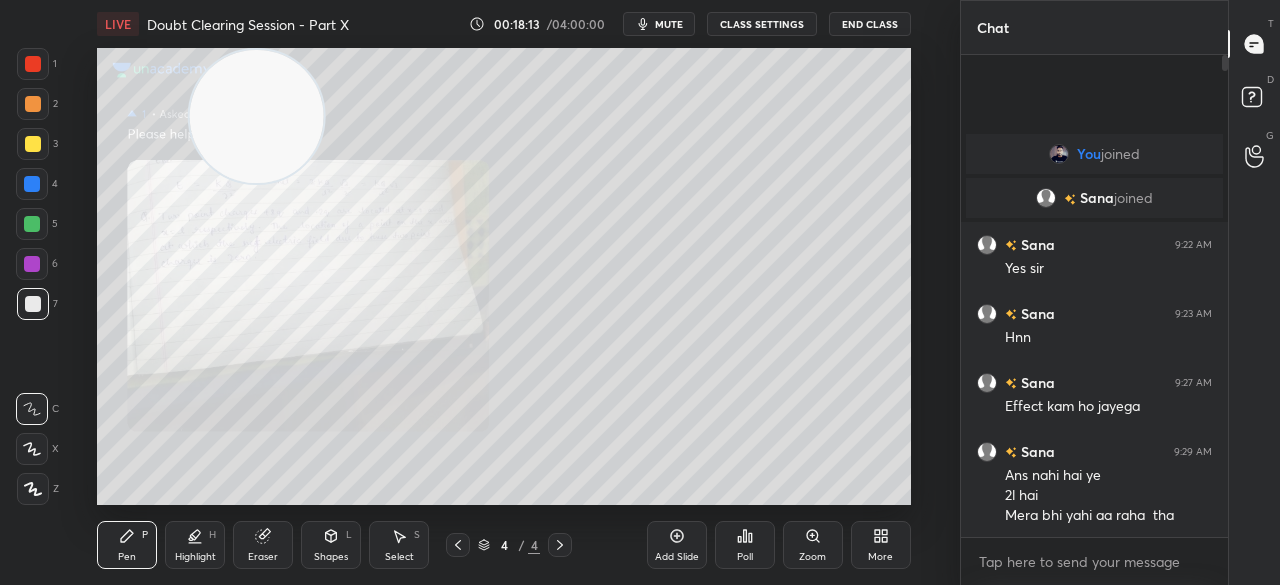 click 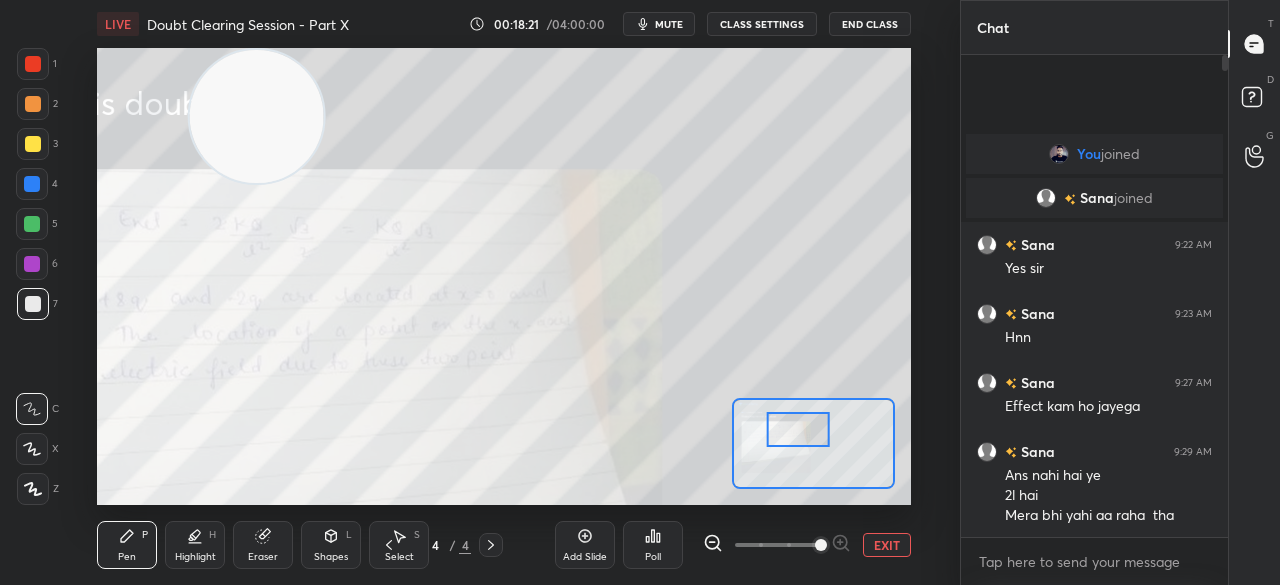 click on "EXIT" at bounding box center (887, 545) 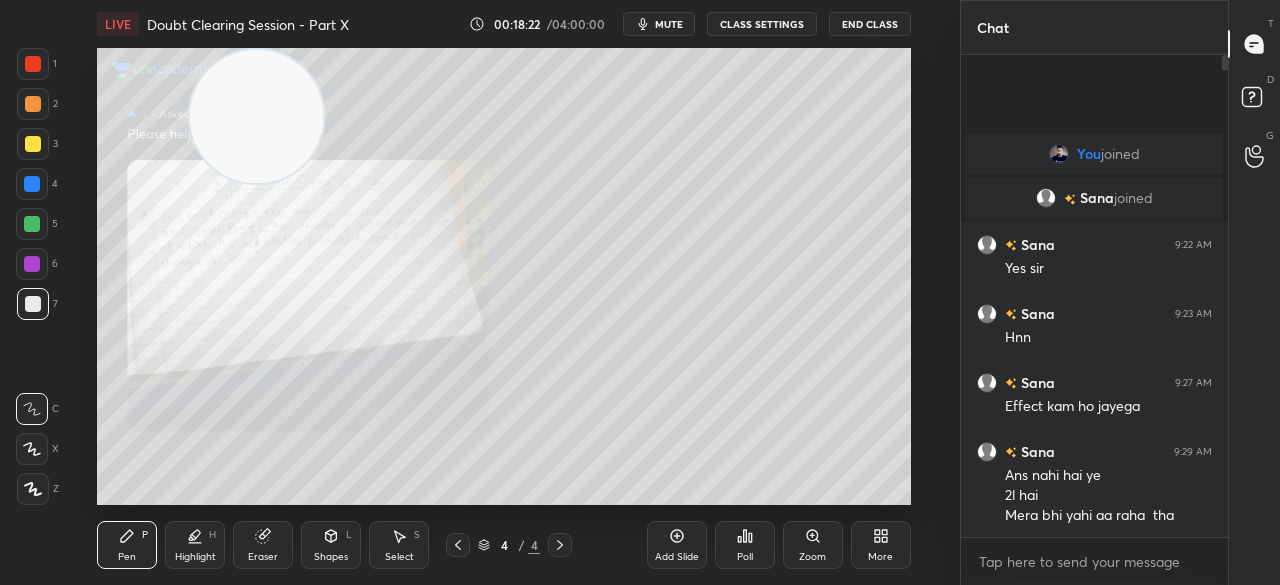 click 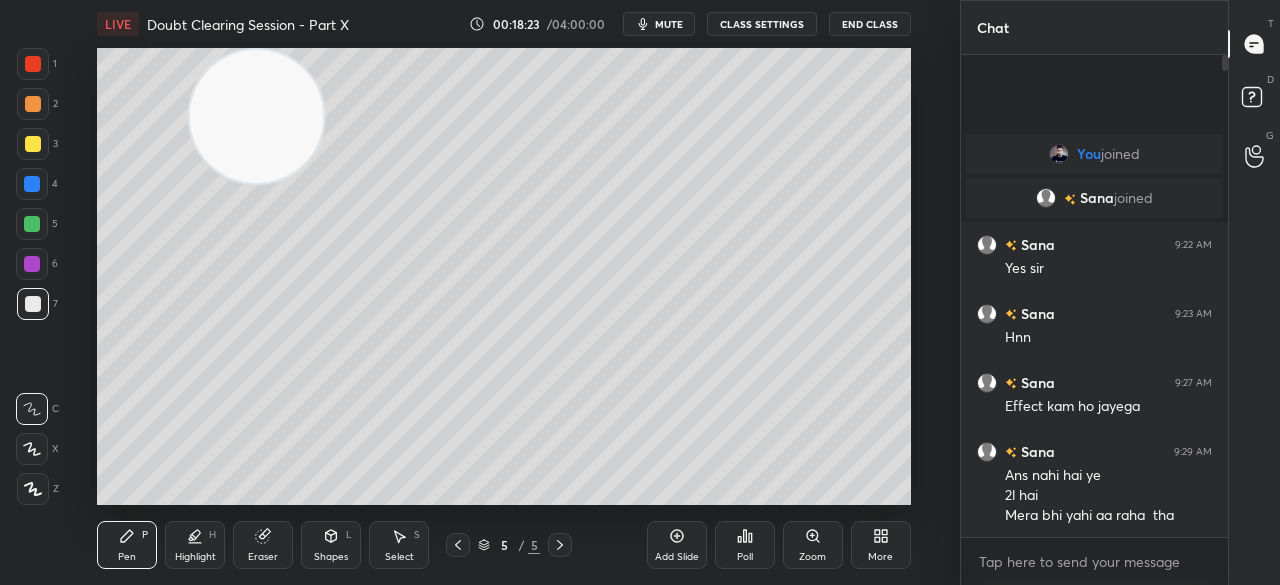 click on "Shapes" at bounding box center (331, 557) 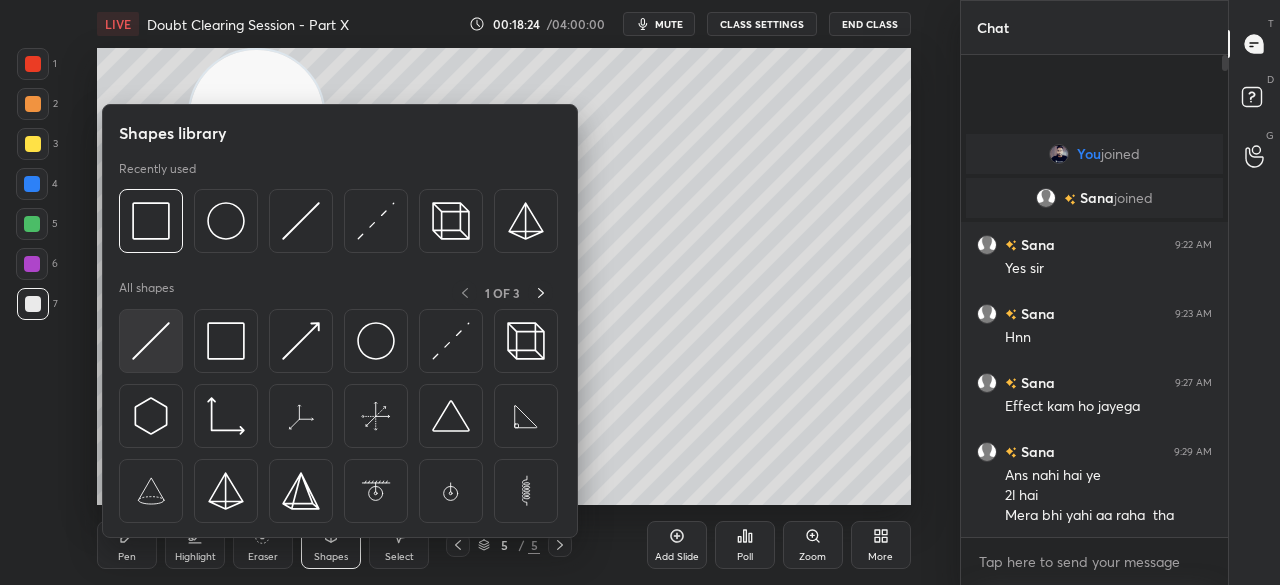 click at bounding box center (151, 341) 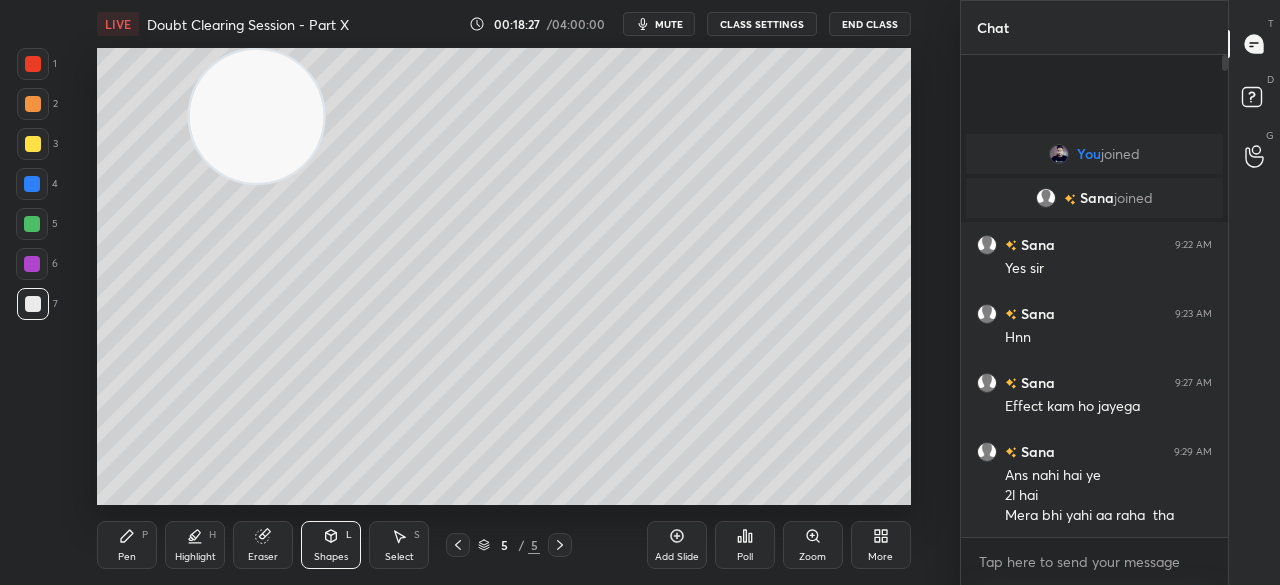 click at bounding box center (33, 144) 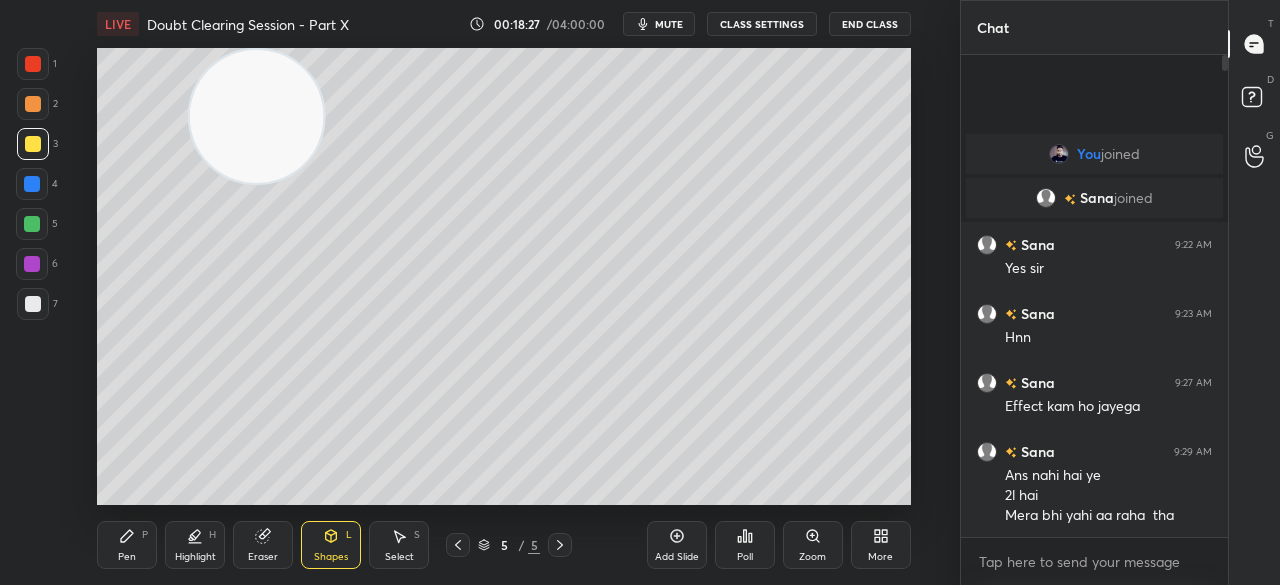 click at bounding box center [33, 144] 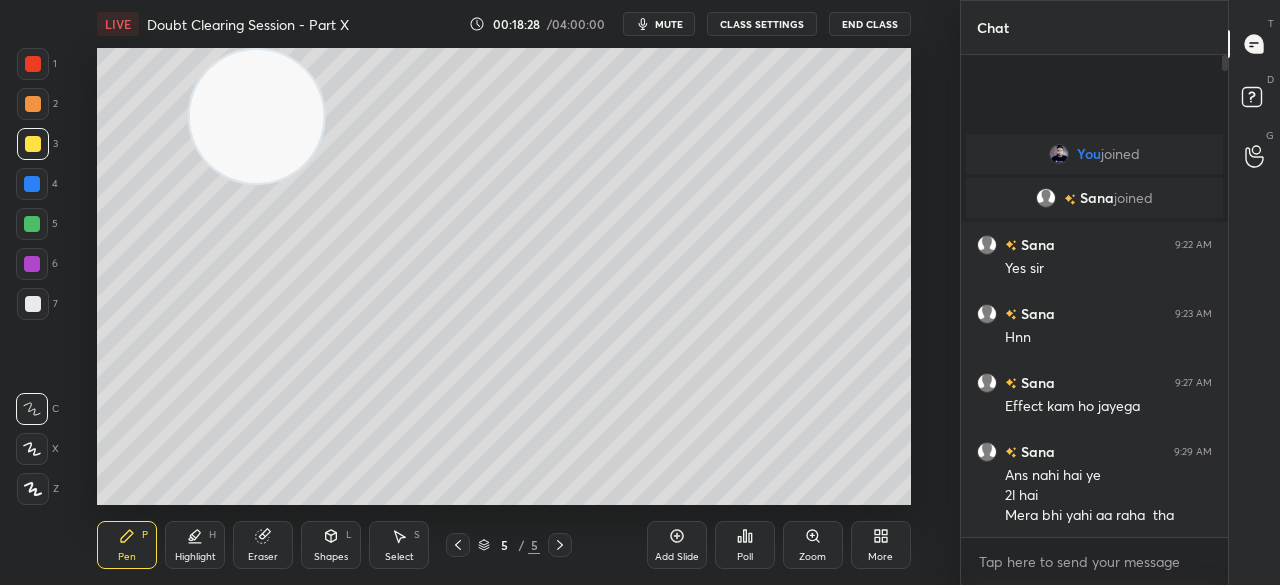 click on "Pen P" at bounding box center [127, 545] 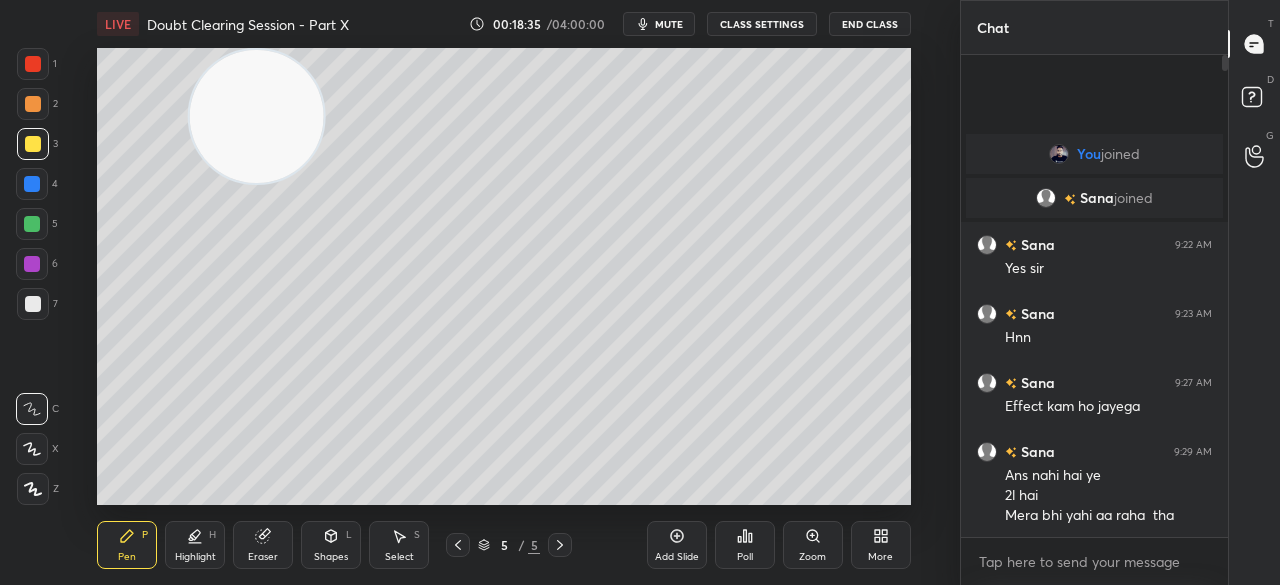 click at bounding box center (33, 64) 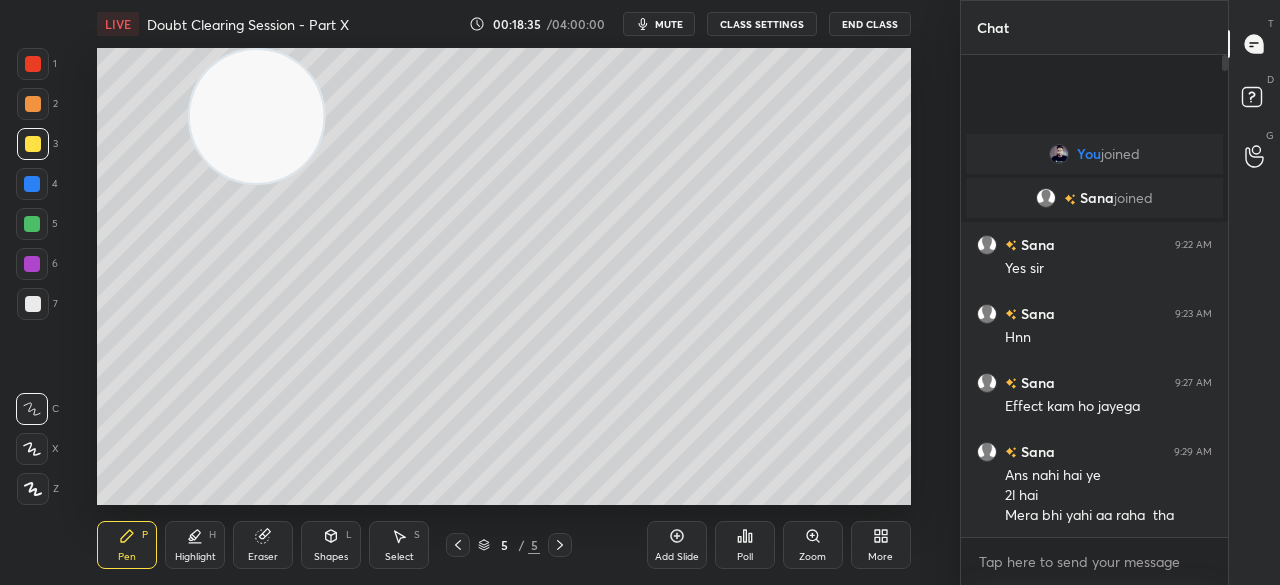 click at bounding box center (33, 64) 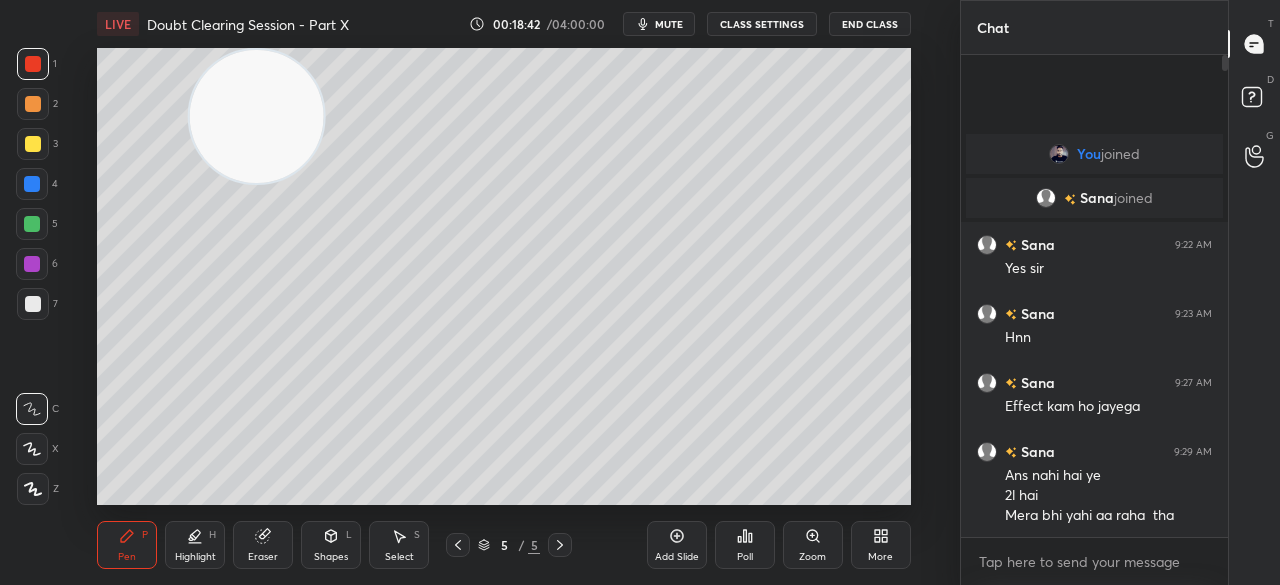 click at bounding box center [33, 144] 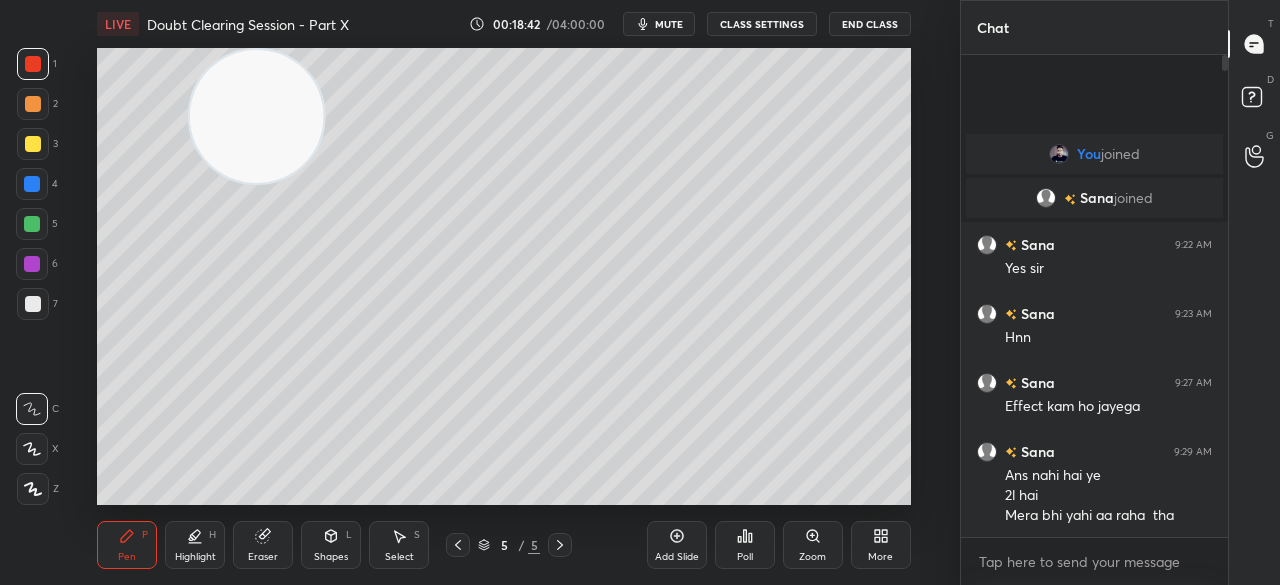 click at bounding box center [33, 144] 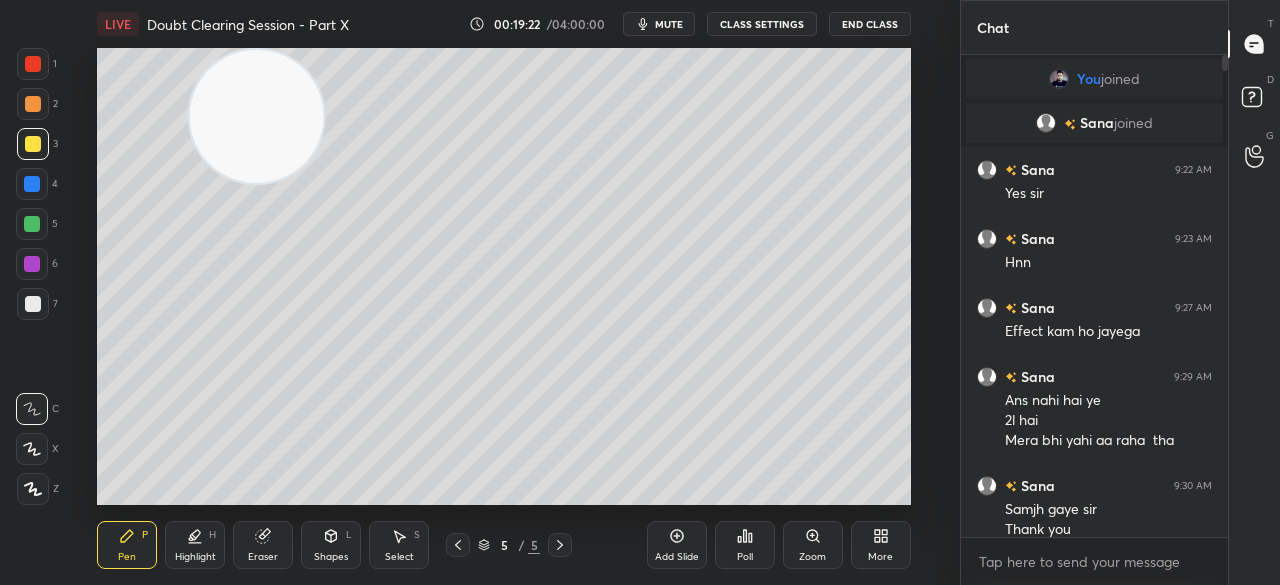click on "mute" at bounding box center [659, 24] 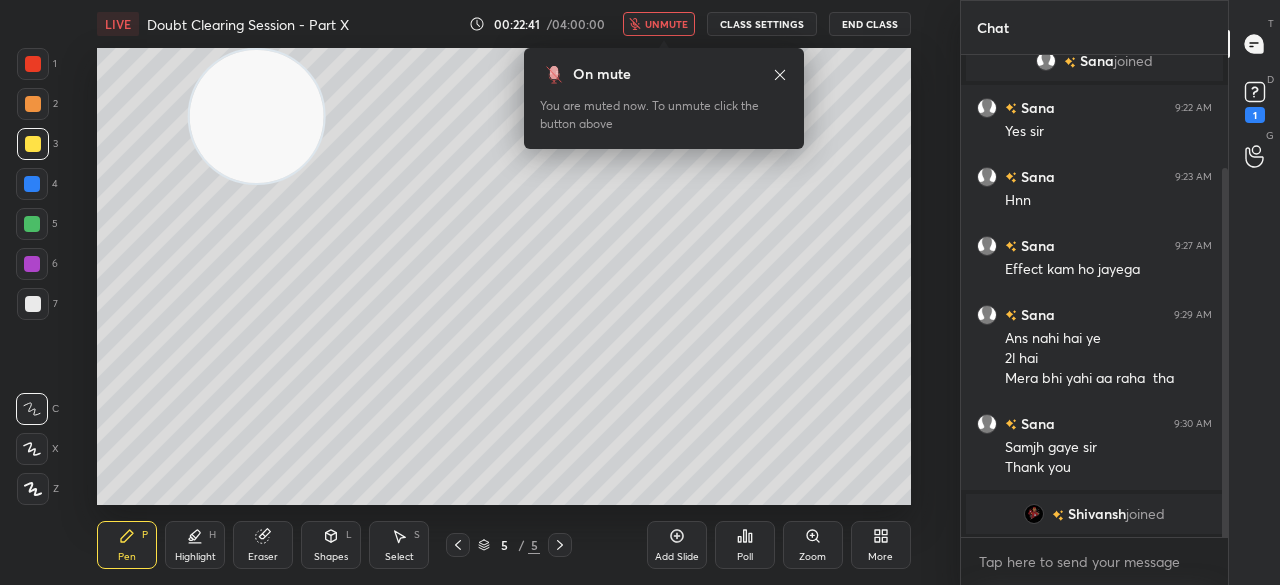 scroll, scrollTop: 148, scrollLeft: 0, axis: vertical 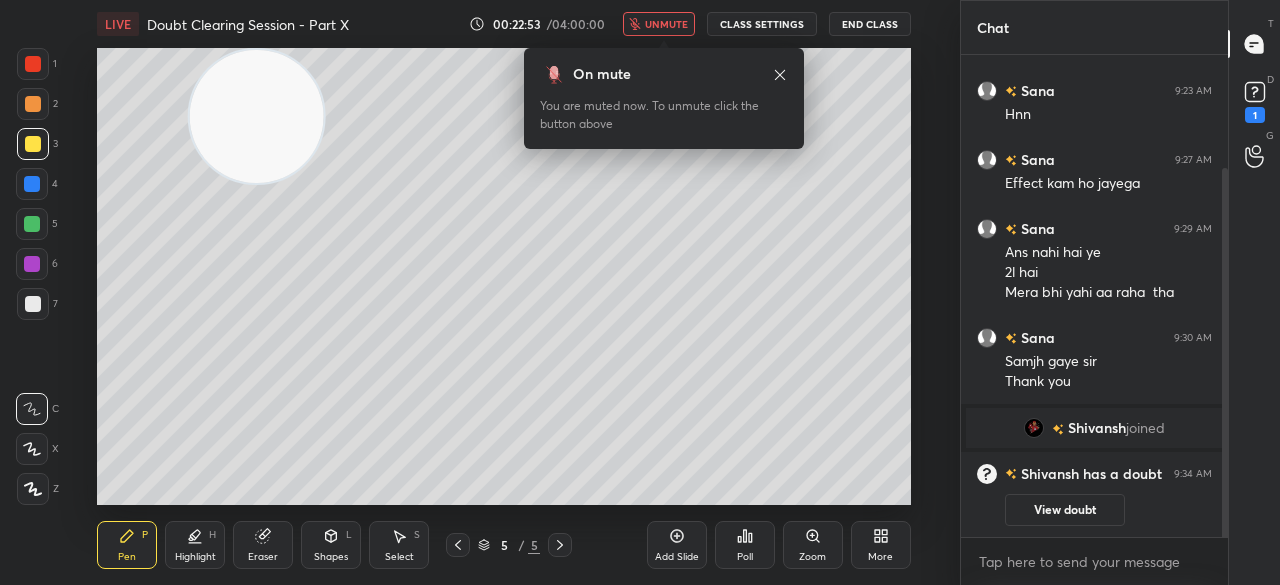 click on "unmute" at bounding box center (659, 24) 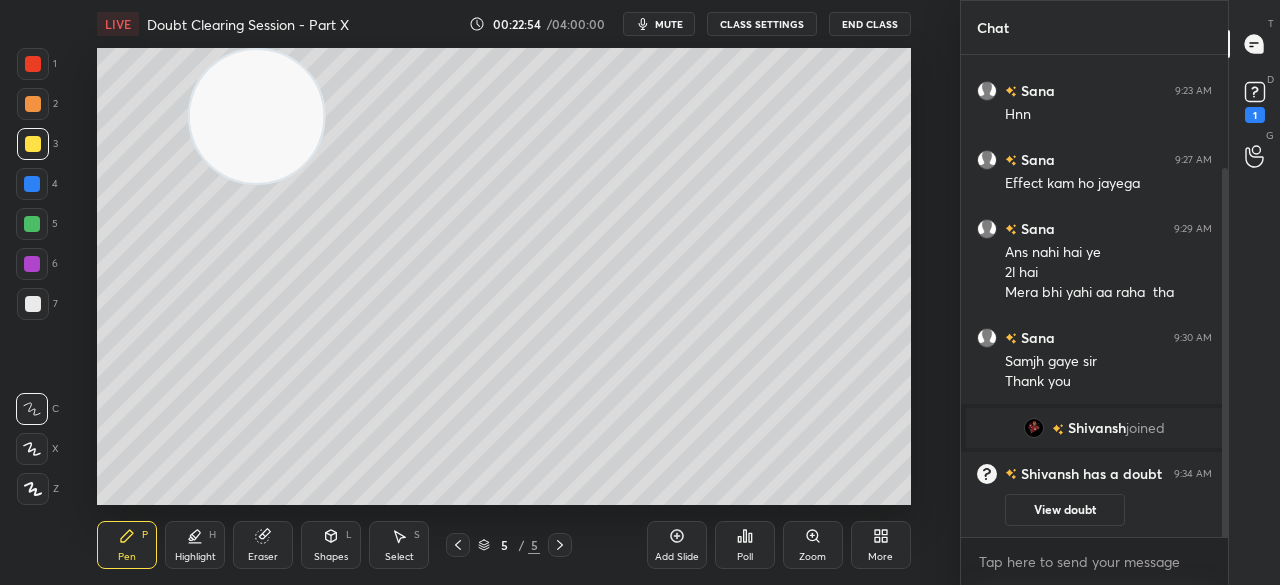 click on "1" at bounding box center (1255, 100) 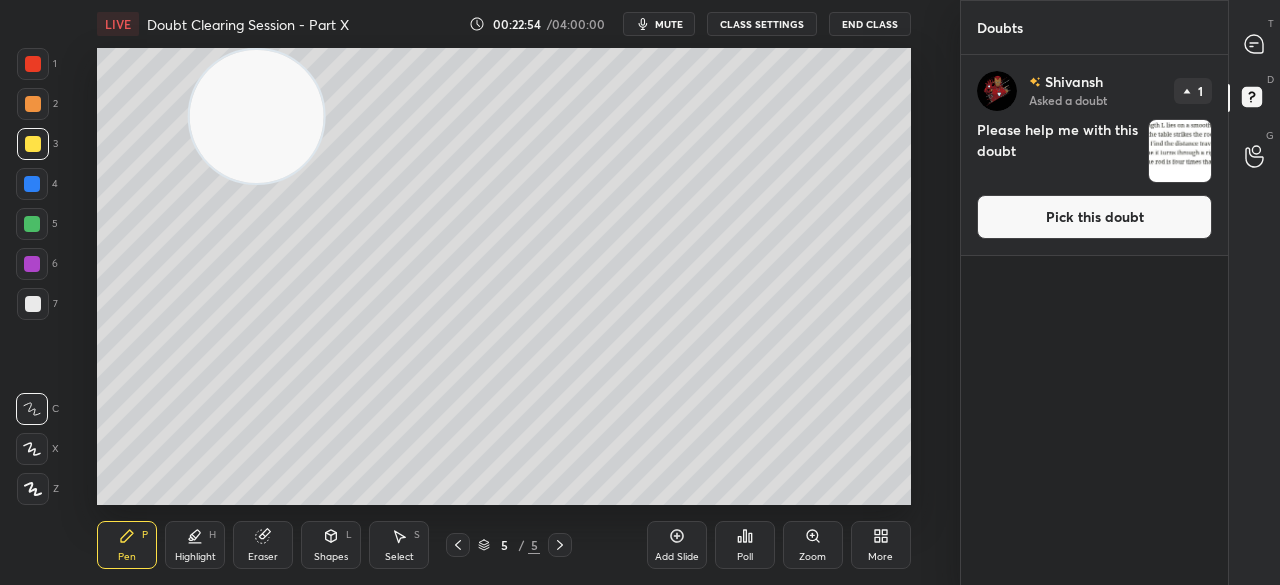 click on "Pick this doubt" at bounding box center [1094, 217] 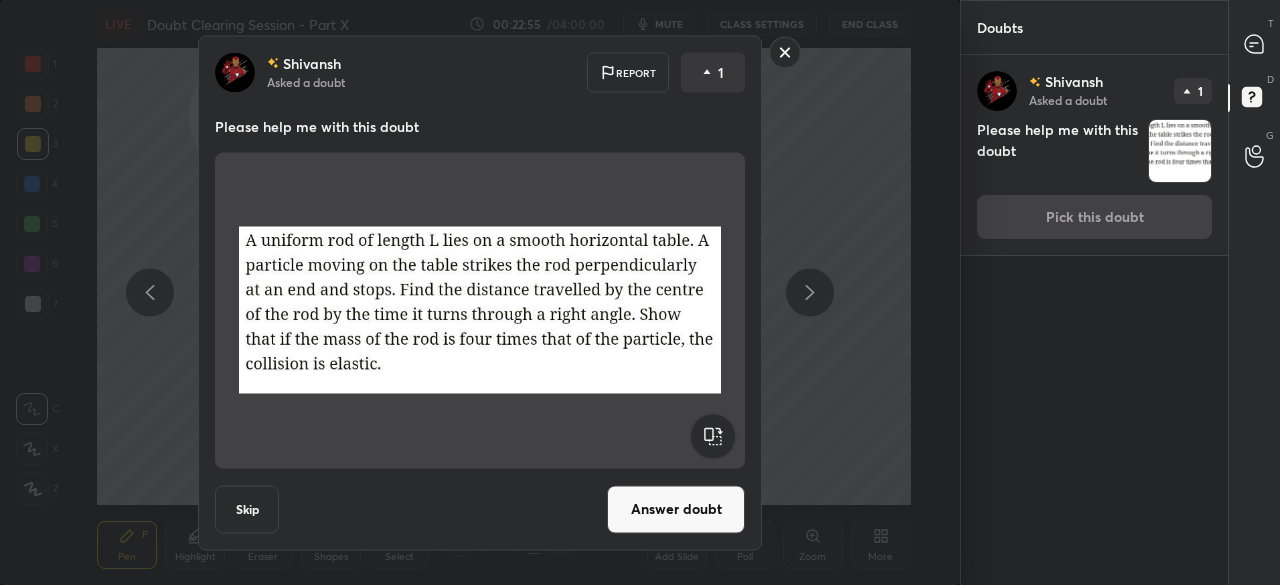 click on "Answer doubt" at bounding box center (676, 509) 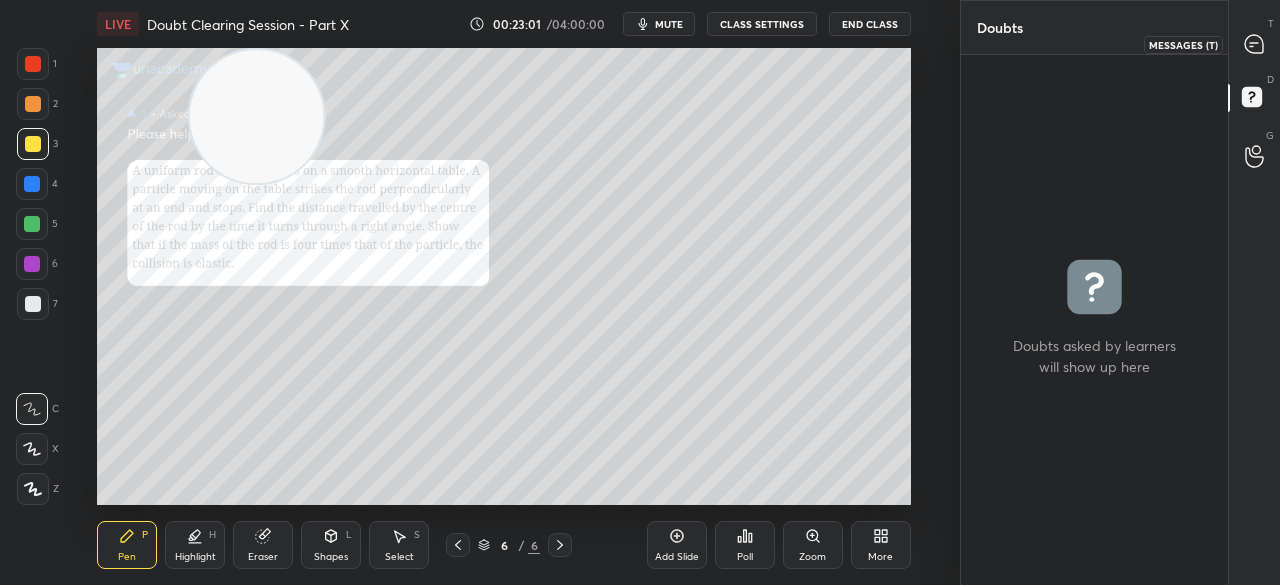 click 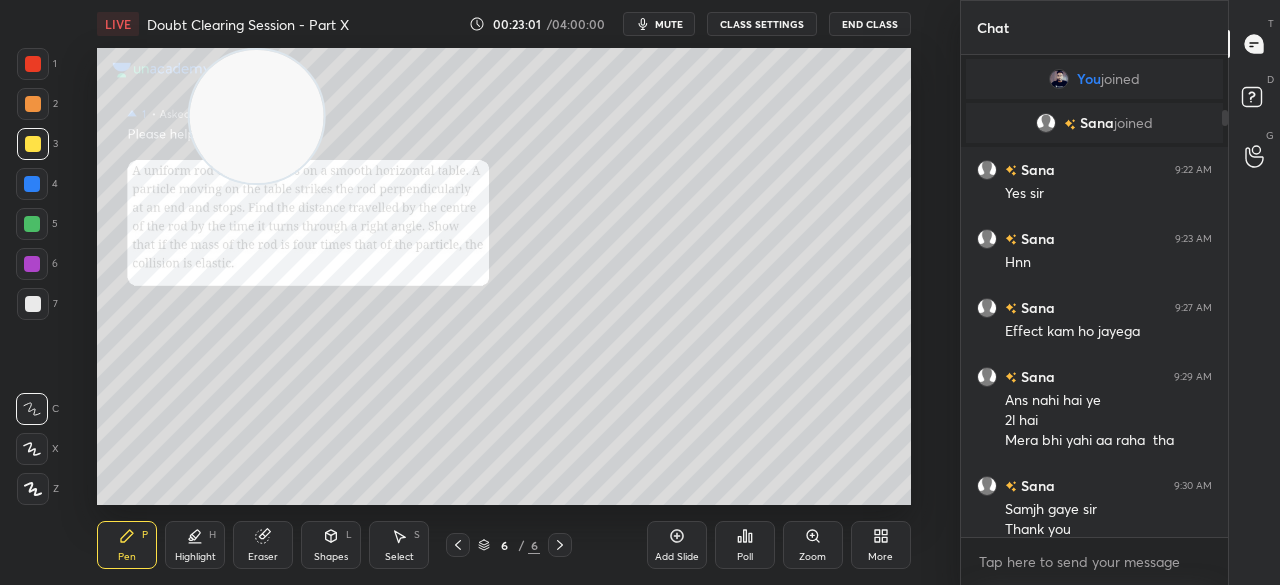 scroll, scrollTop: 62, scrollLeft: 0, axis: vertical 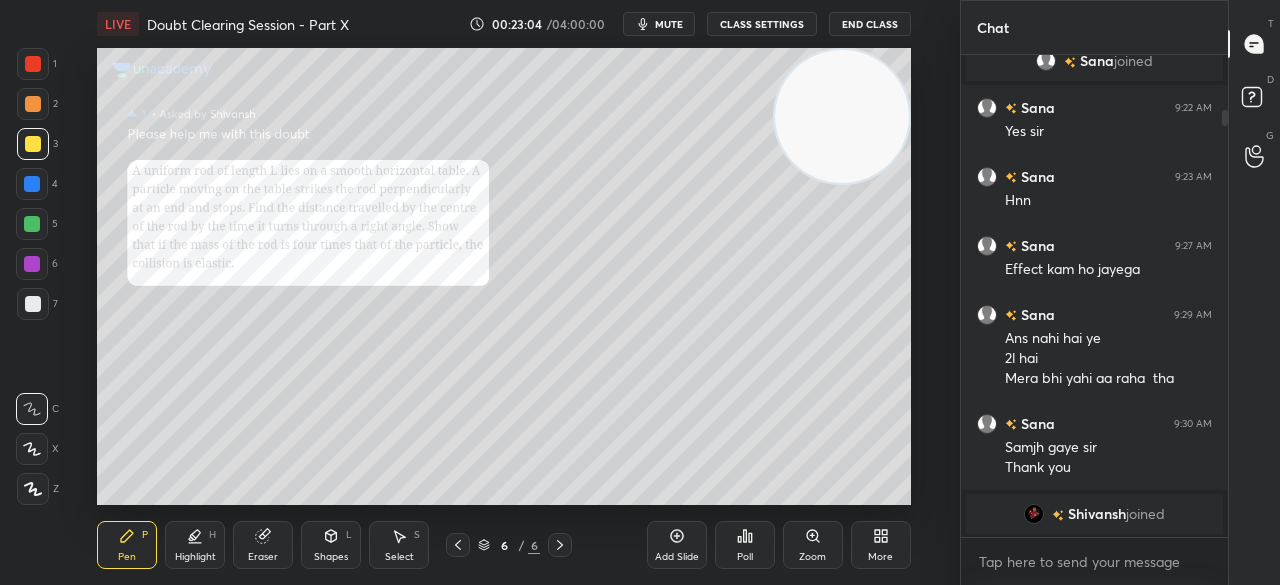 click on "1 2 3 4 5 6 7 C X Z C X Z E E Erase all   H H LIVE Doubt Clearing Session - Part X 00:23:04 /  04:00:00 mute CLASS SETTINGS End Class Setting up your live class Poll for   secs No correct answer Start poll Back Doubt Clearing Session - Part X • L8 of Doubt Clearing Course on Physics for IIT JEE - Part I [PERSON] Pen P Highlight H Eraser Shapes L Select S 6 / 6 Add Slide Poll Zoom More" at bounding box center [472, 292] 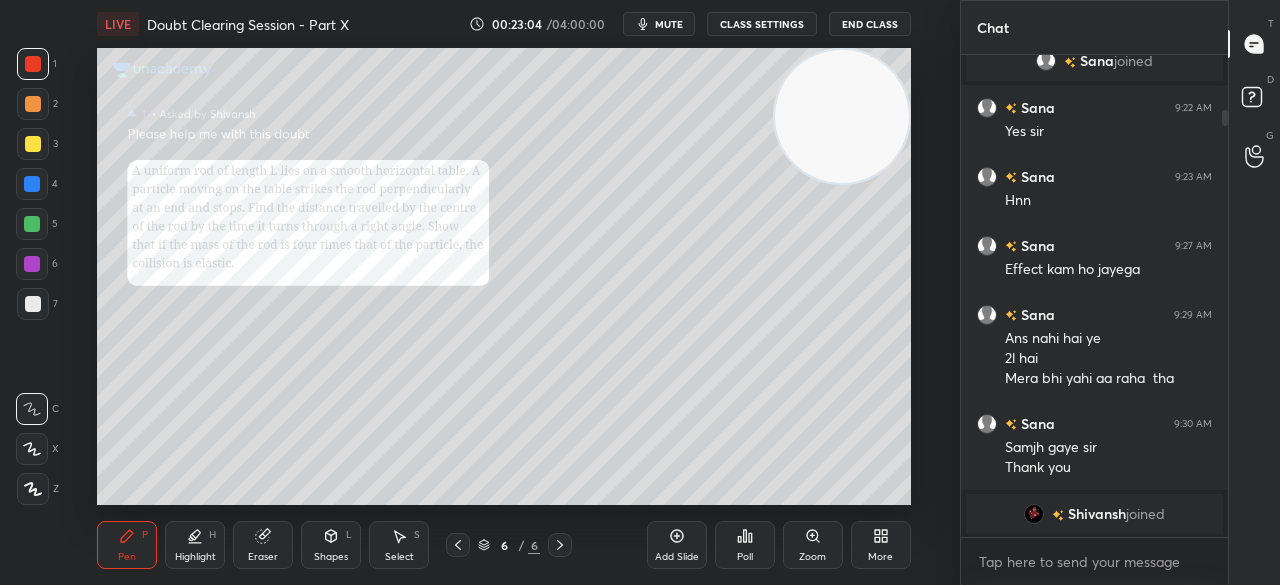 click on "1" at bounding box center [37, 64] 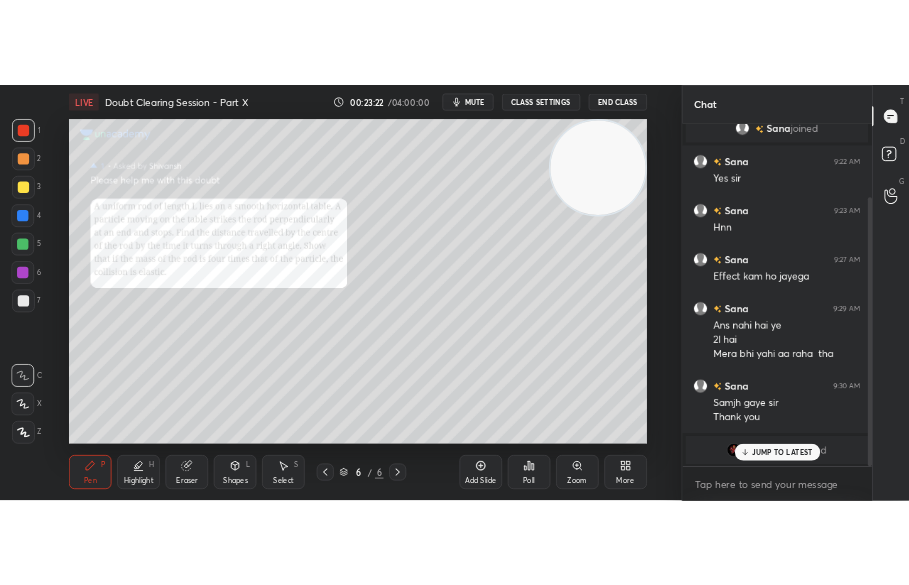 scroll, scrollTop: 130, scrollLeft: 0, axis: vertical 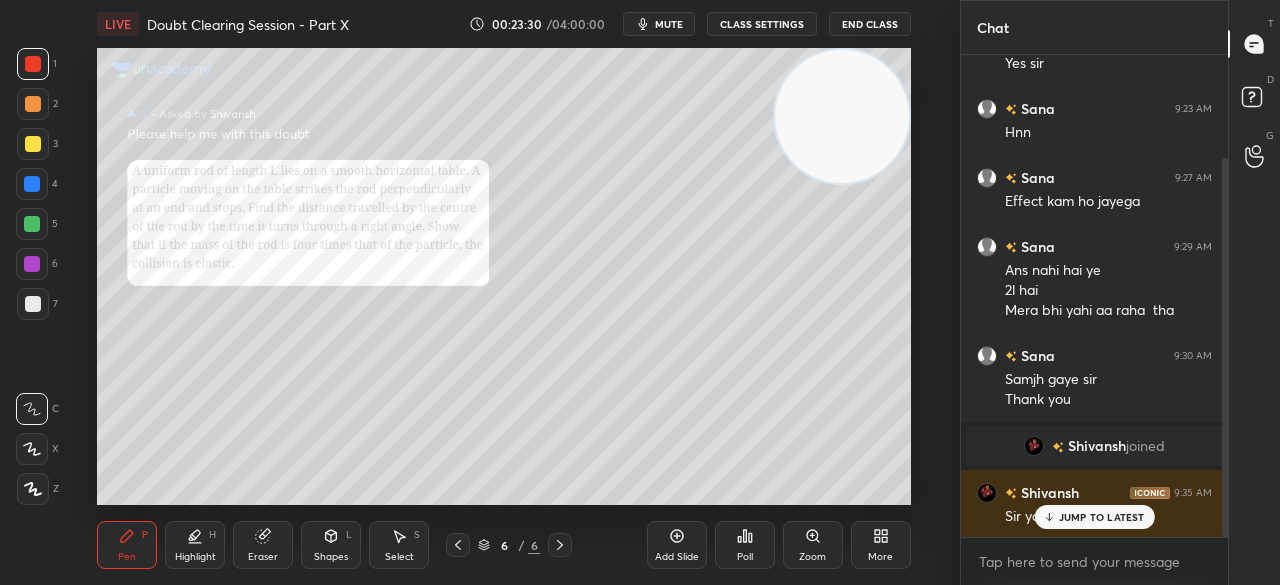 click 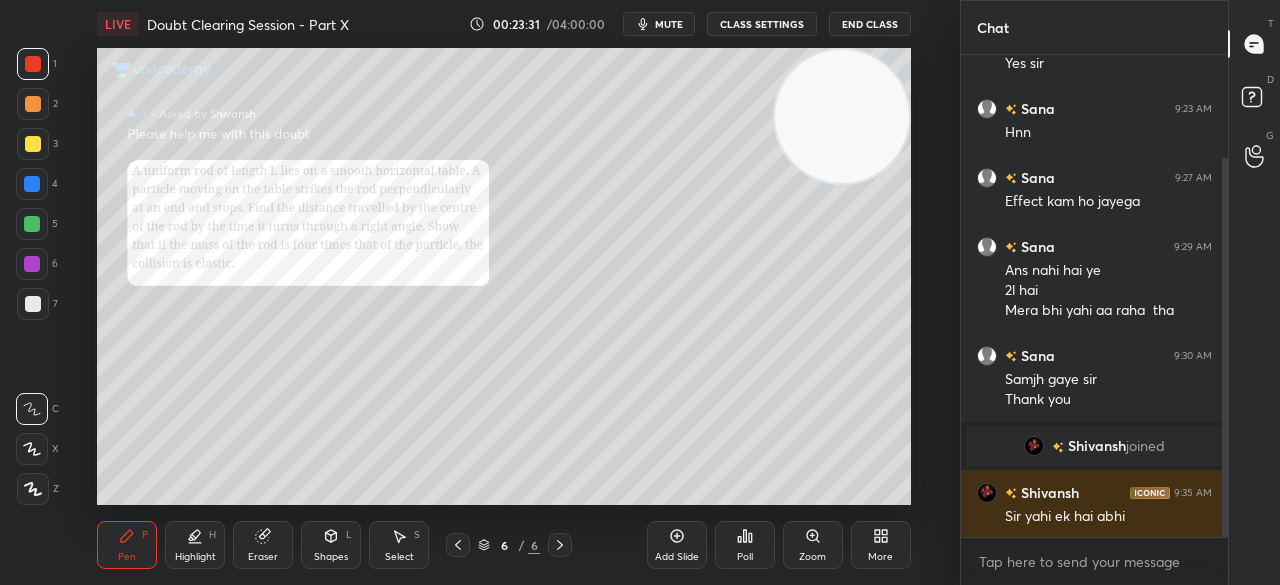 click on "Zoom" at bounding box center [813, 545] 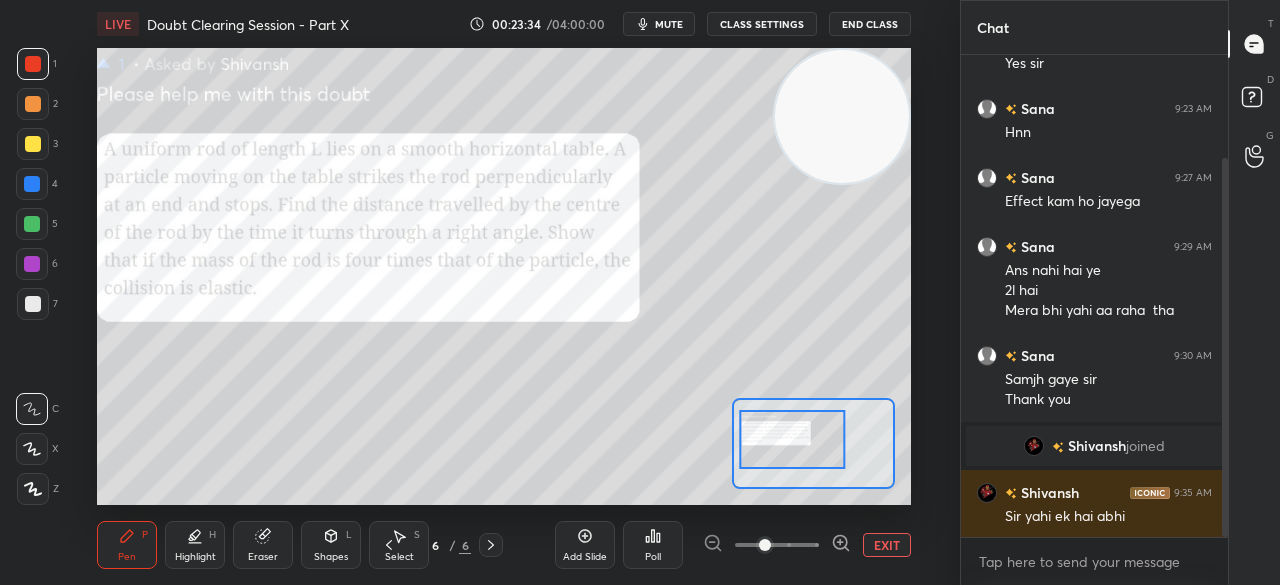 click at bounding box center [33, 64] 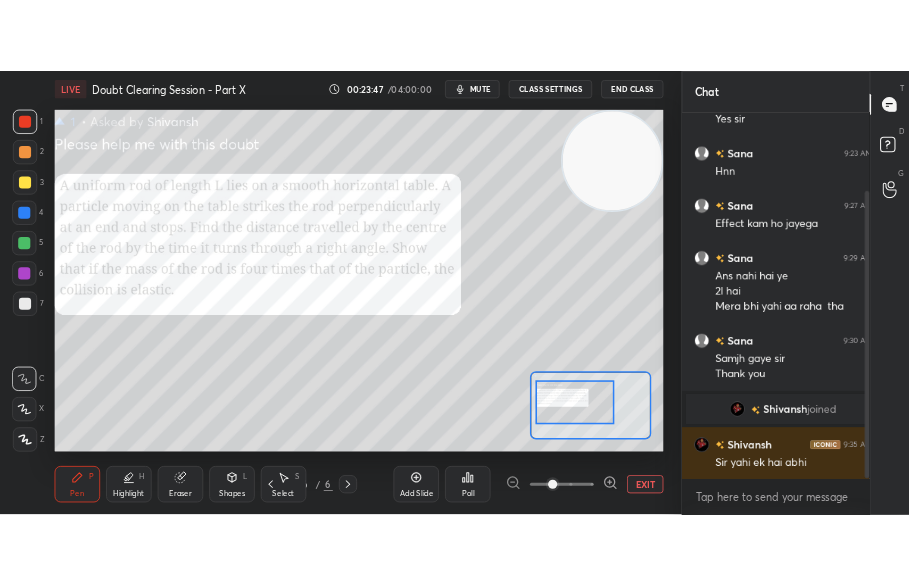scroll, scrollTop: 457, scrollLeft: 602, axis: both 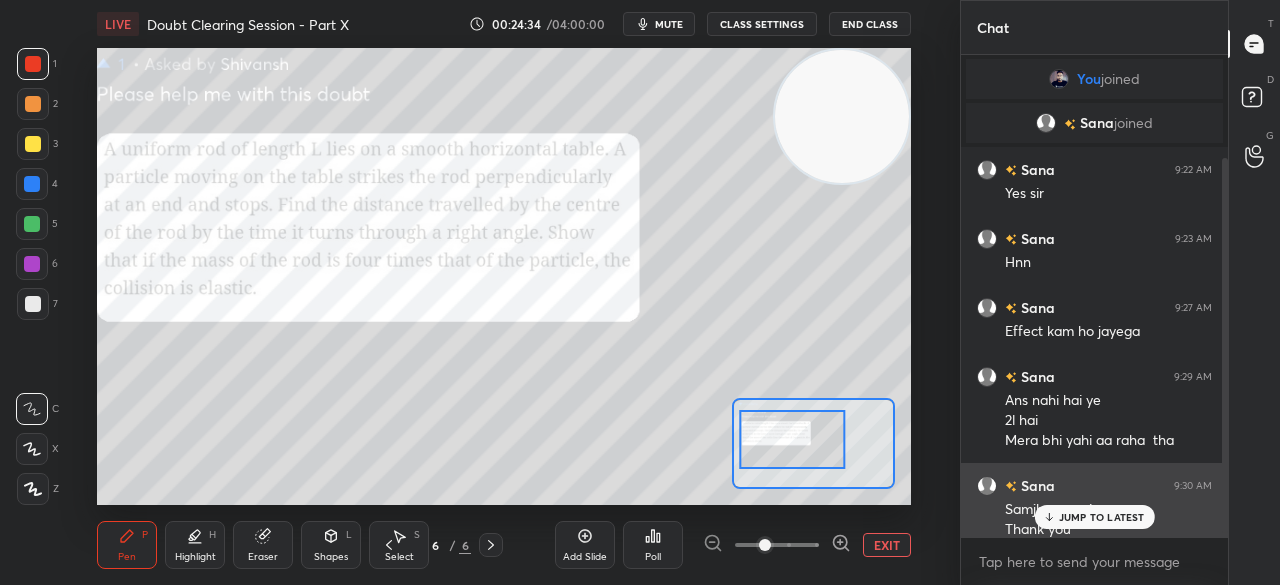 click on "Samjh gaye sir" at bounding box center [1108, 510] 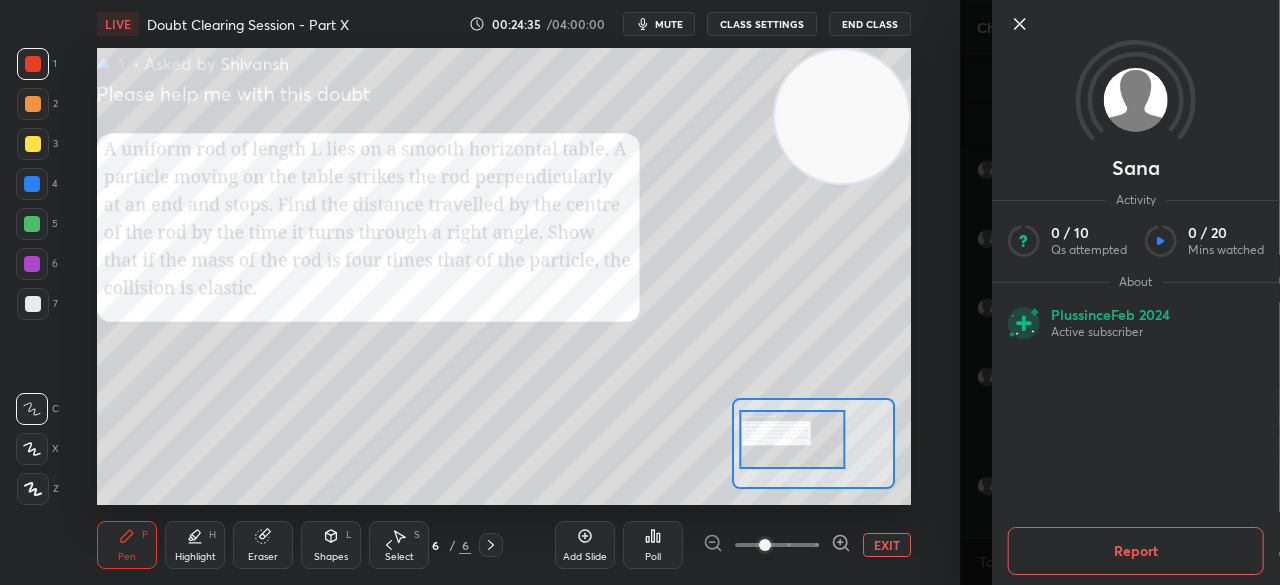 click 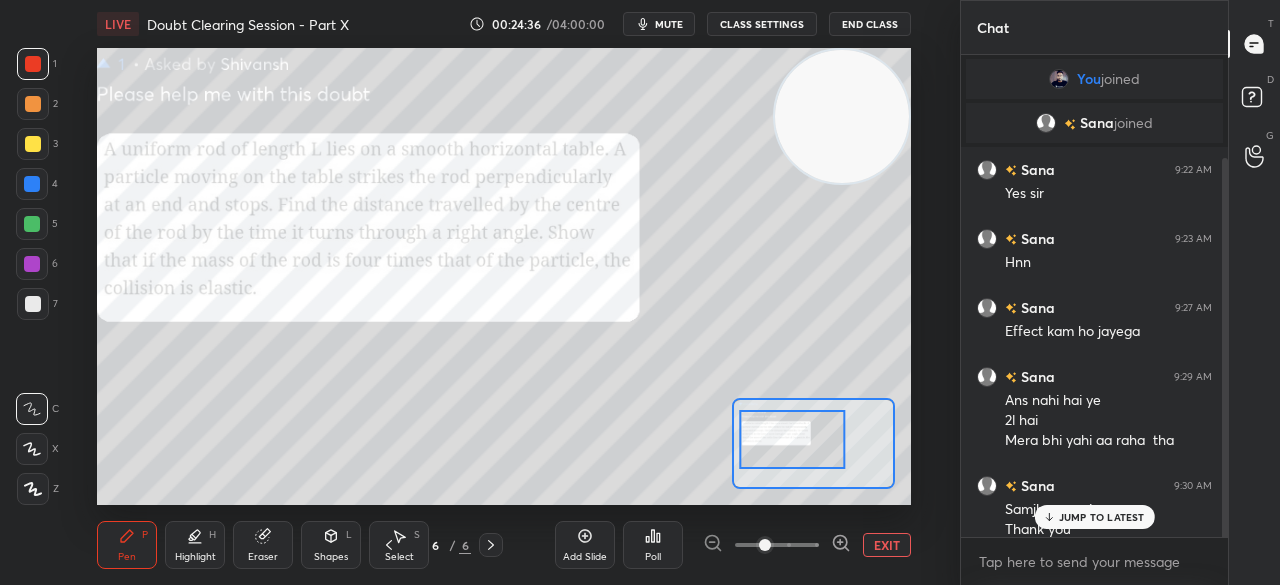 click 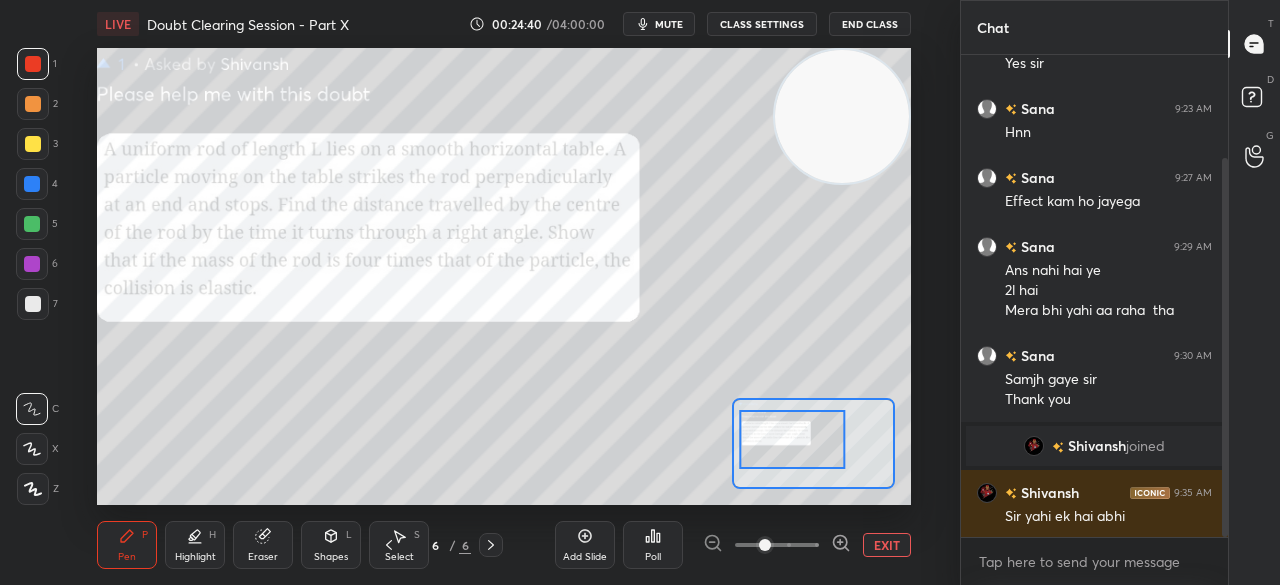 click at bounding box center (33, 144) 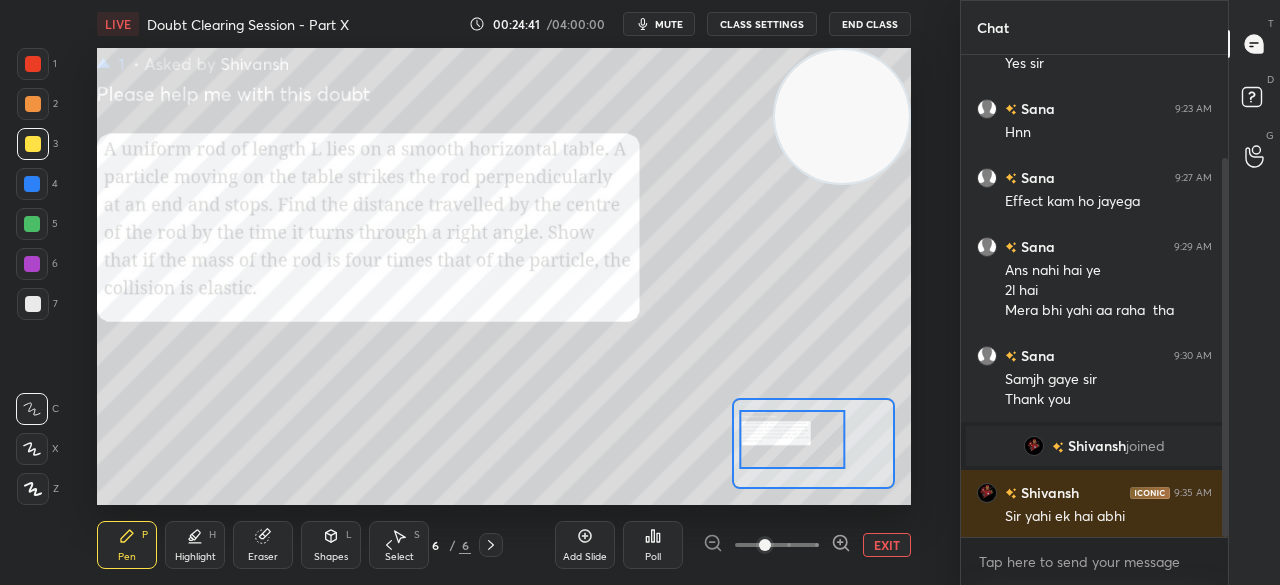 click at bounding box center (33, 64) 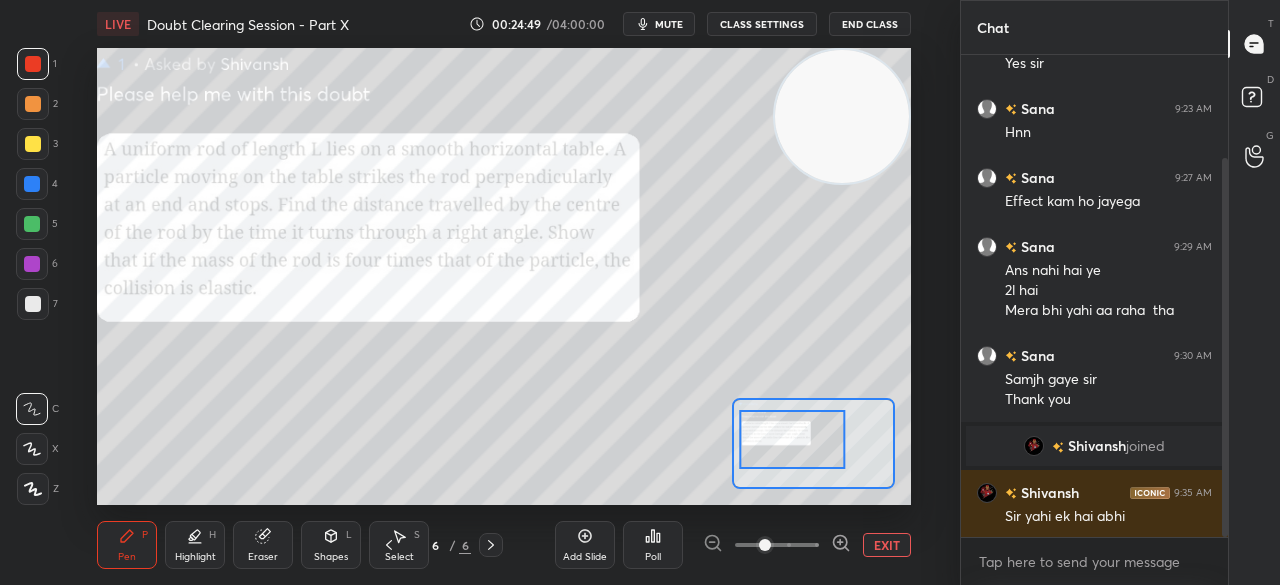 click at bounding box center (33, 64) 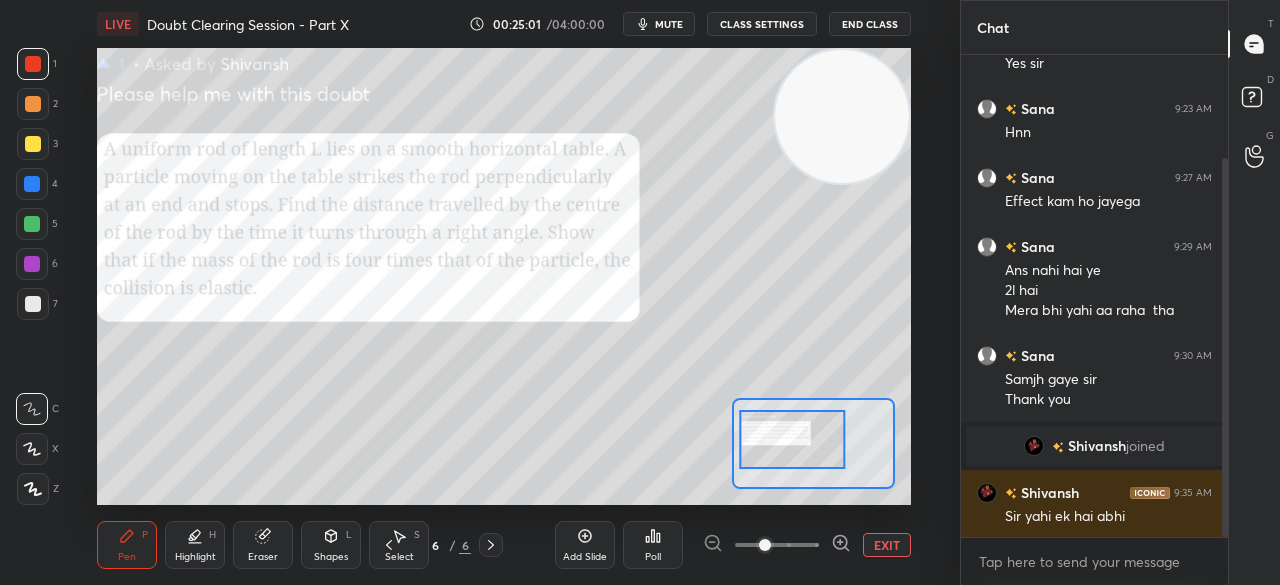 click at bounding box center (33, 144) 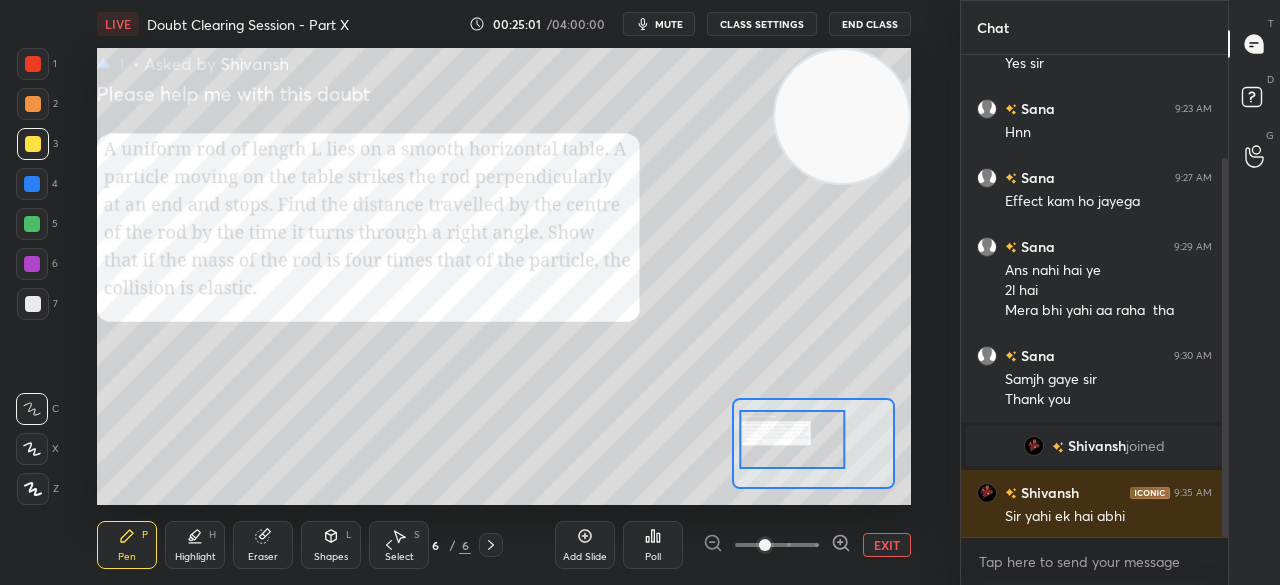 click at bounding box center (33, 144) 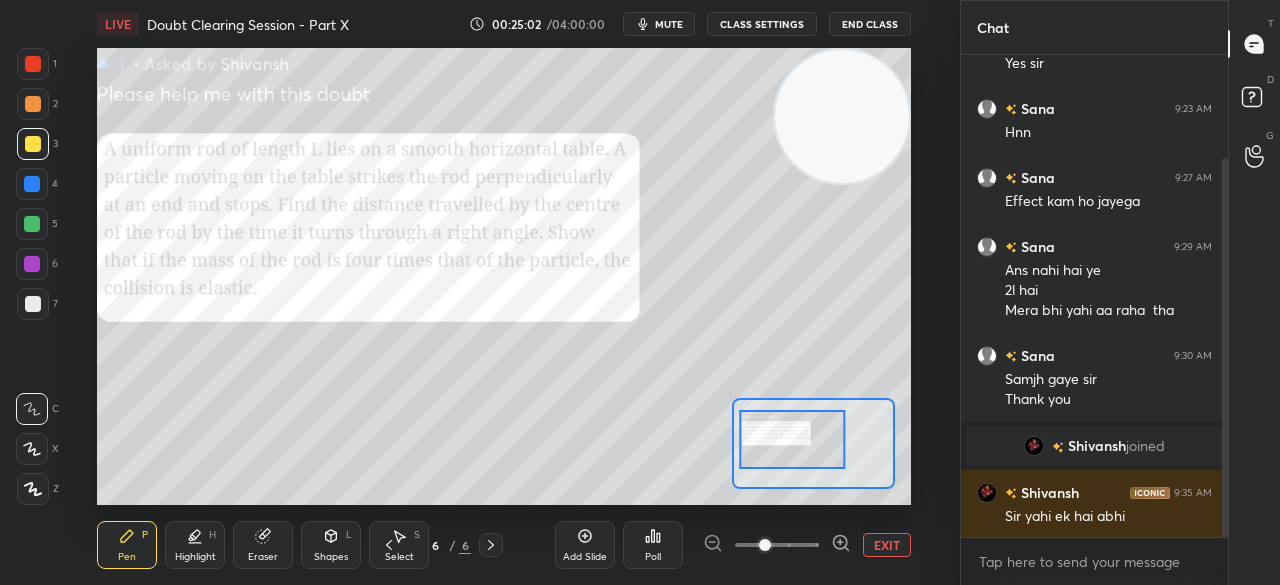 click on "1" at bounding box center [37, 64] 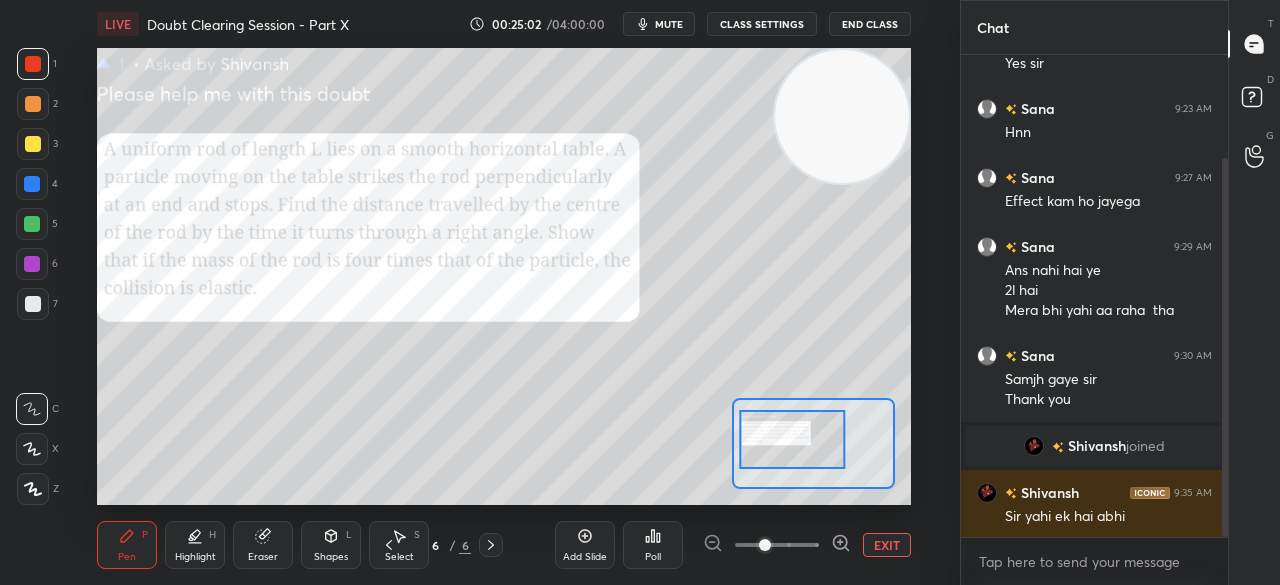 click on "1 2 3 4 5 6 7 C X Z C X Z E E Erase all   H H" at bounding box center (32, 276) 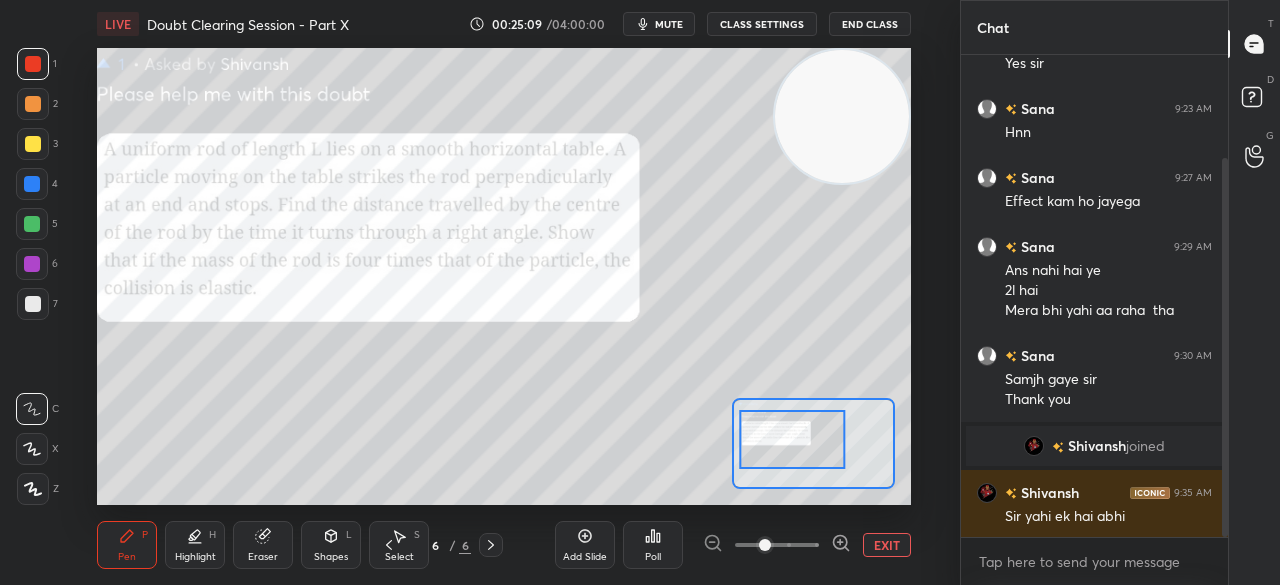 click at bounding box center (33, 144) 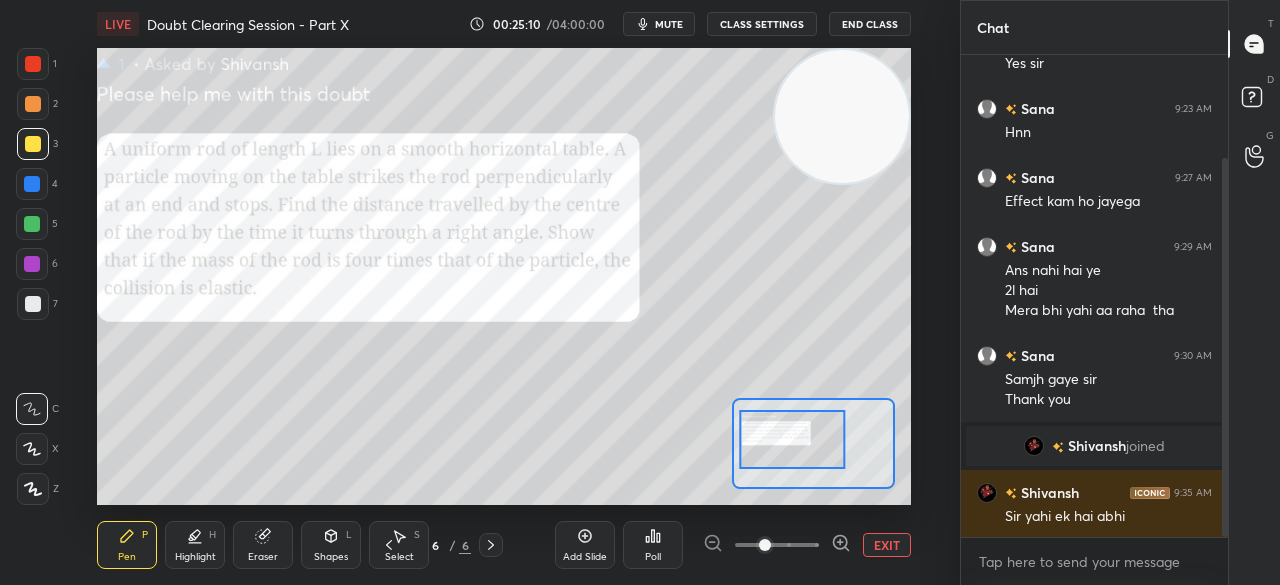 click at bounding box center [33, 144] 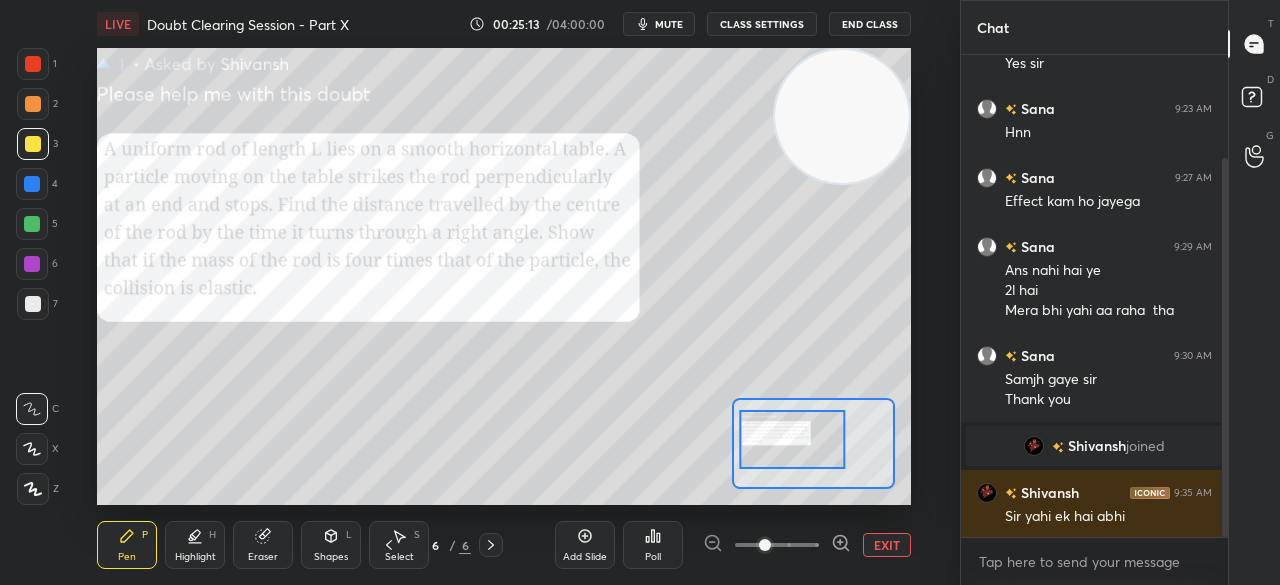 click at bounding box center [33, 64] 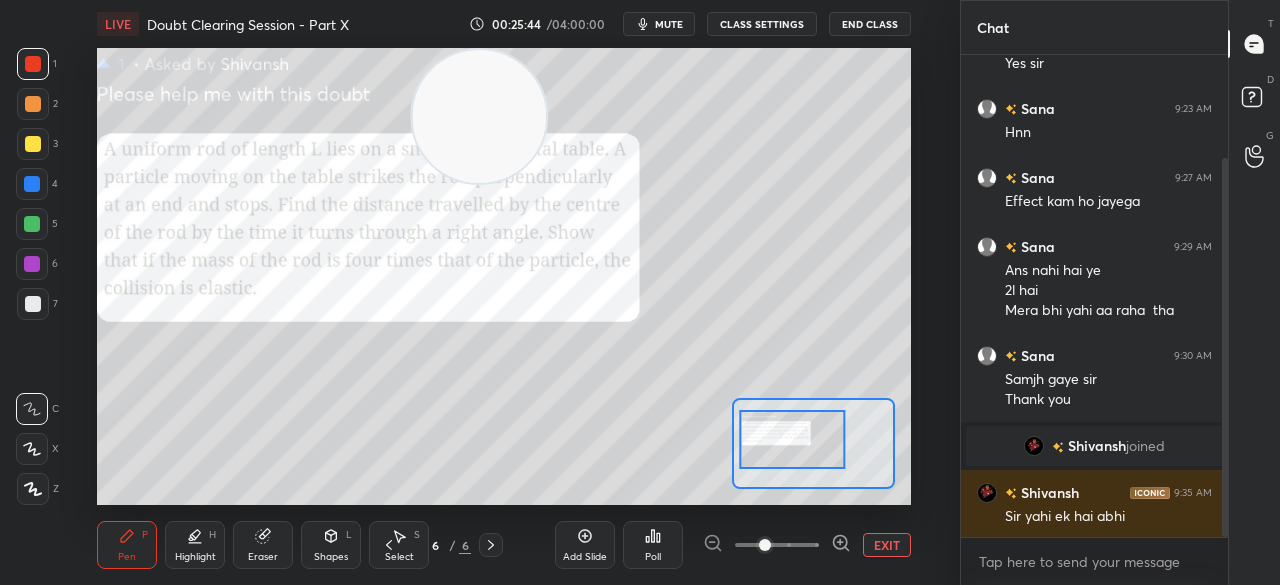 click at bounding box center (33, 144) 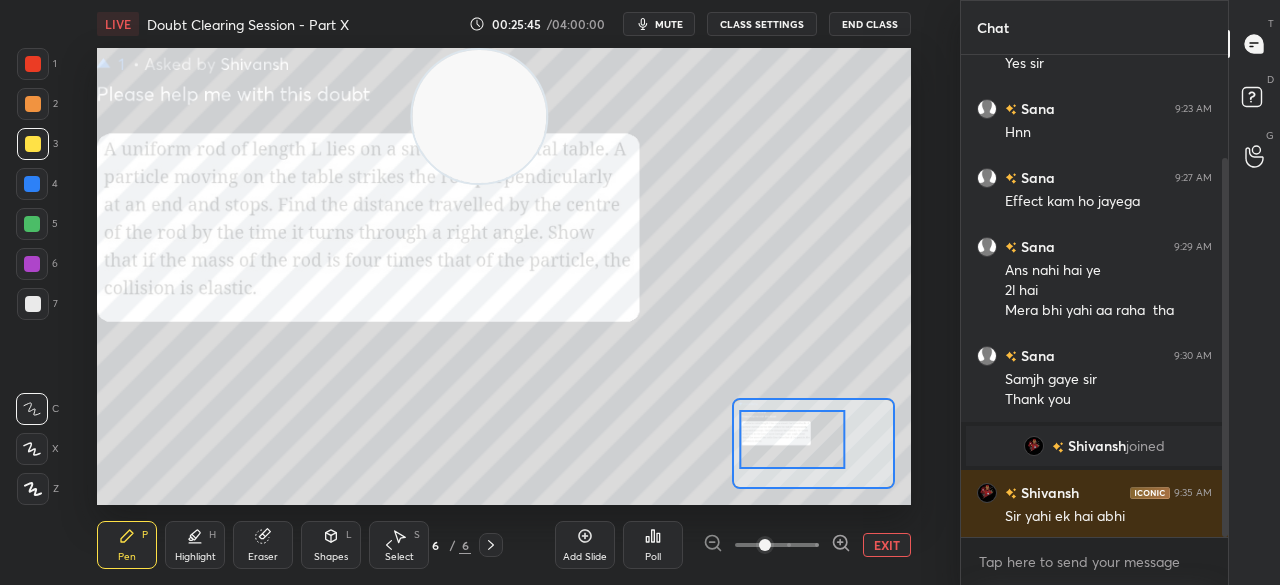 click at bounding box center (33, 144) 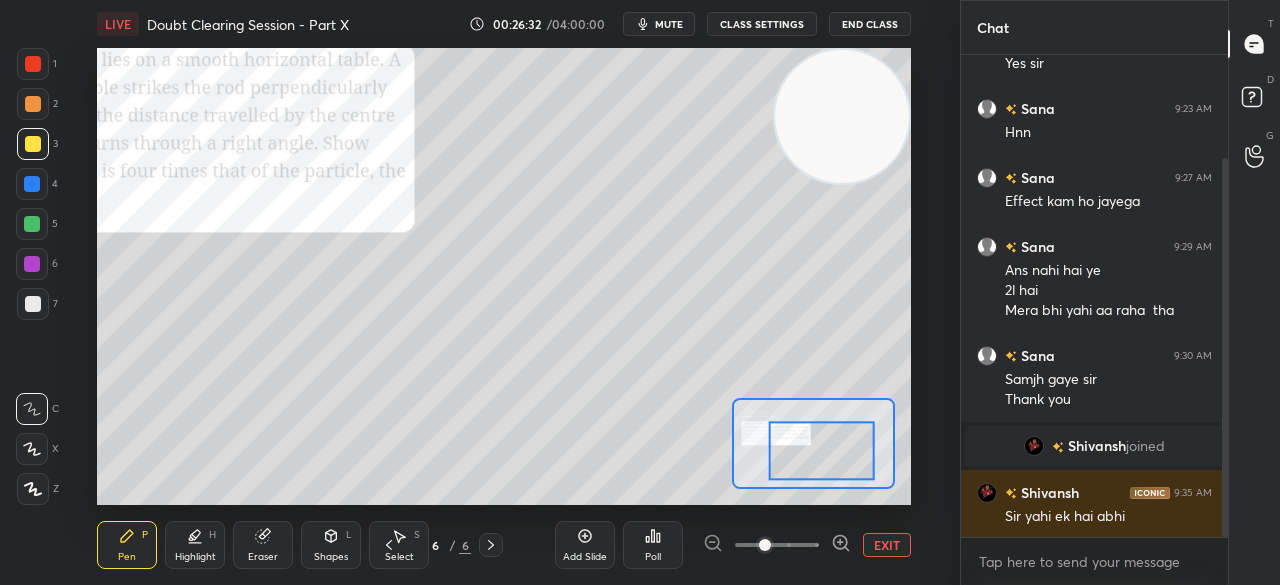 click on "Eraser" at bounding box center [263, 545] 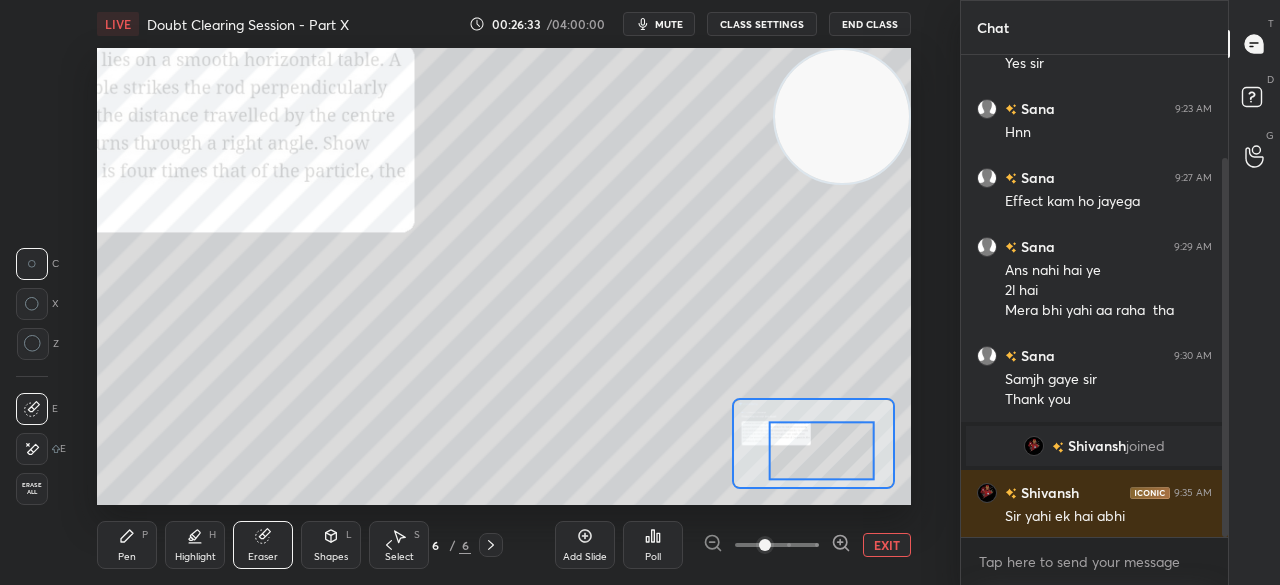 click on "Pen P" at bounding box center (127, 545) 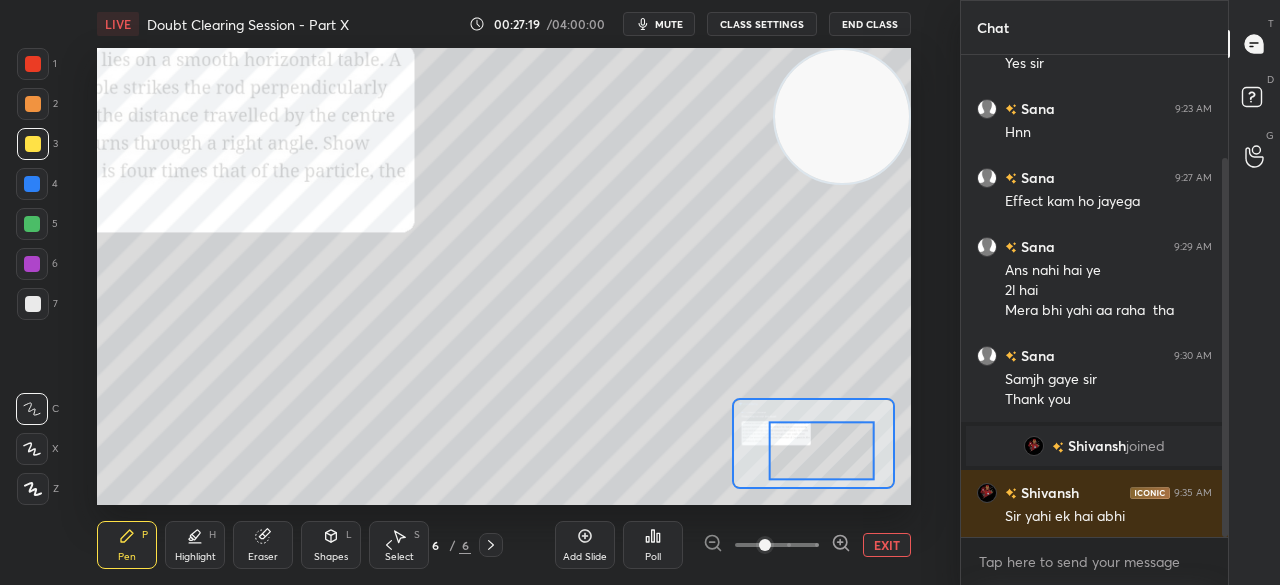 click on "Shapes" at bounding box center (331, 557) 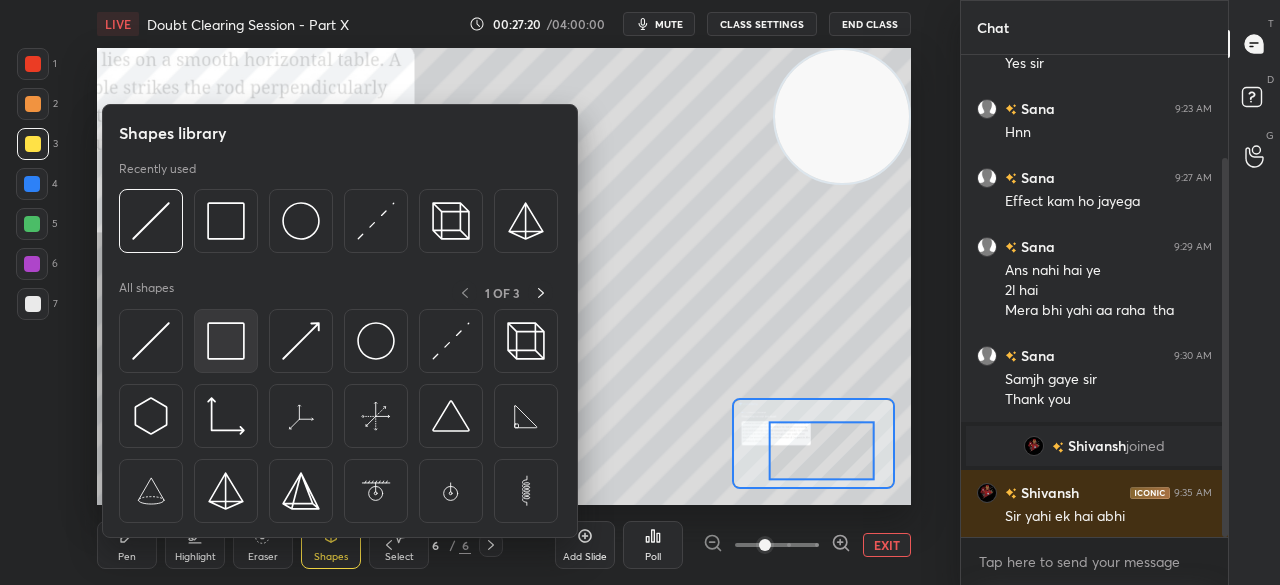 click at bounding box center (226, 341) 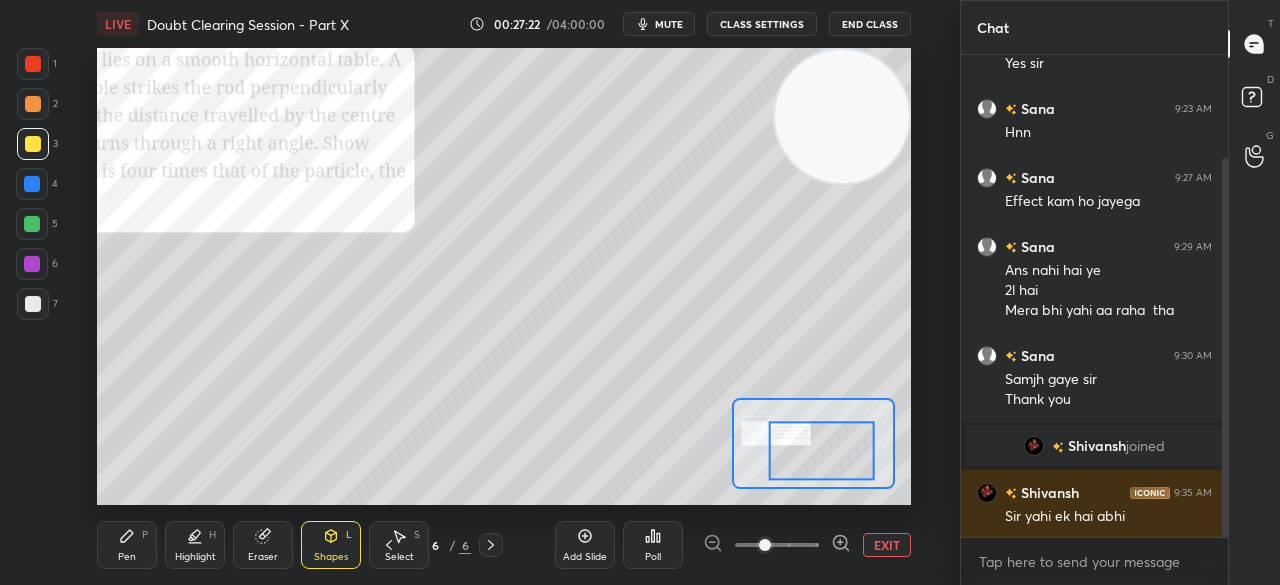click on "Pen" at bounding box center [127, 557] 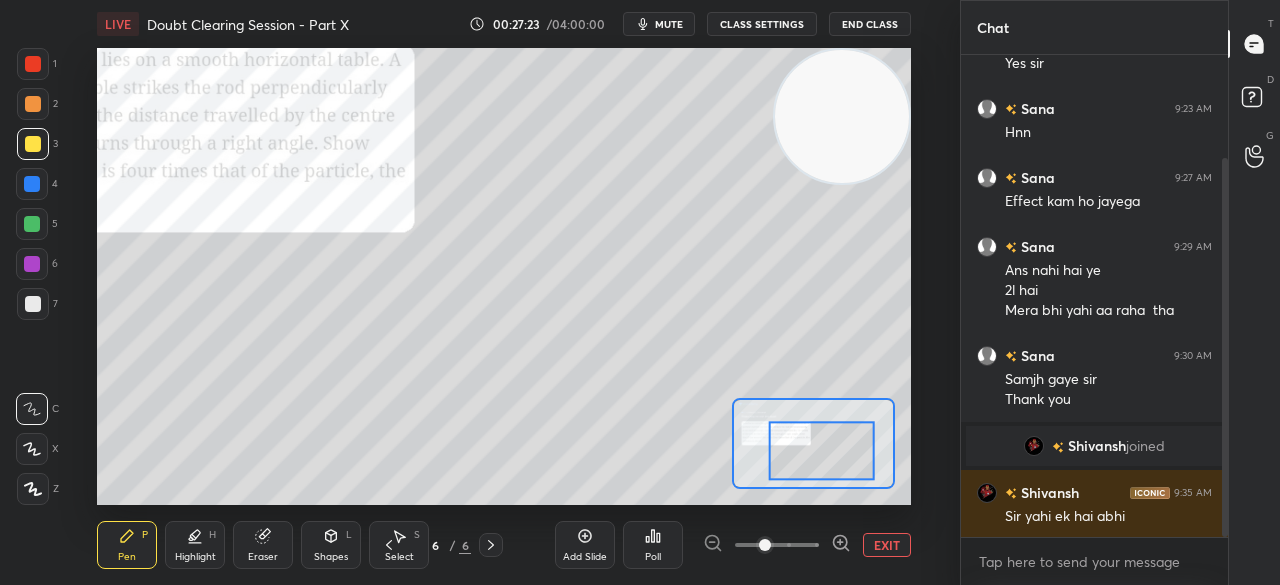 click on "Pen P" at bounding box center [127, 545] 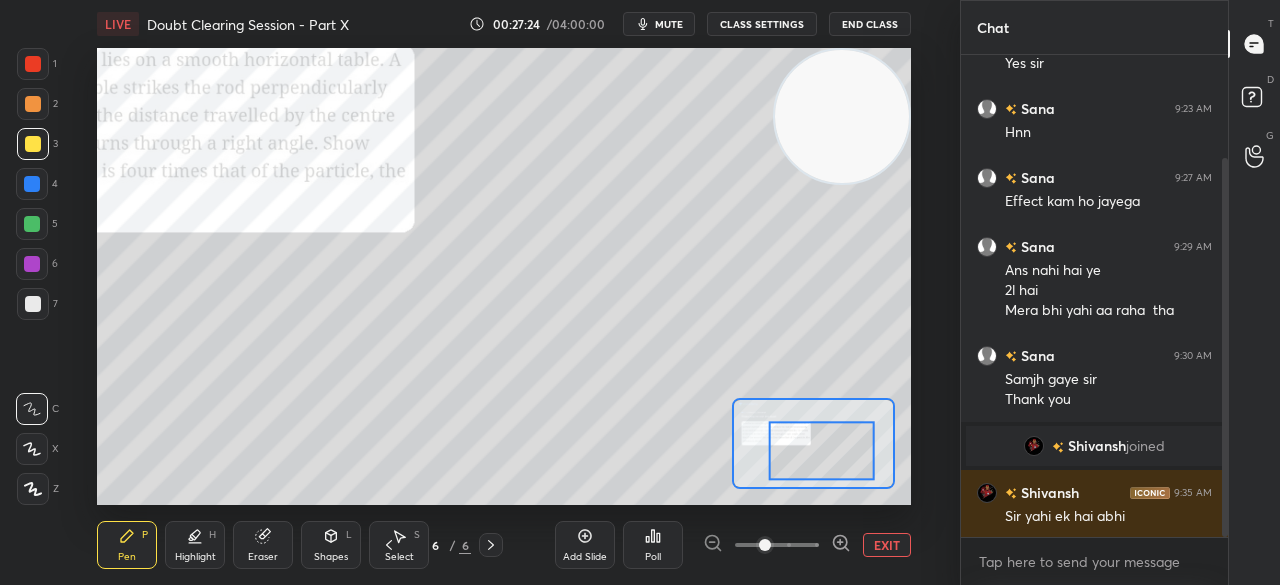 click at bounding box center (33, 64) 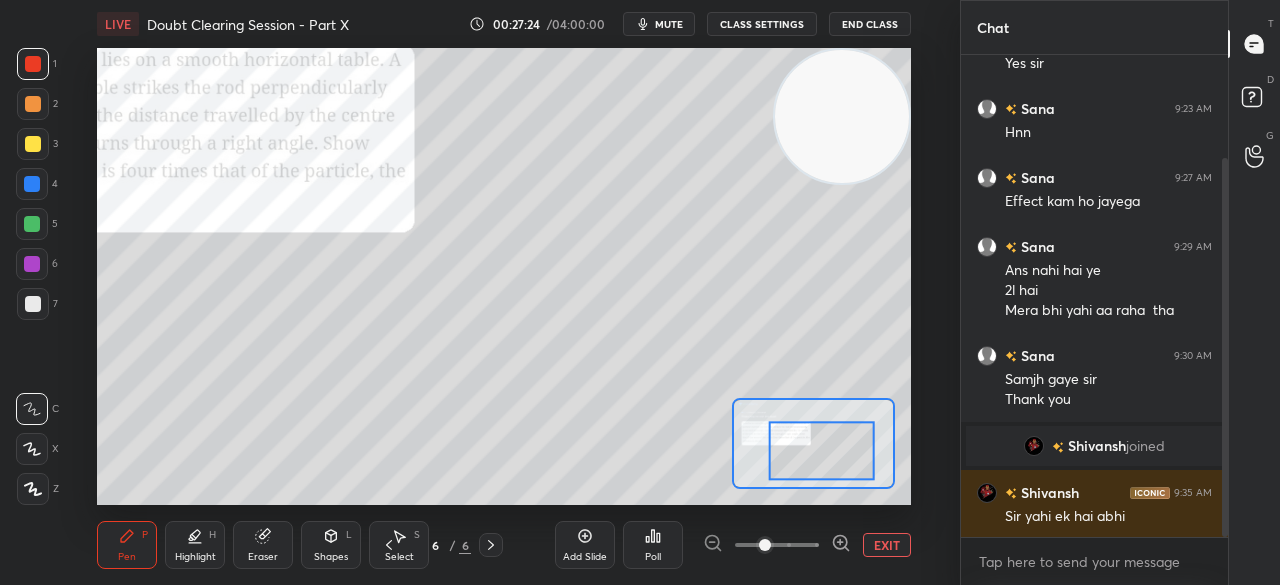 click at bounding box center [33, 64] 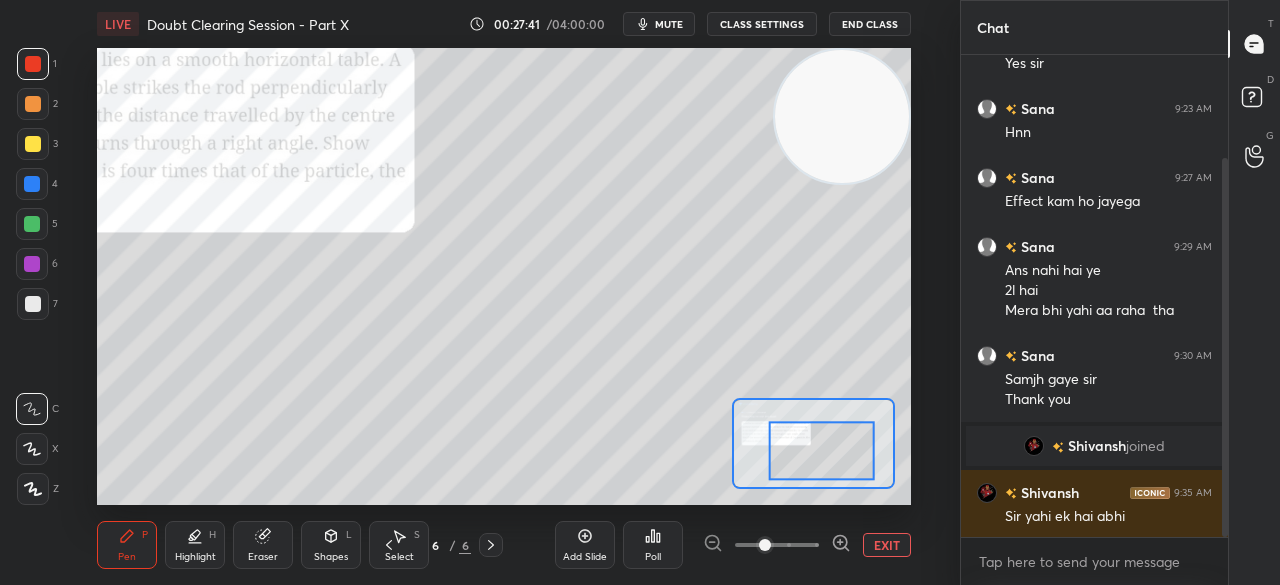 click at bounding box center [33, 144] 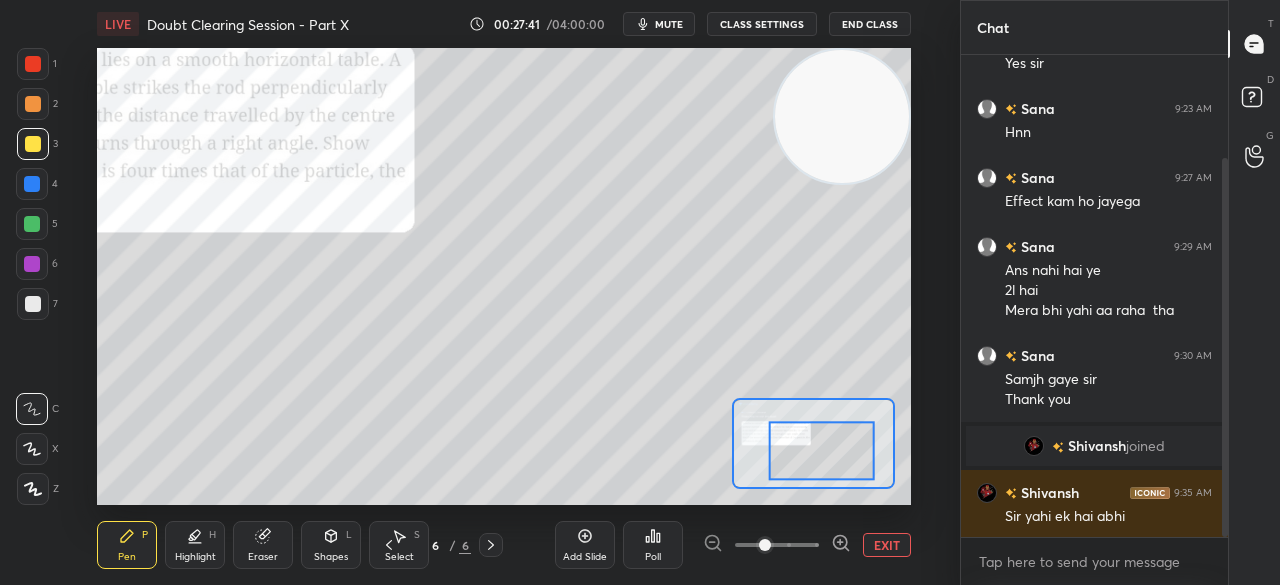 click at bounding box center (33, 144) 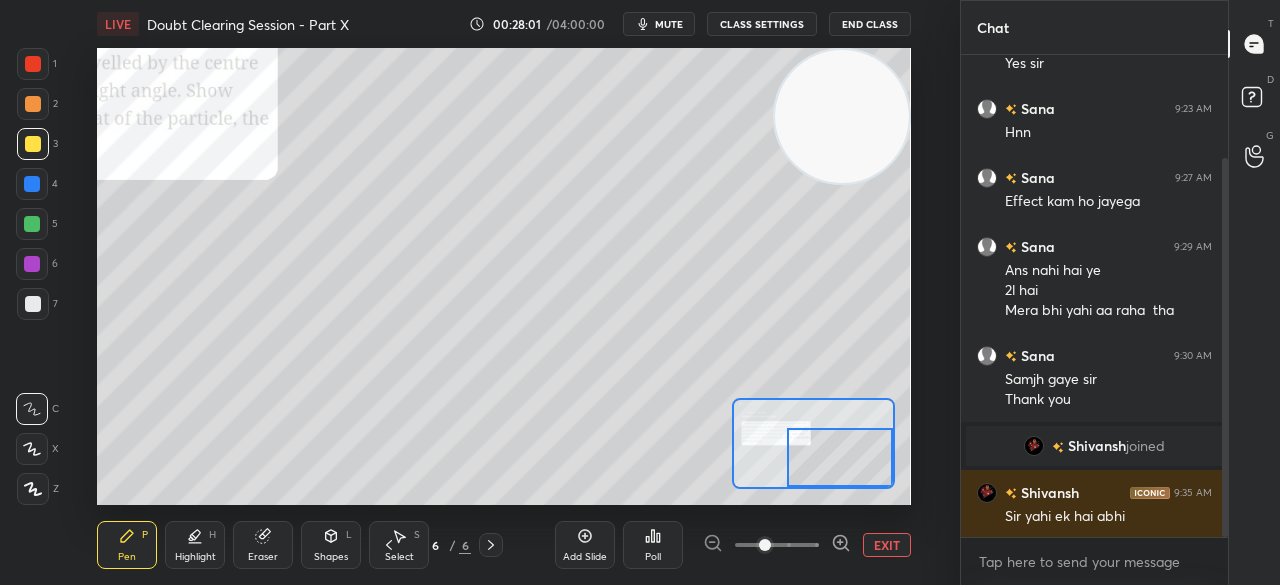 click at bounding box center [813, 443] 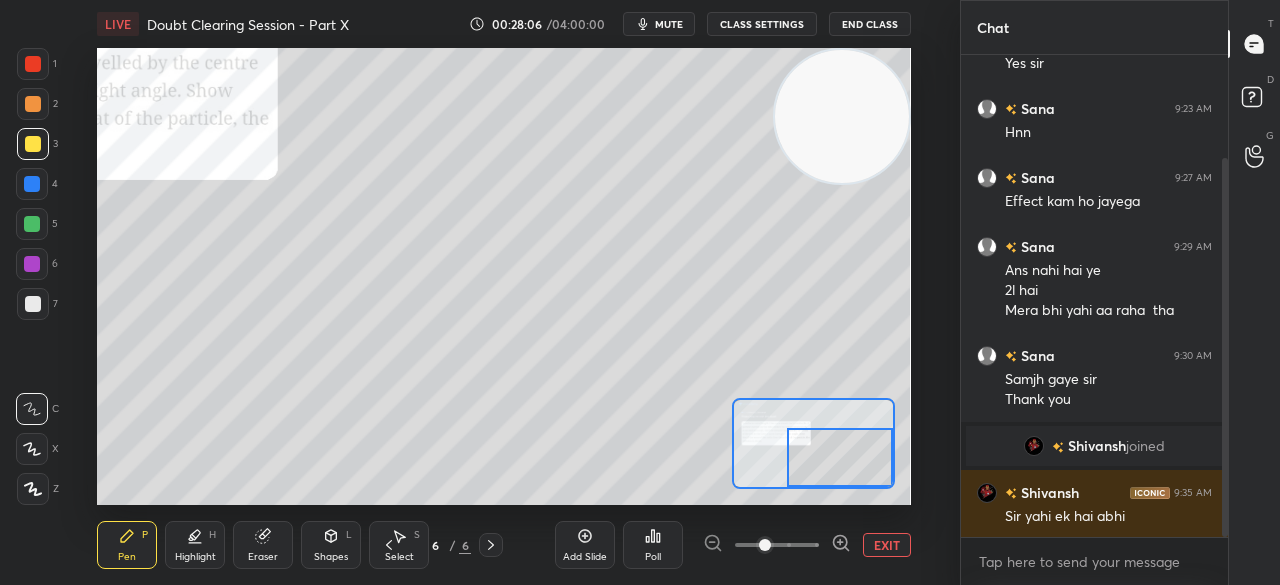 click 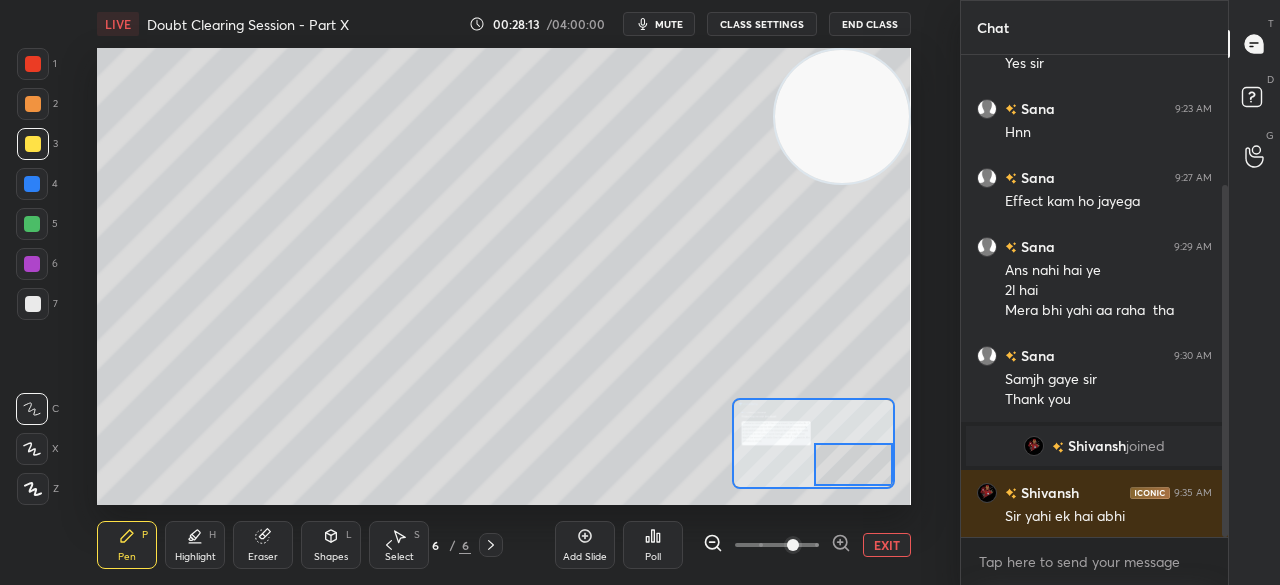 scroll, scrollTop: 178, scrollLeft: 0, axis: vertical 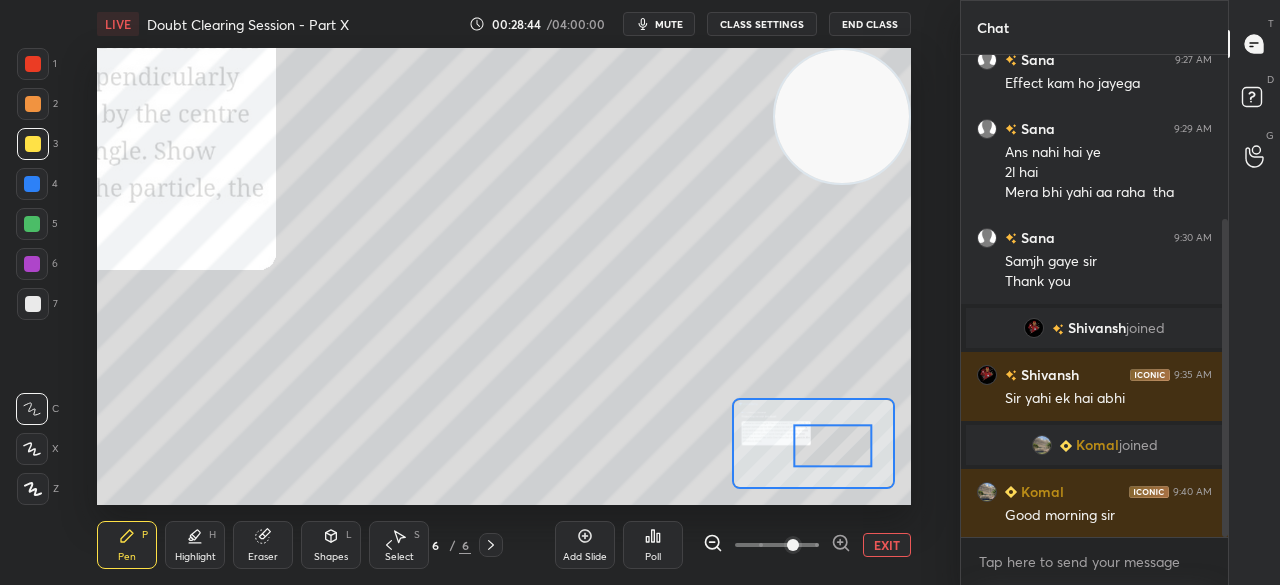 click at bounding box center (32, 224) 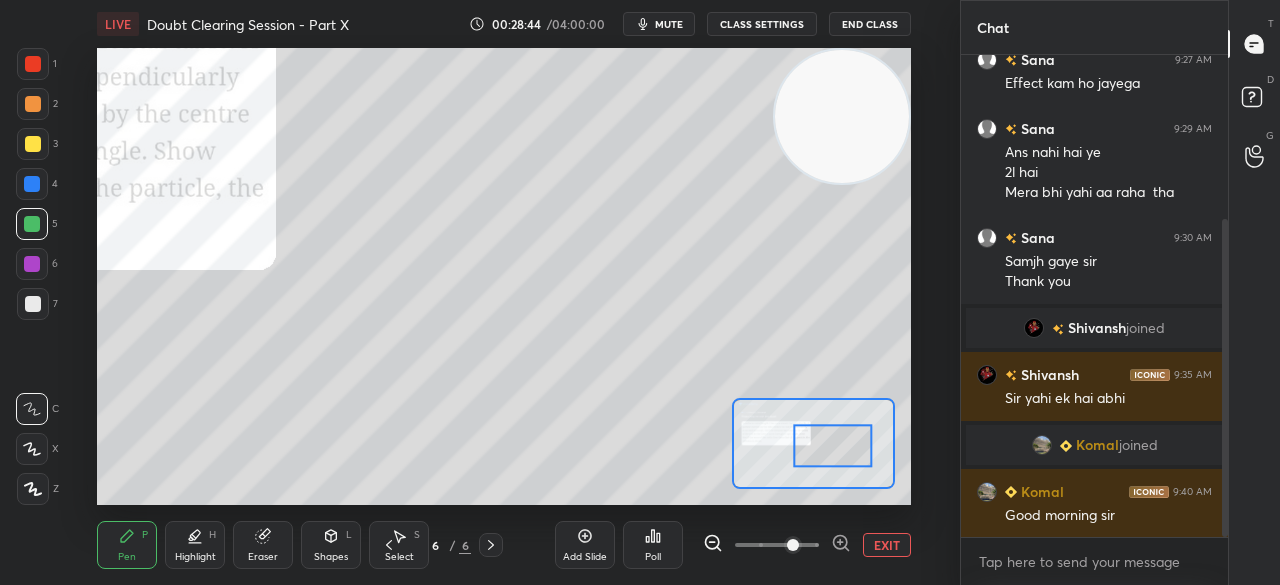 click at bounding box center [32, 224] 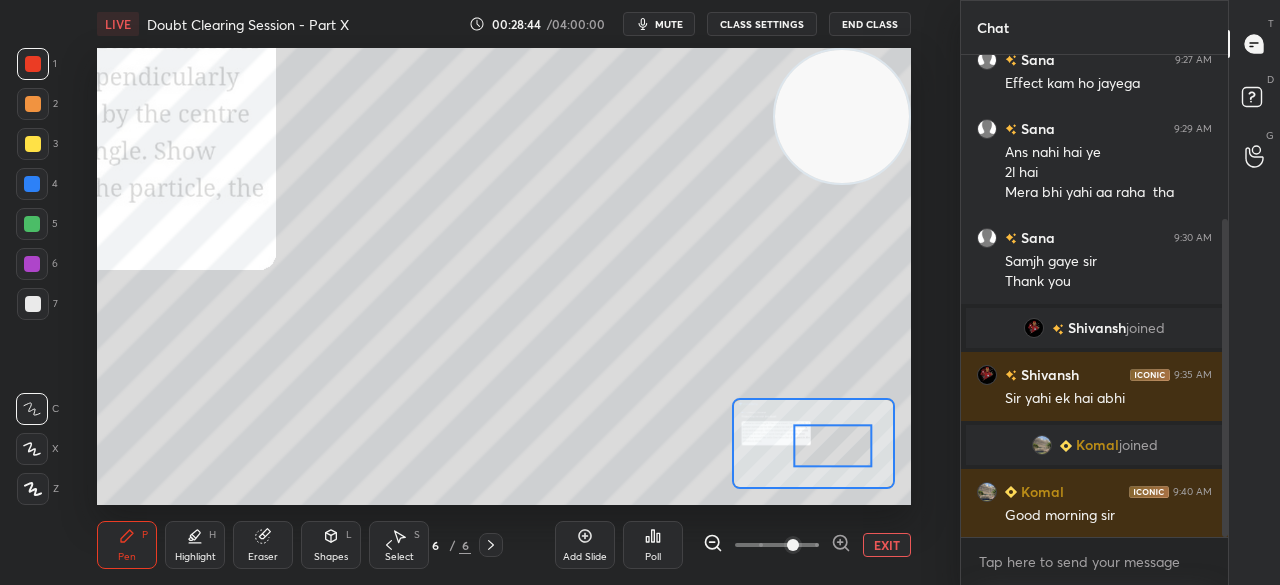 click on "1" at bounding box center (37, 68) 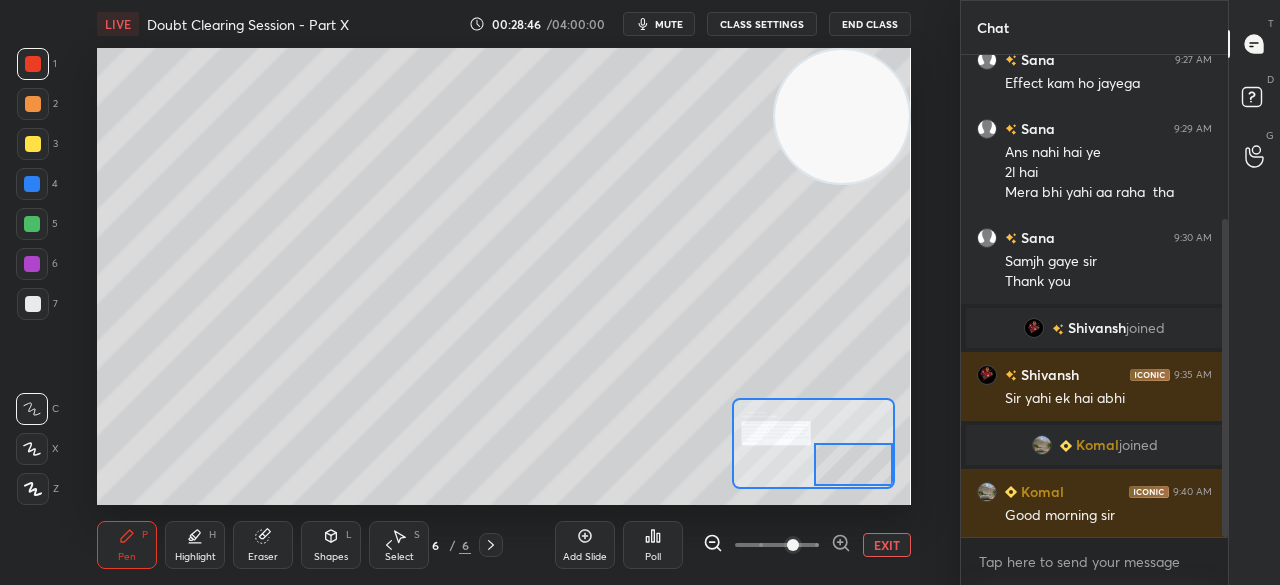 click on "EXIT" at bounding box center (887, 545) 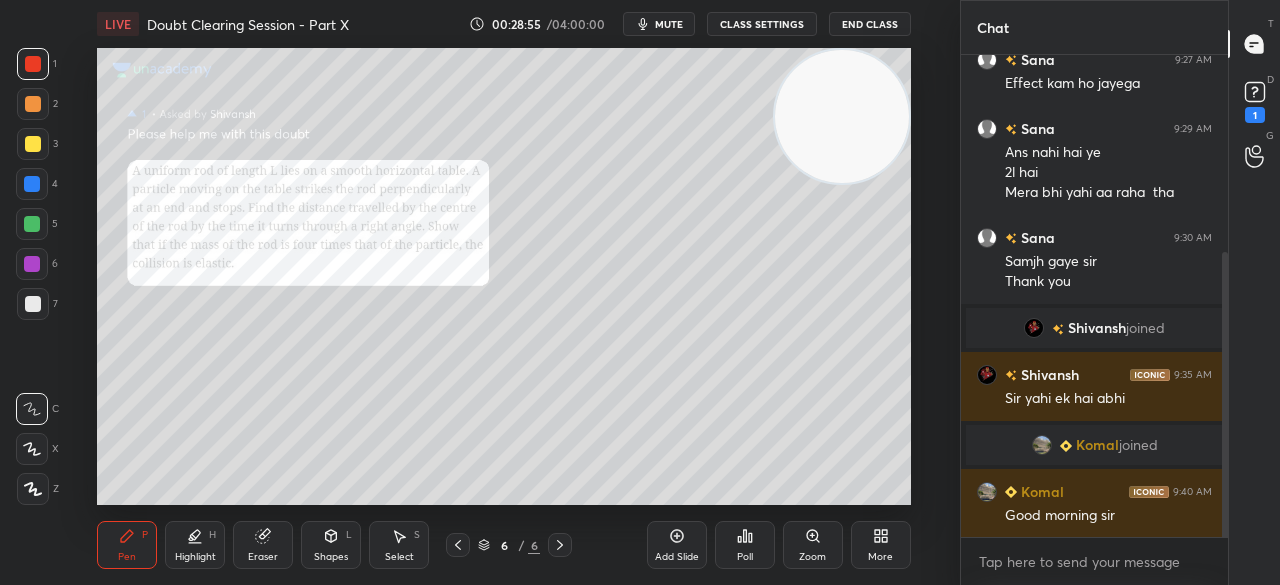 scroll, scrollTop: 334, scrollLeft: 0, axis: vertical 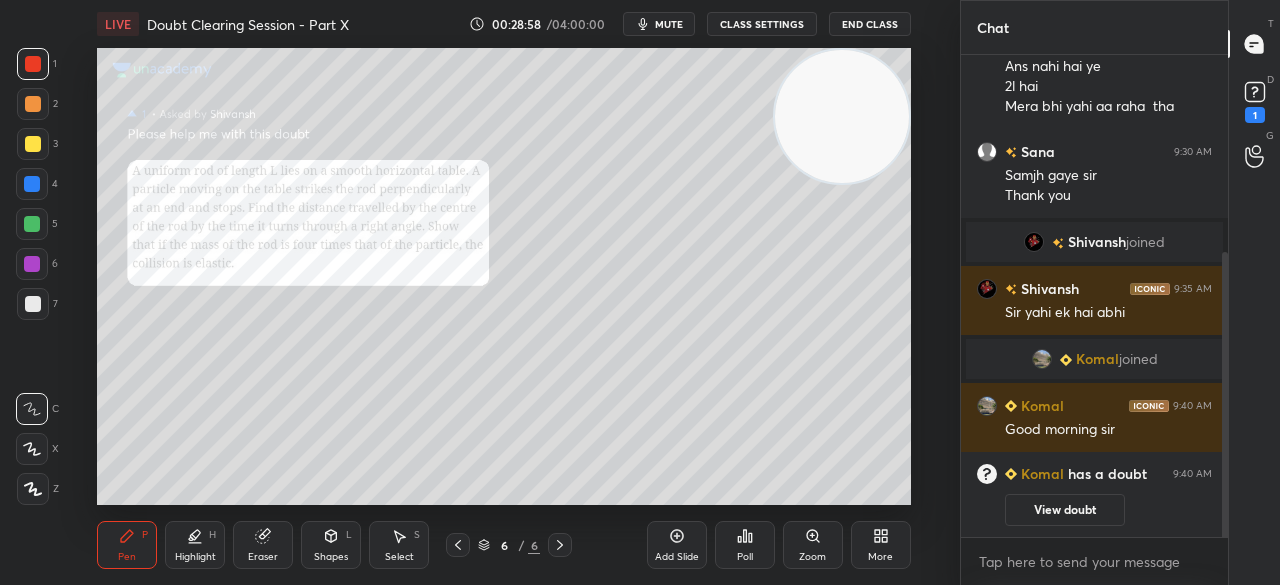 click on "Zoom" at bounding box center (813, 545) 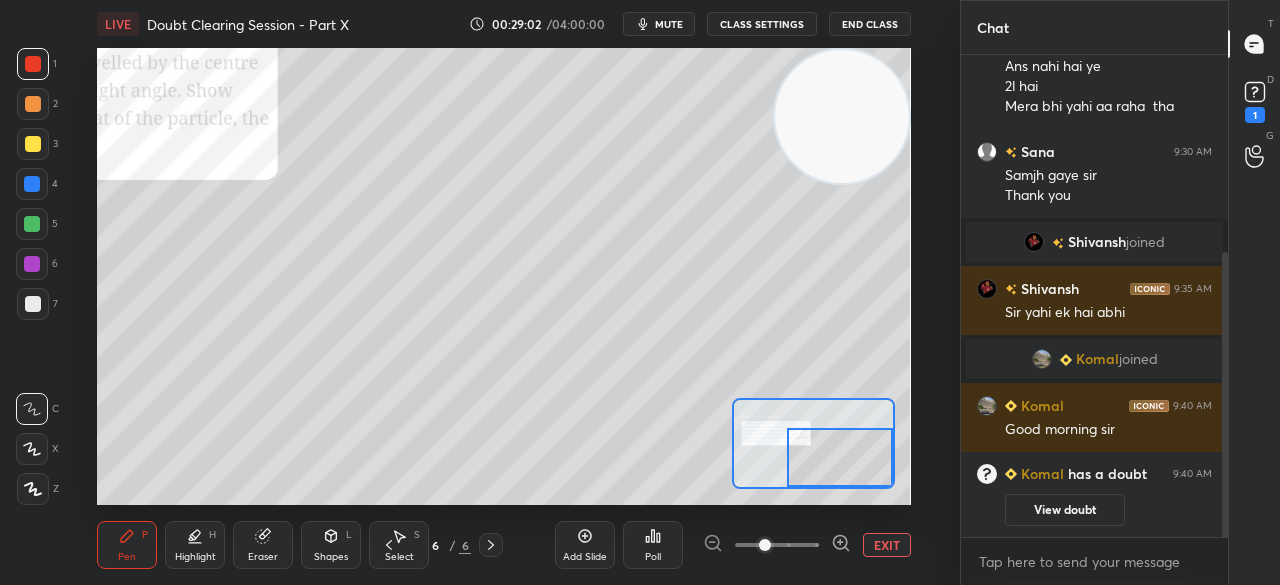 click on "EXIT" at bounding box center [887, 545] 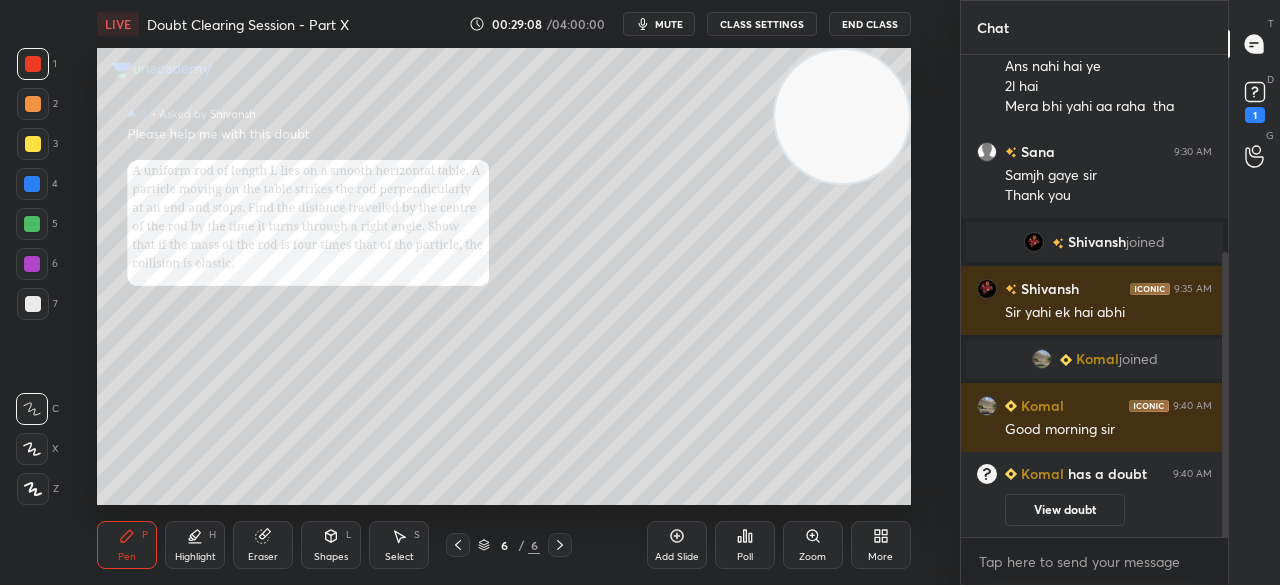 click at bounding box center [33, 144] 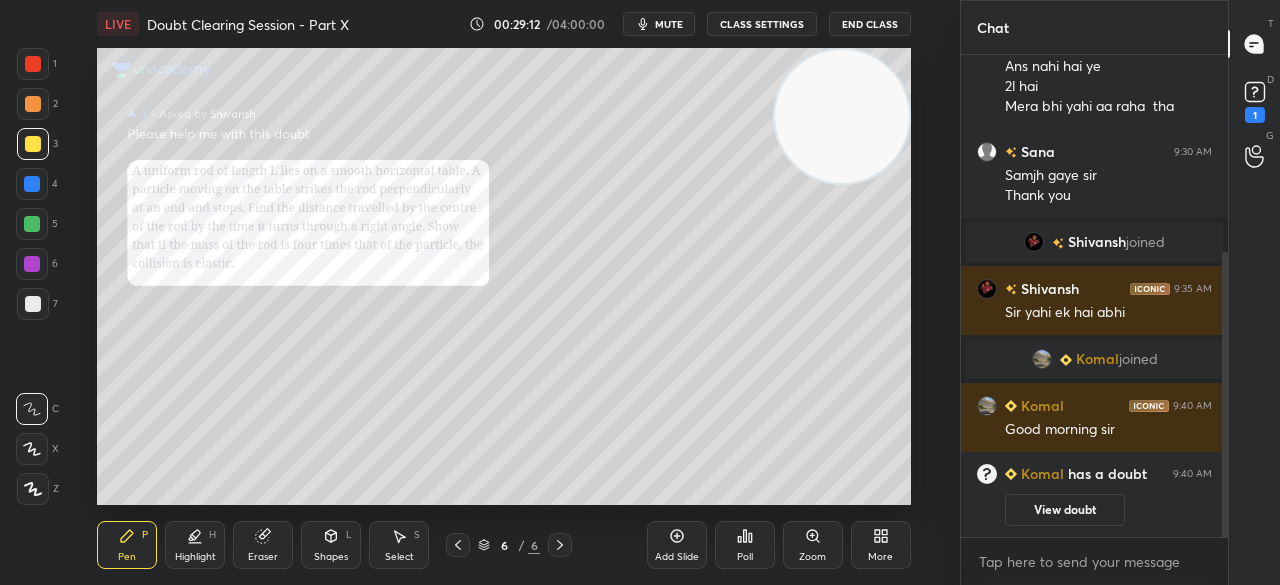 scroll, scrollTop: 392, scrollLeft: 0, axis: vertical 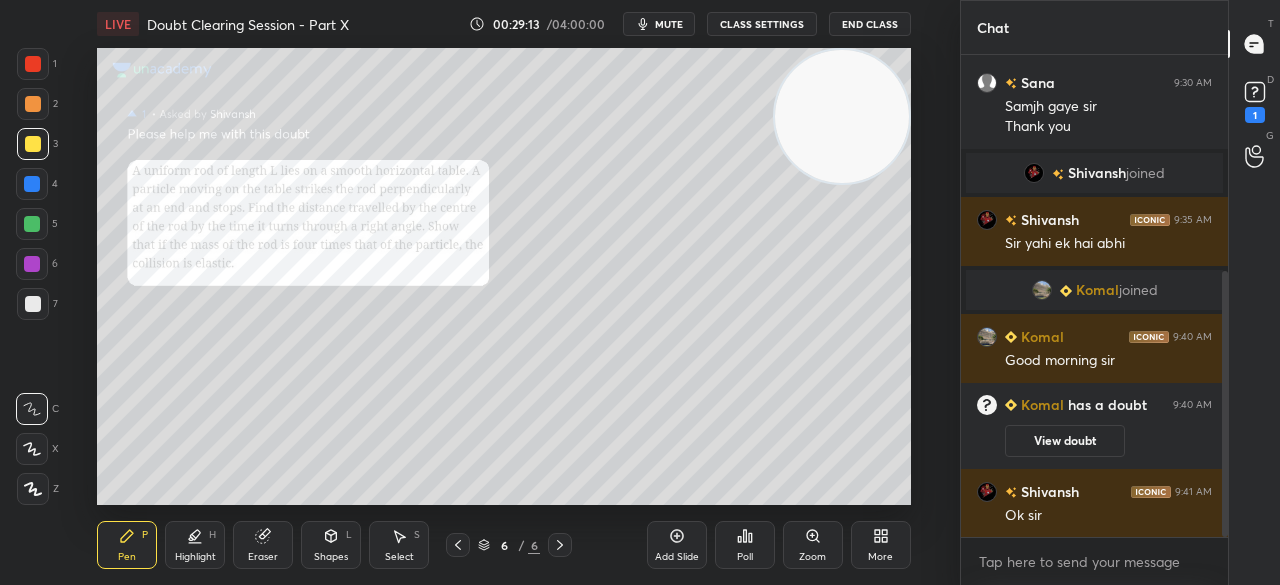 click at bounding box center (33, 64) 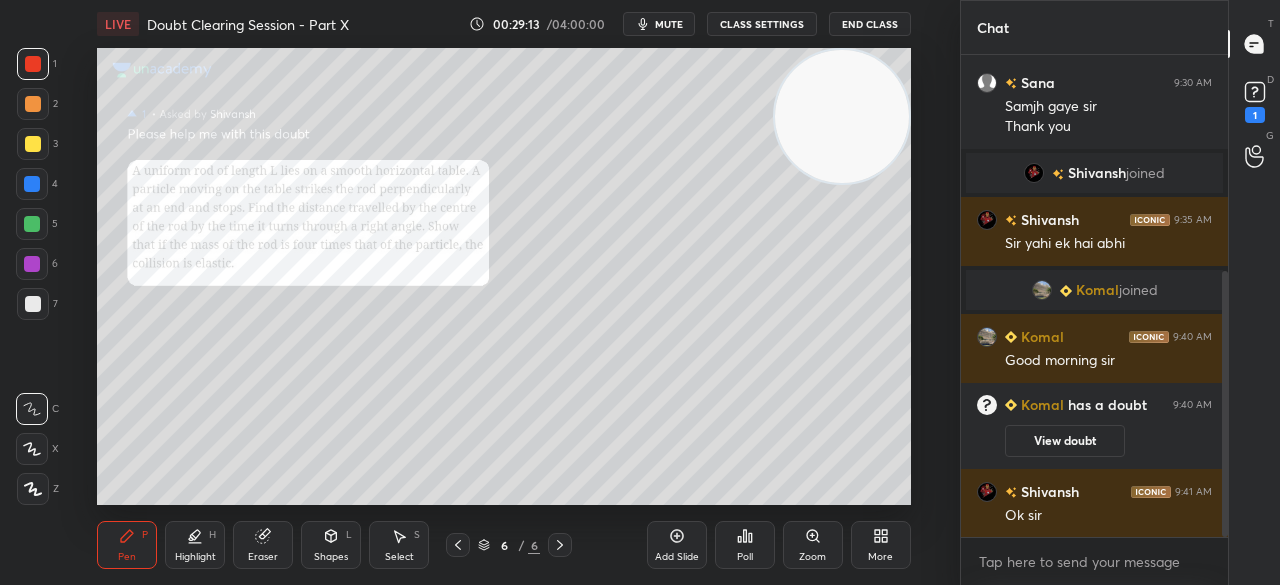 click at bounding box center [33, 64] 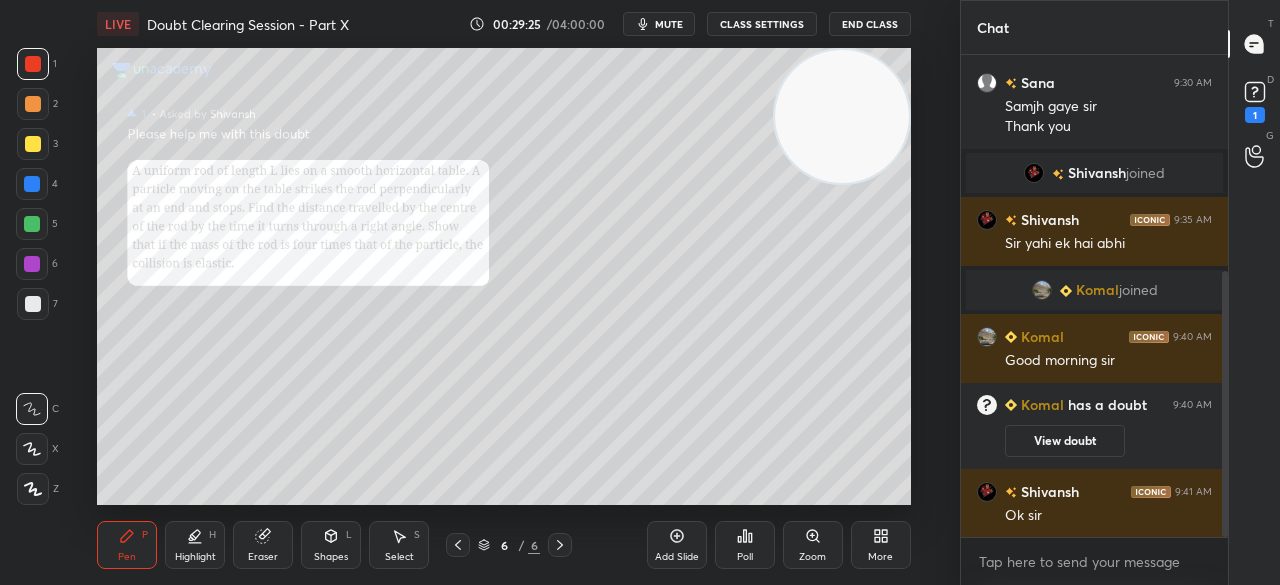 click at bounding box center [33, 144] 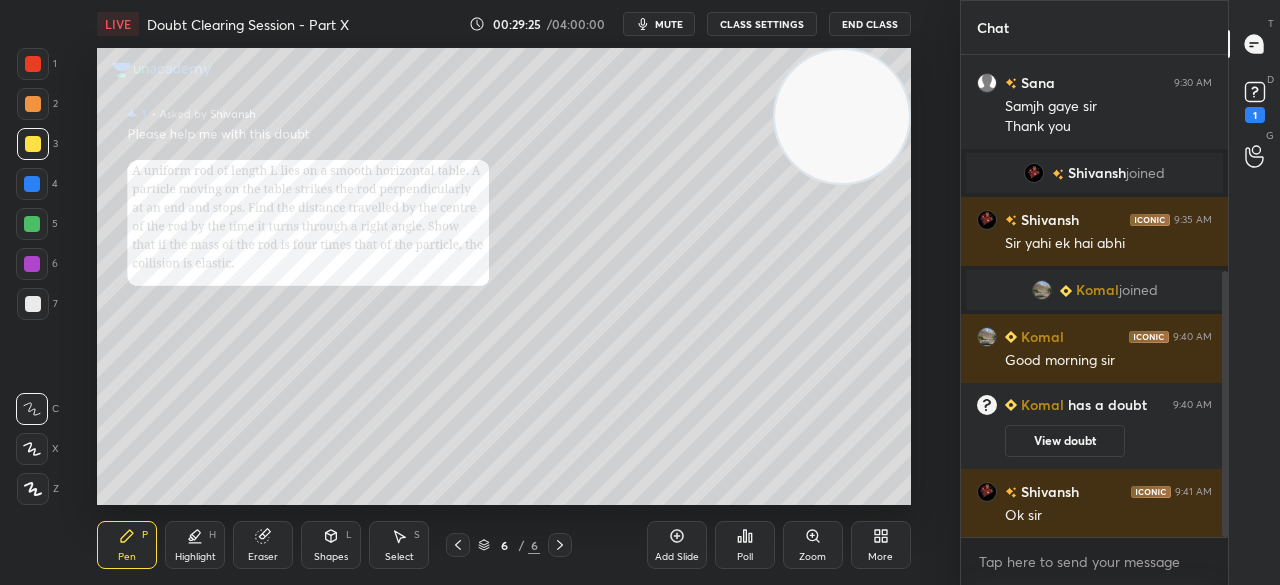 click at bounding box center (33, 144) 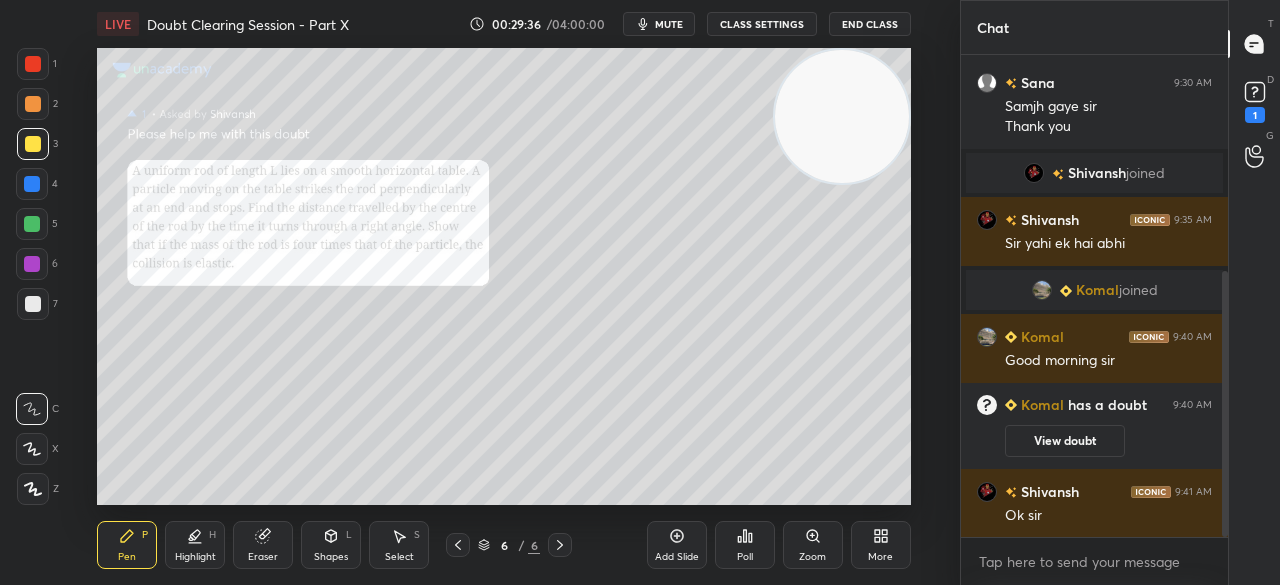 click at bounding box center [33, 64] 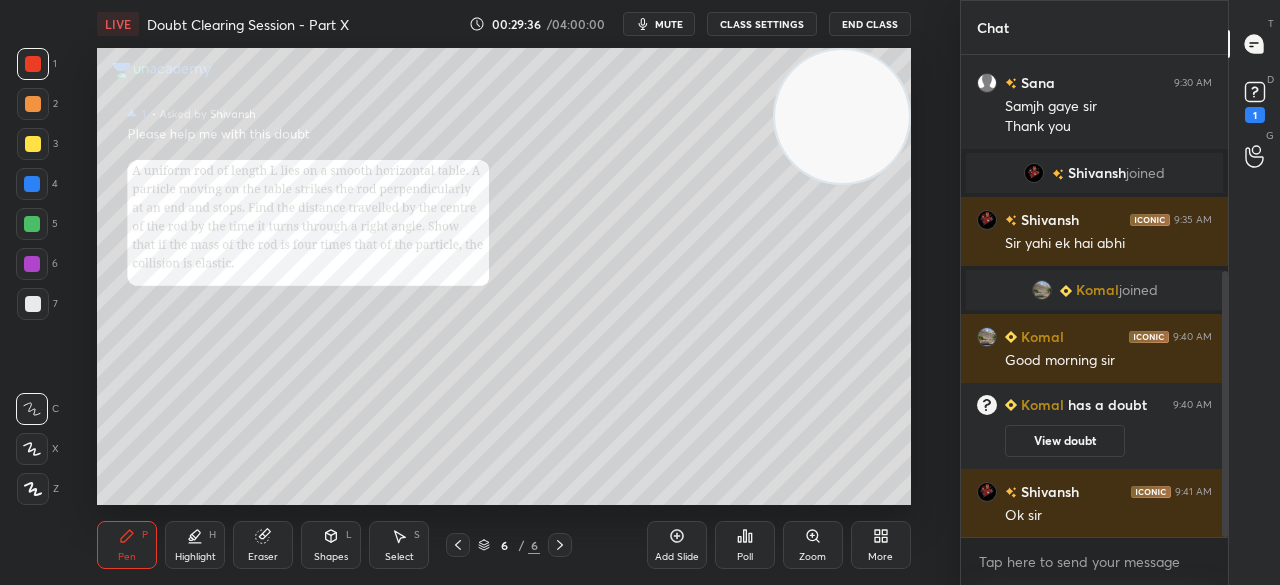 click at bounding box center (33, 64) 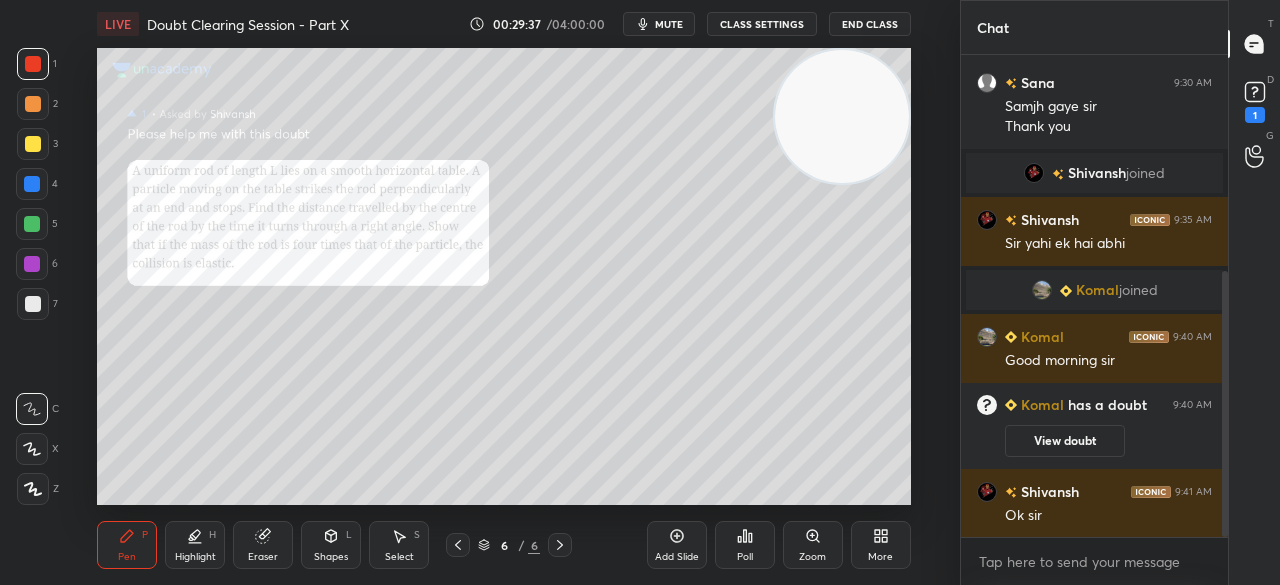 click at bounding box center [33, 64] 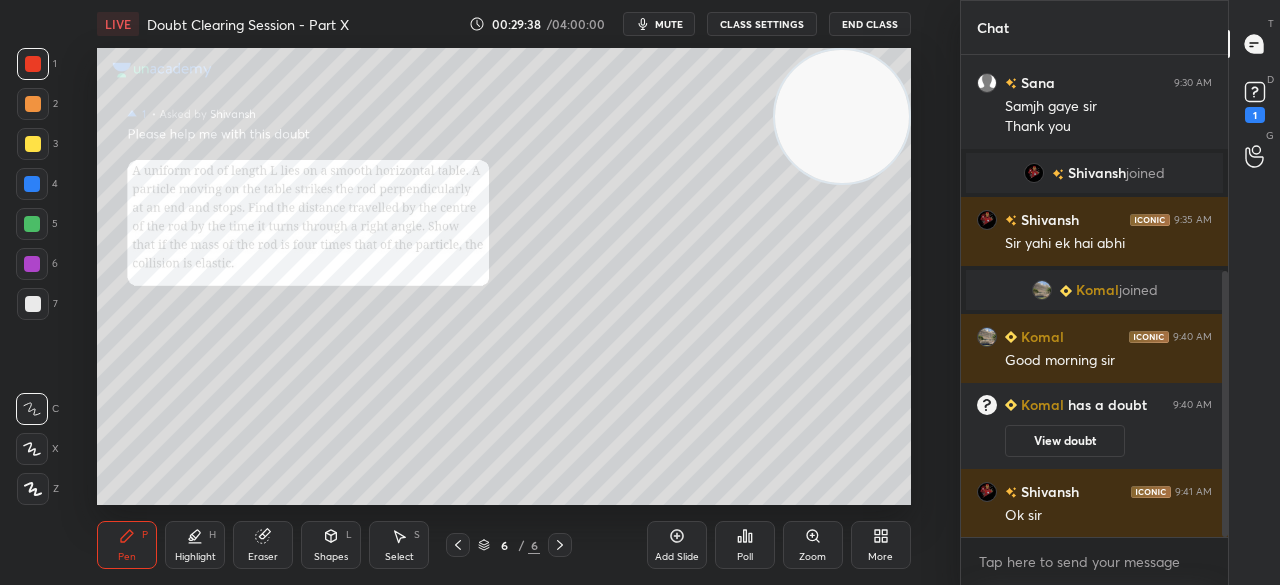 click 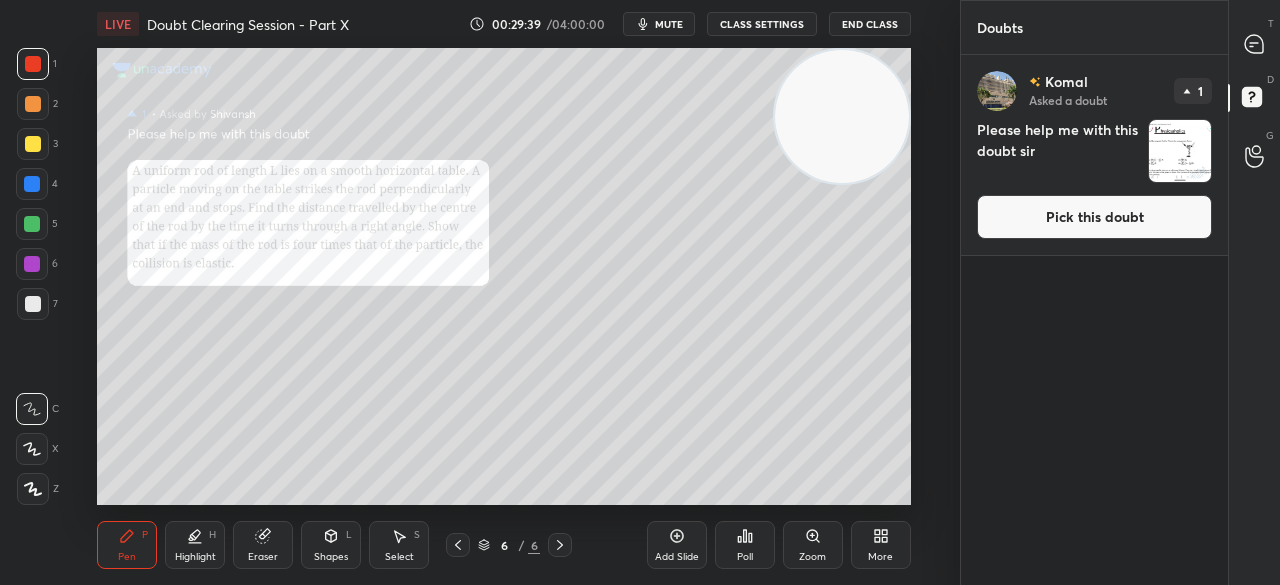 click on "Pick this doubt" at bounding box center (1094, 217) 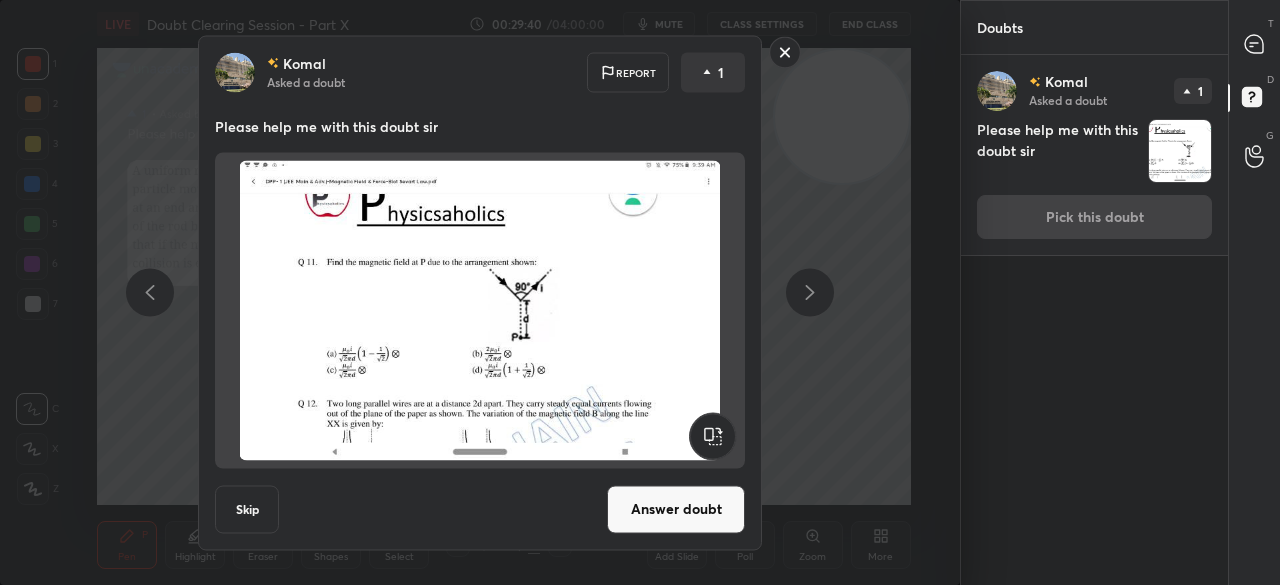 click on "Answer doubt" at bounding box center [676, 509] 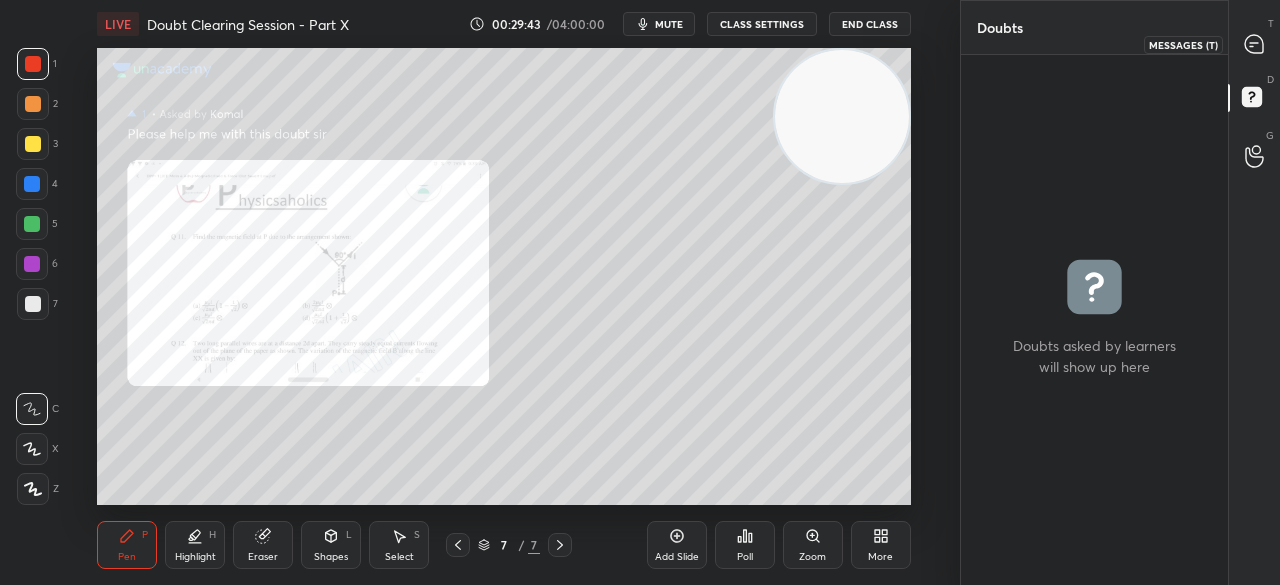 click 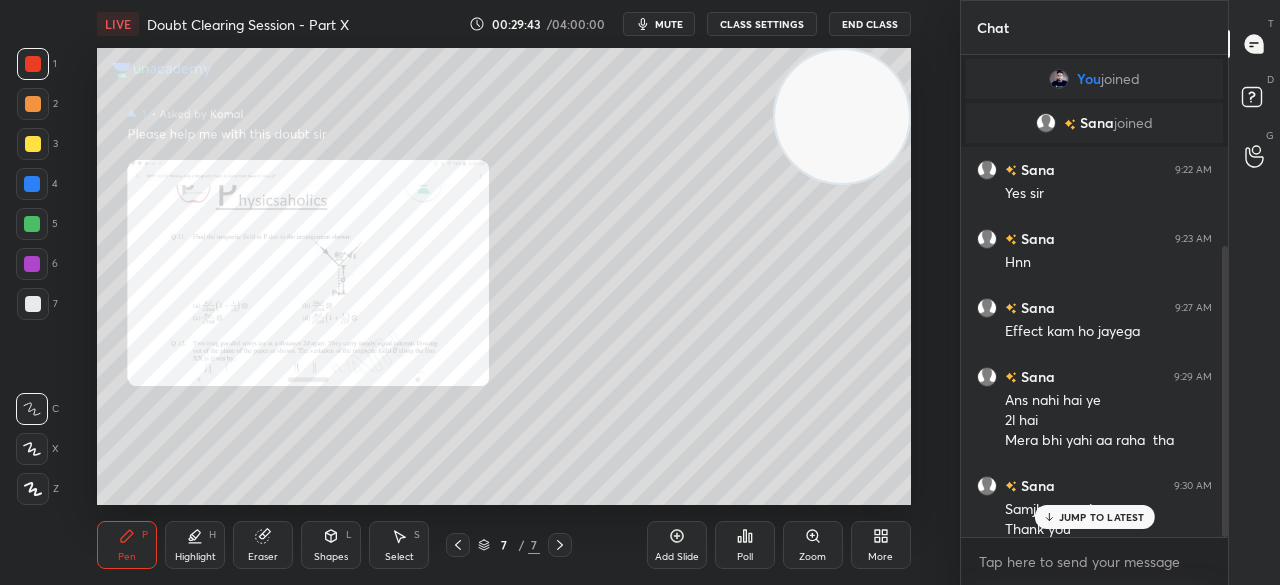 click 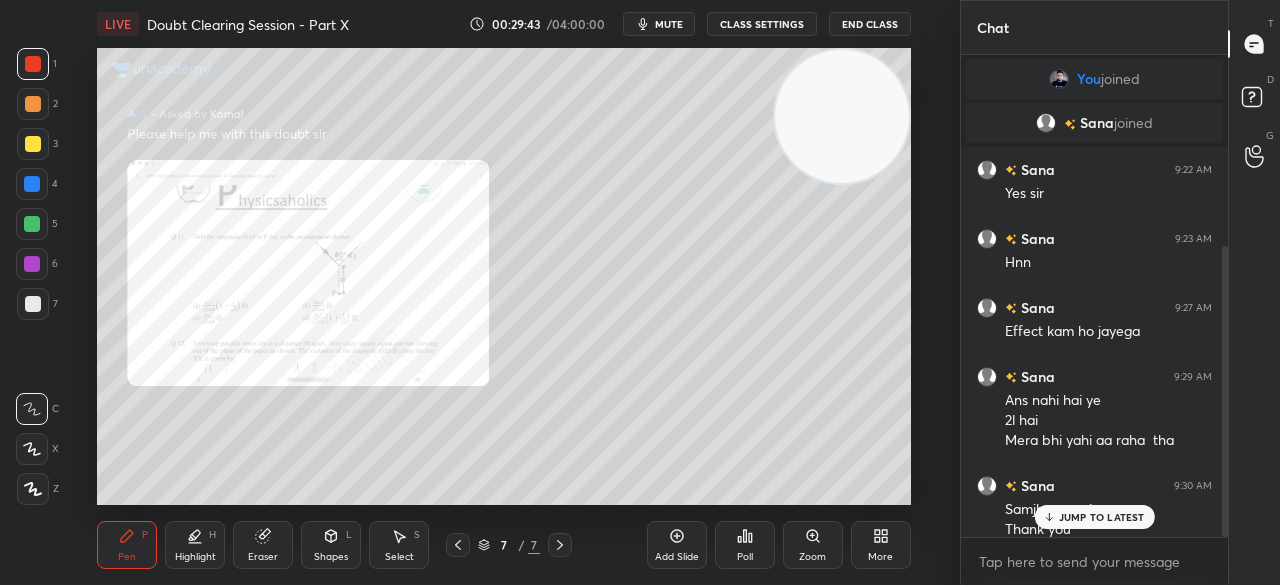 scroll, scrollTop: 316, scrollLeft: 0, axis: vertical 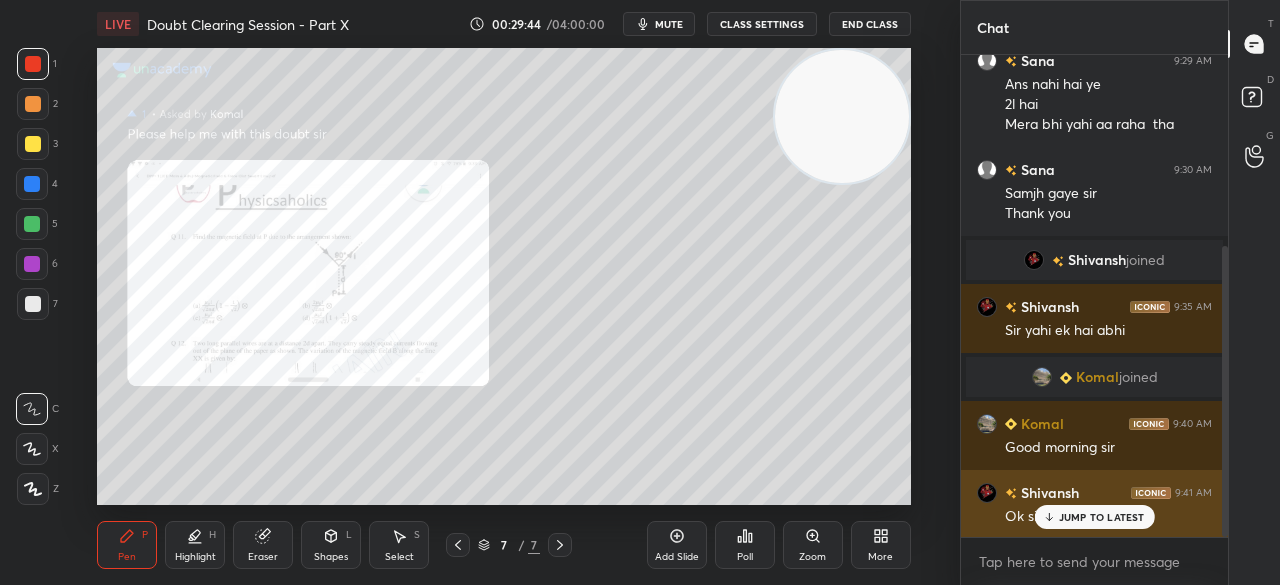 click on "JUMP TO LATEST" at bounding box center [1094, 517] 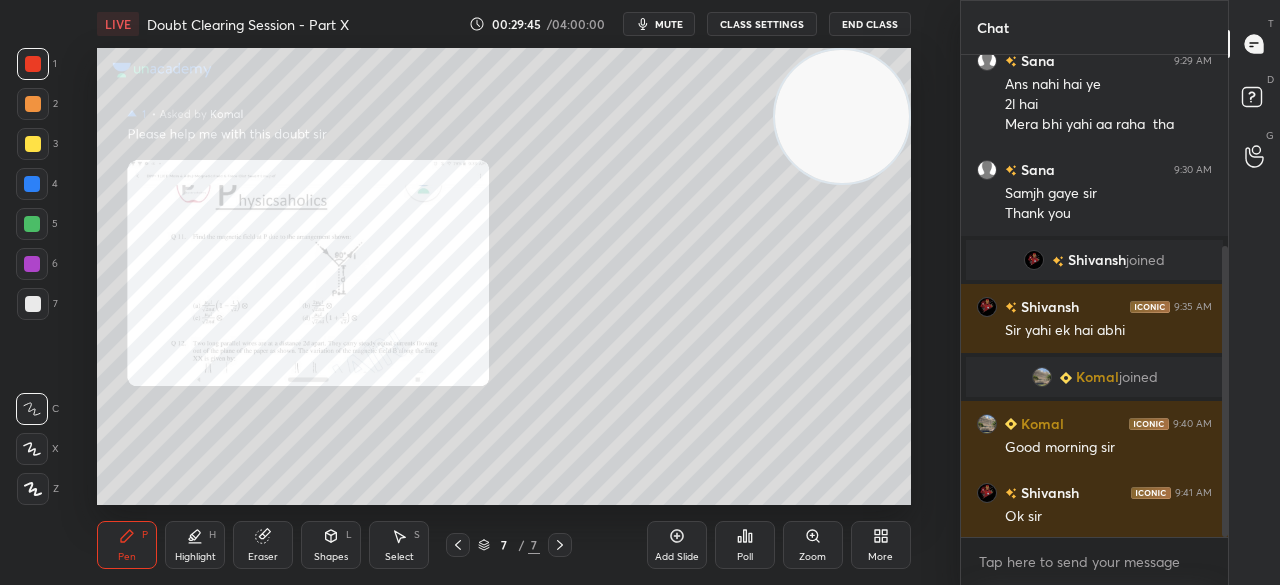 click on "Zoom" at bounding box center (813, 545) 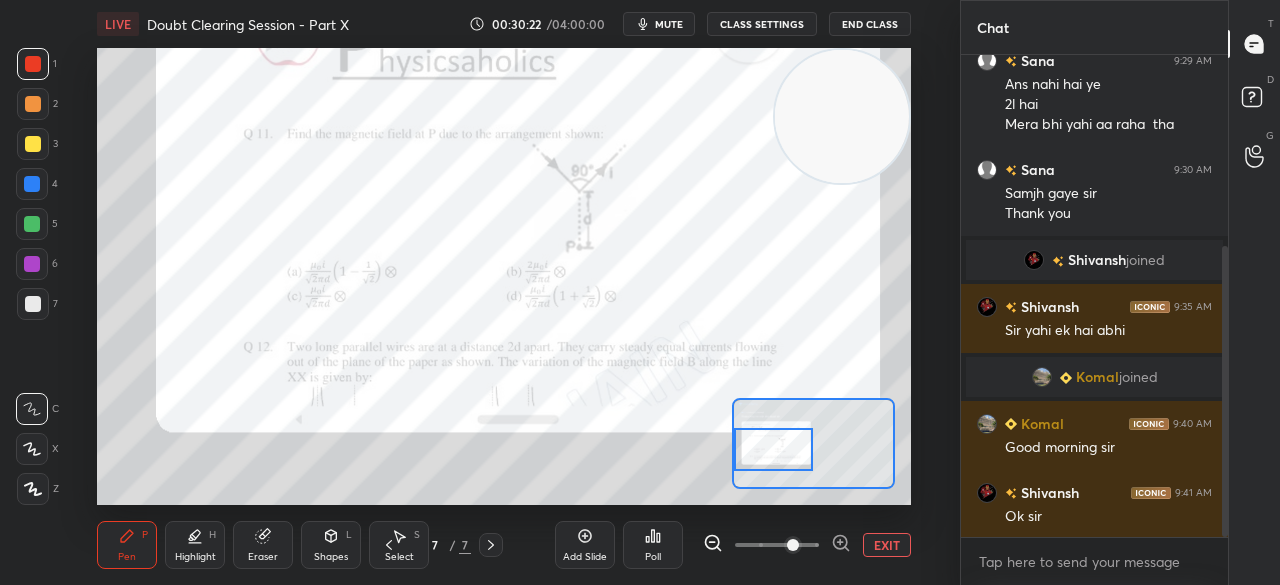 click on "EXIT" at bounding box center (887, 545) 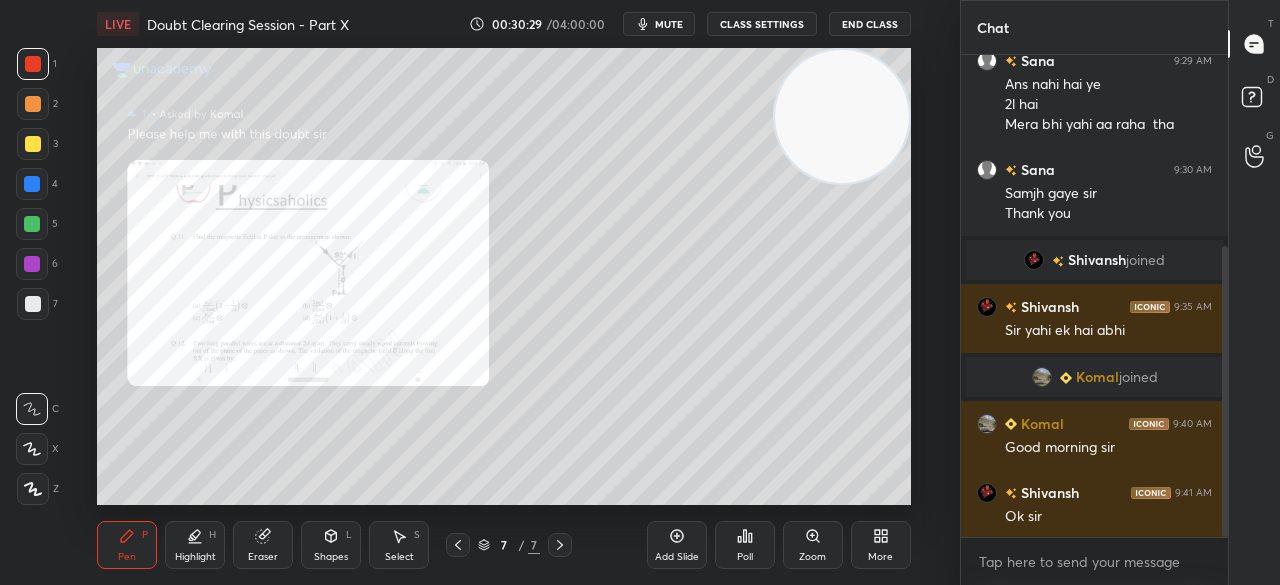 click at bounding box center [33, 144] 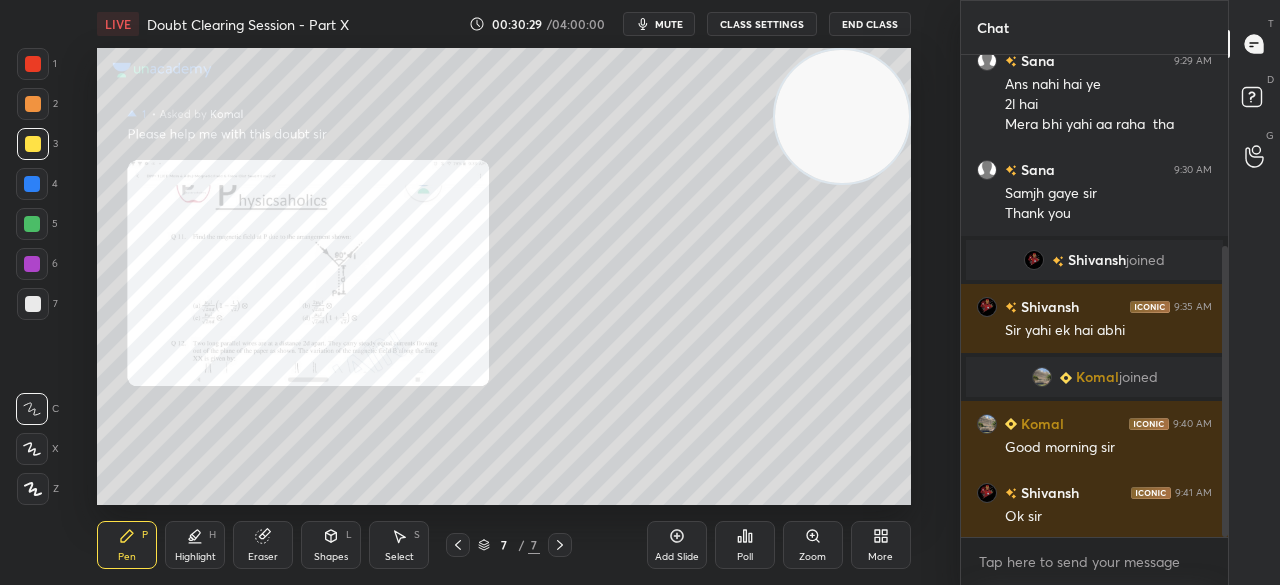 click at bounding box center (33, 144) 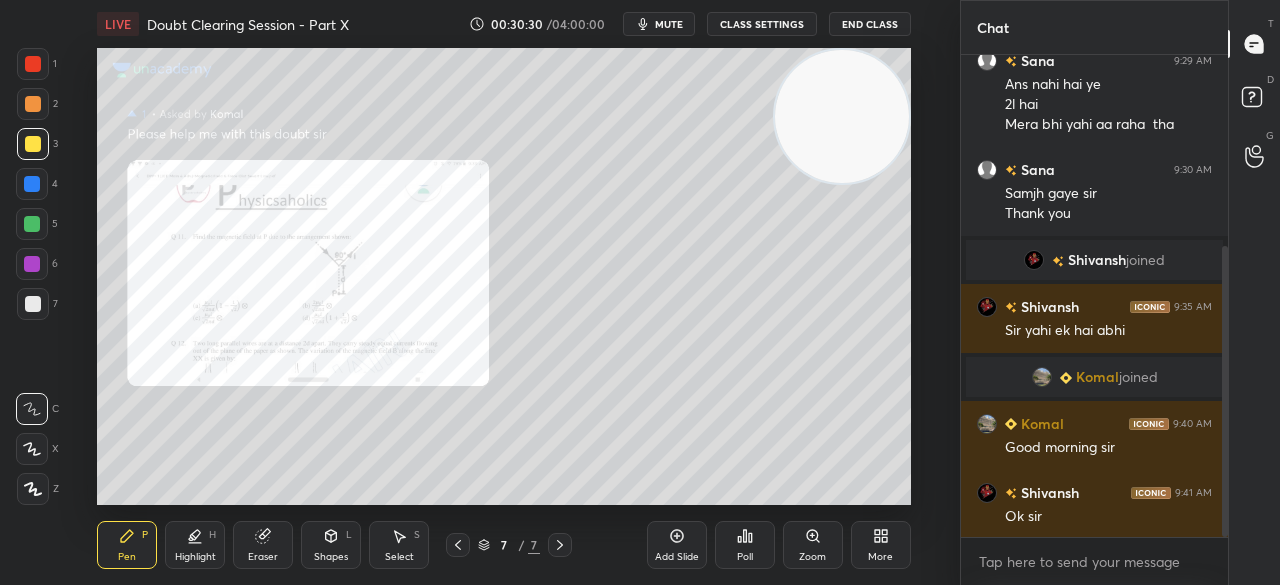 click 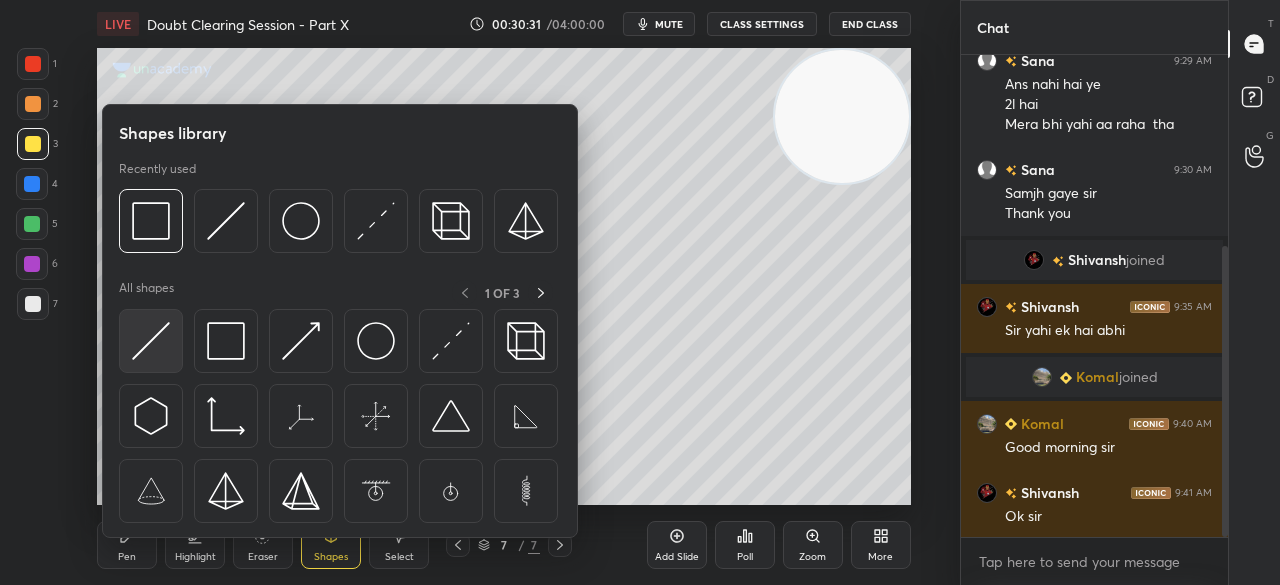 click at bounding box center [151, 341] 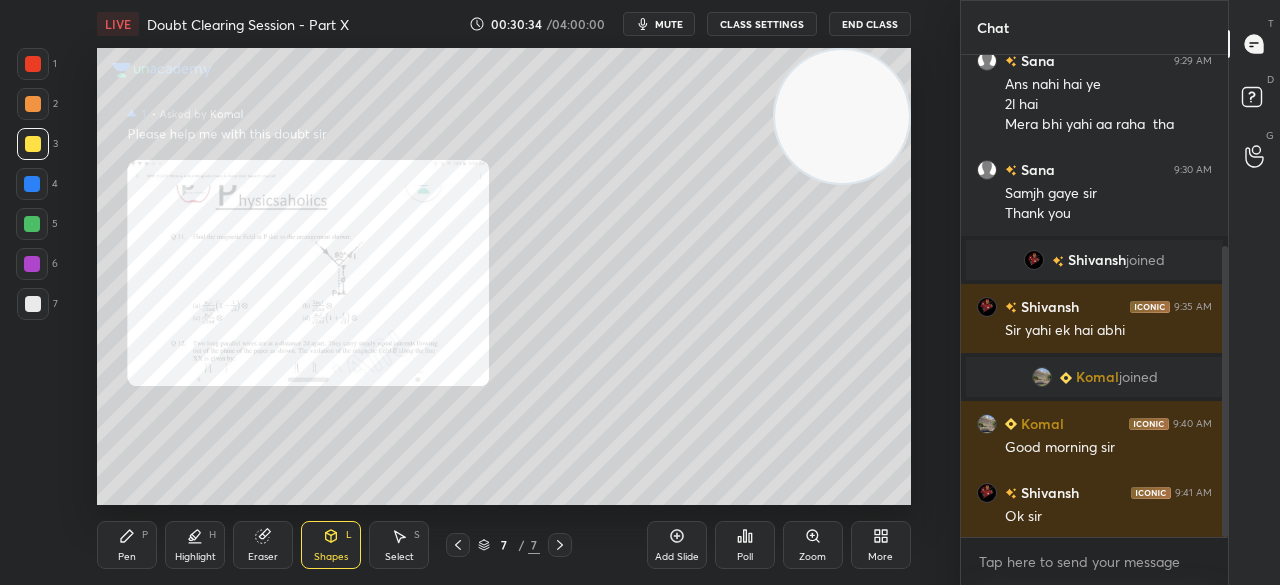 click 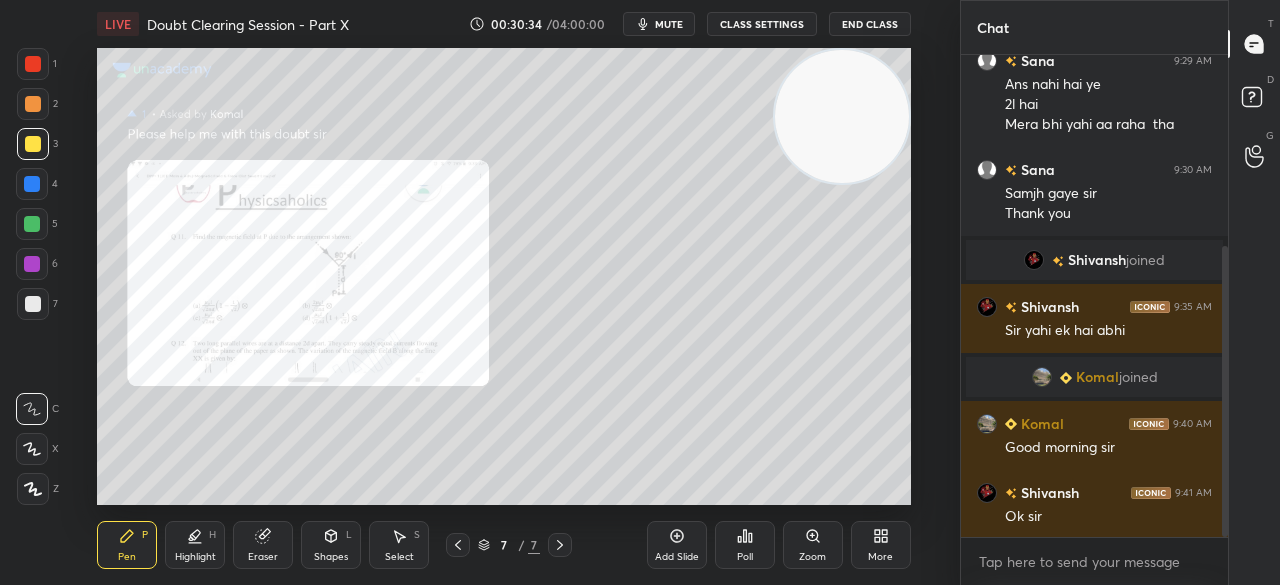 click 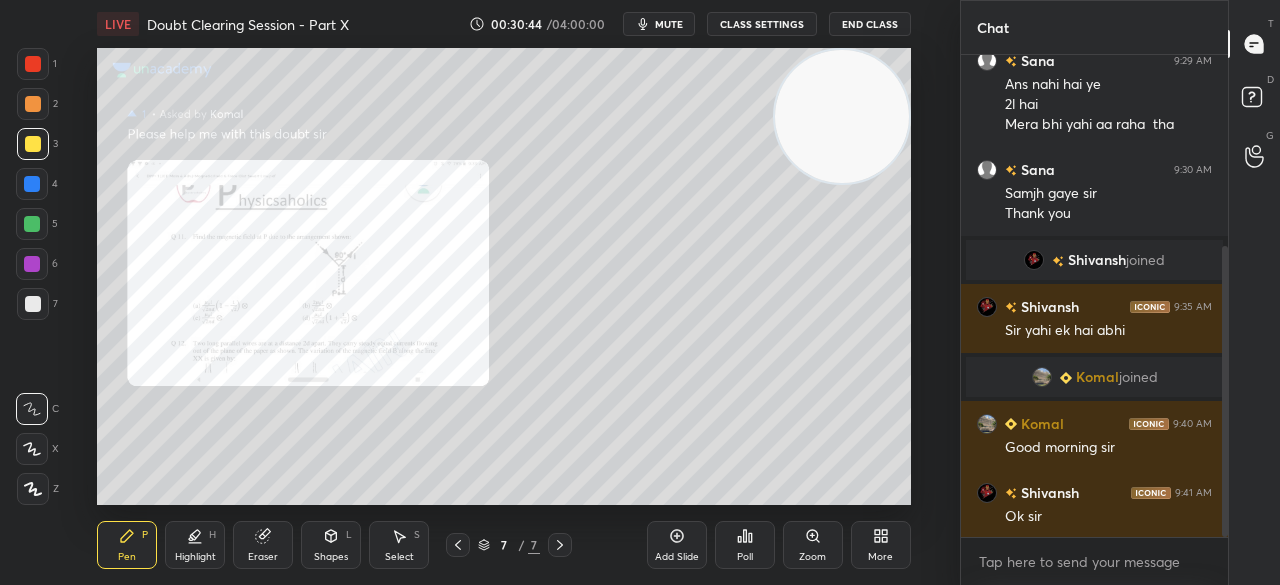 click at bounding box center [33, 64] 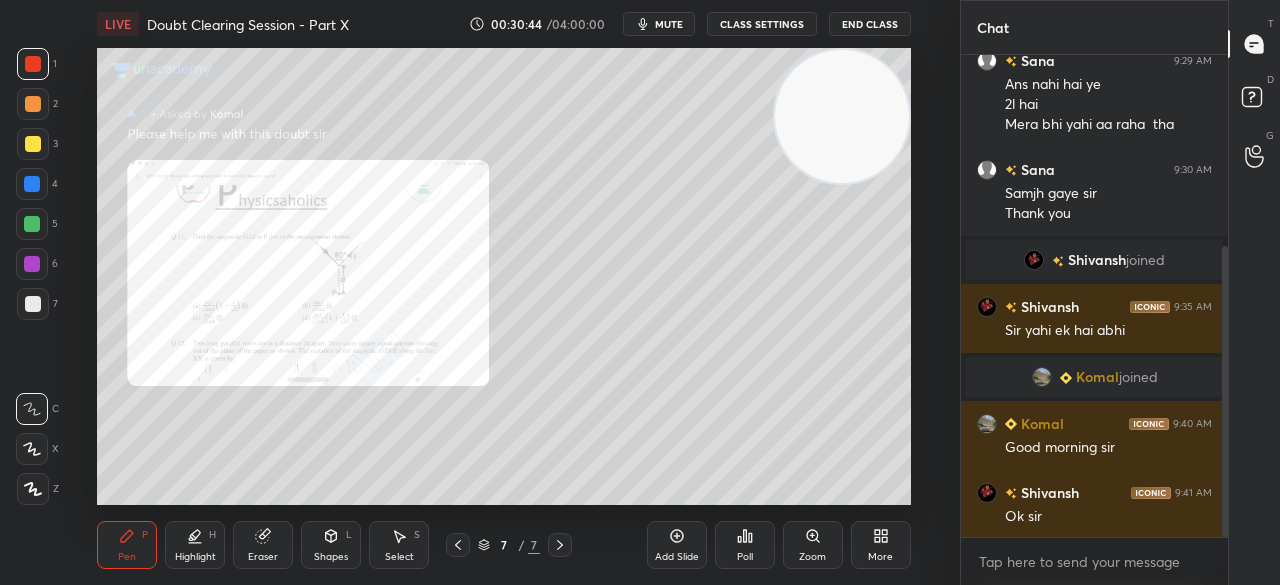 click at bounding box center [33, 64] 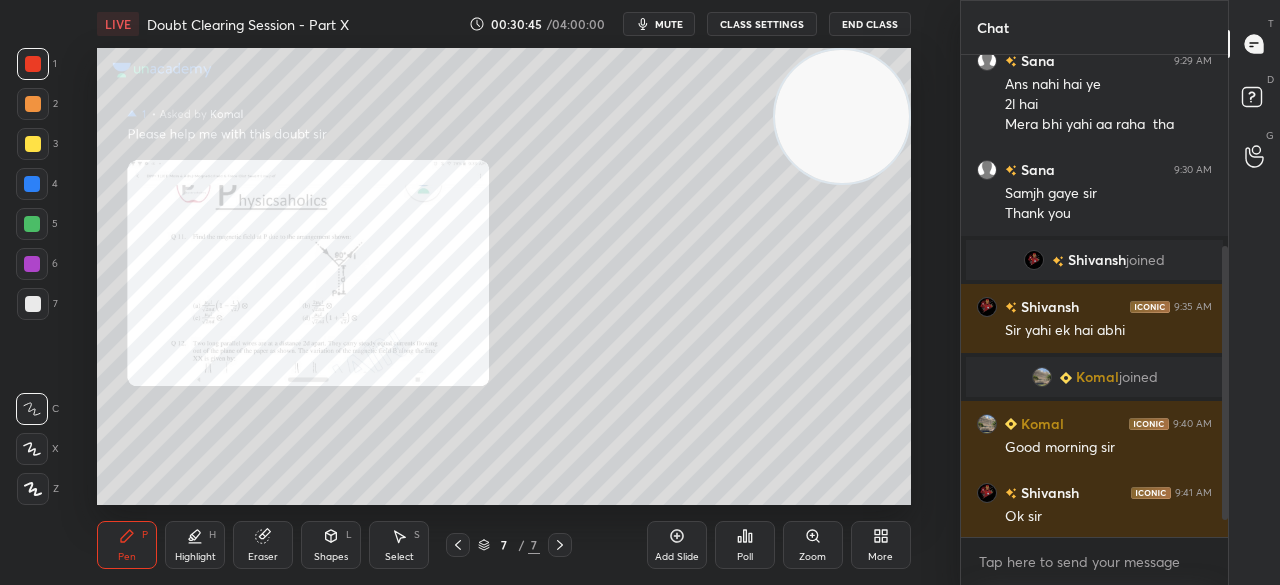 scroll, scrollTop: 386, scrollLeft: 0, axis: vertical 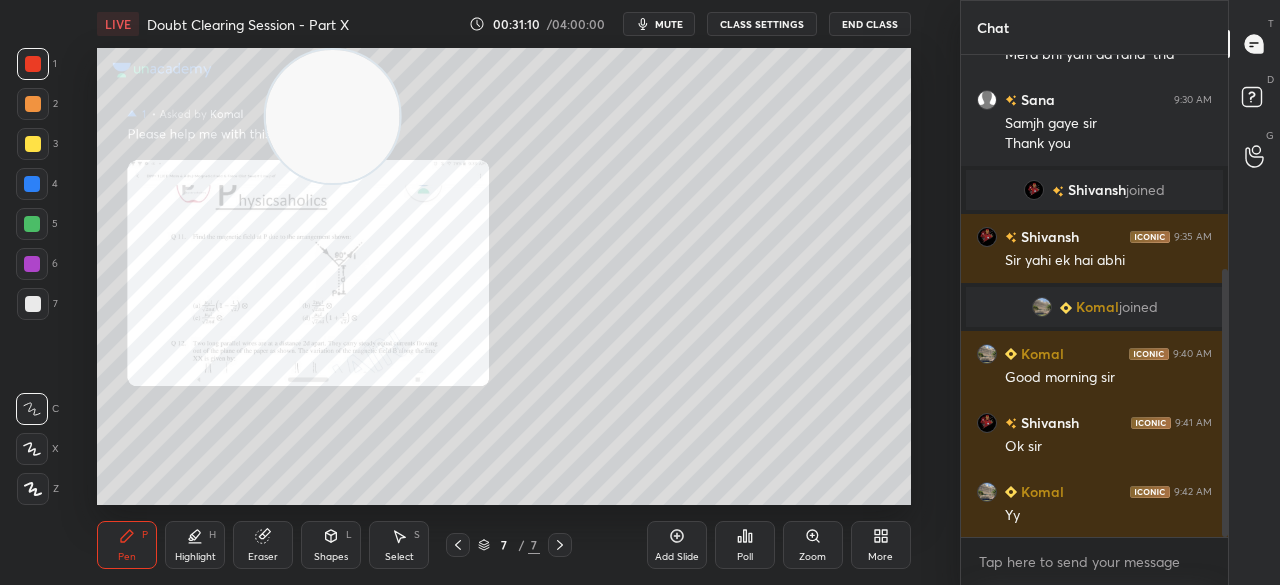 click at bounding box center [33, 144] 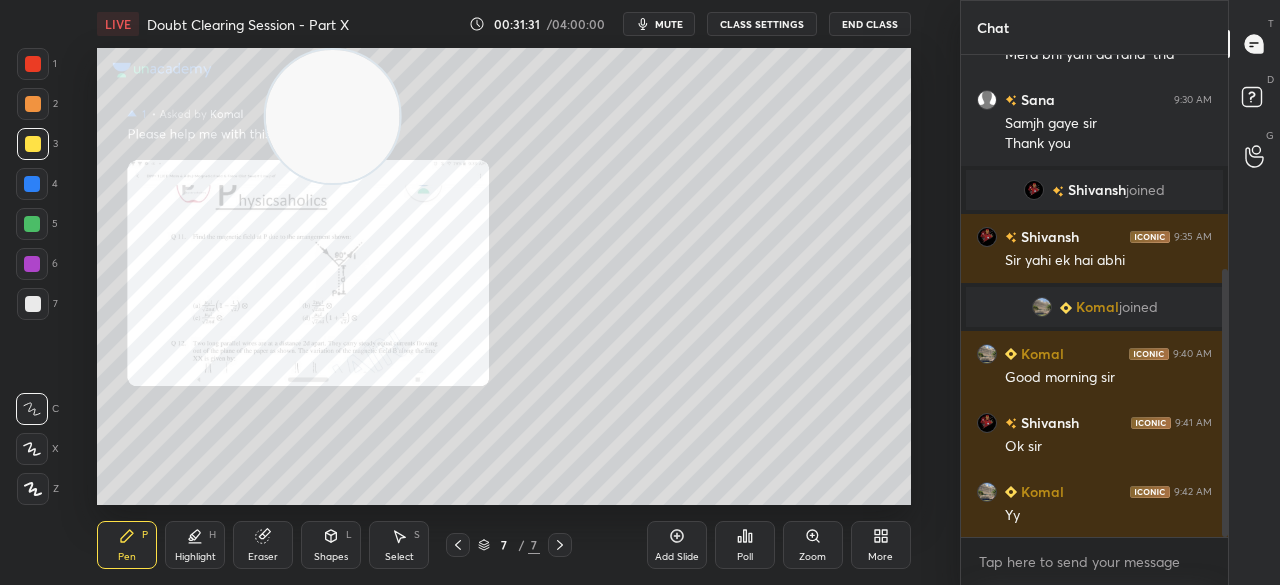 click at bounding box center (33, 64) 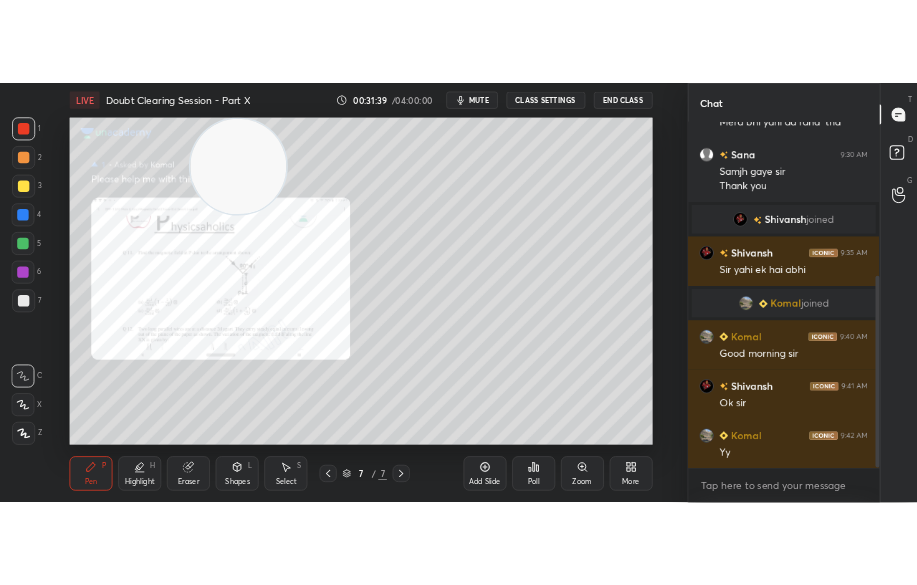 scroll, scrollTop: 454, scrollLeft: 0, axis: vertical 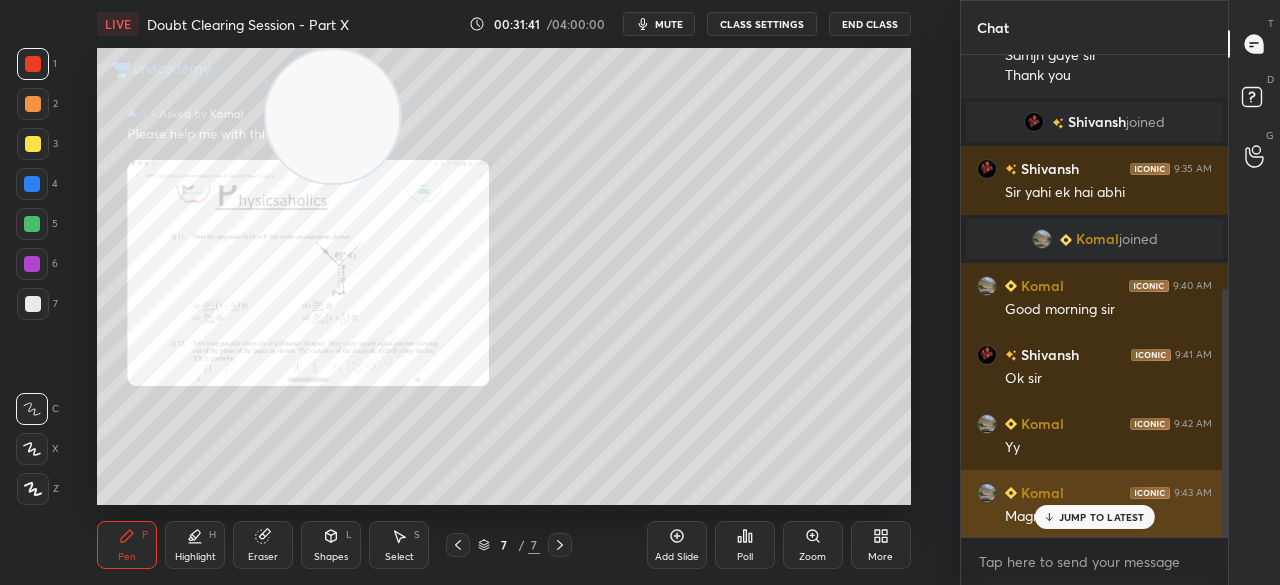 click on "JUMP TO LATEST" at bounding box center (1102, 517) 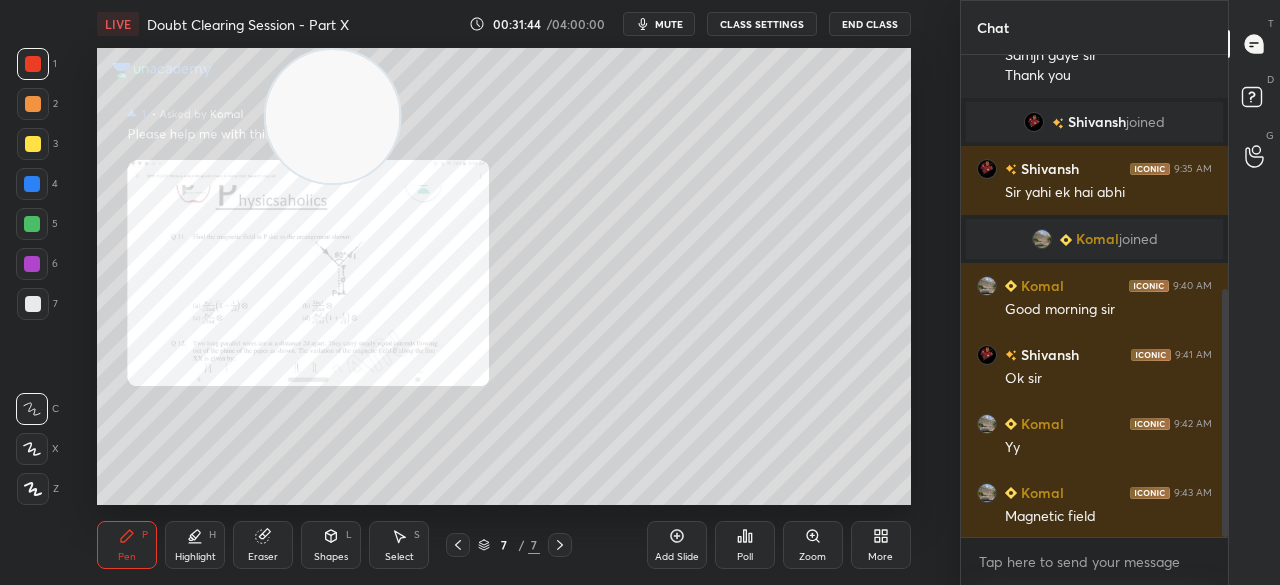 click 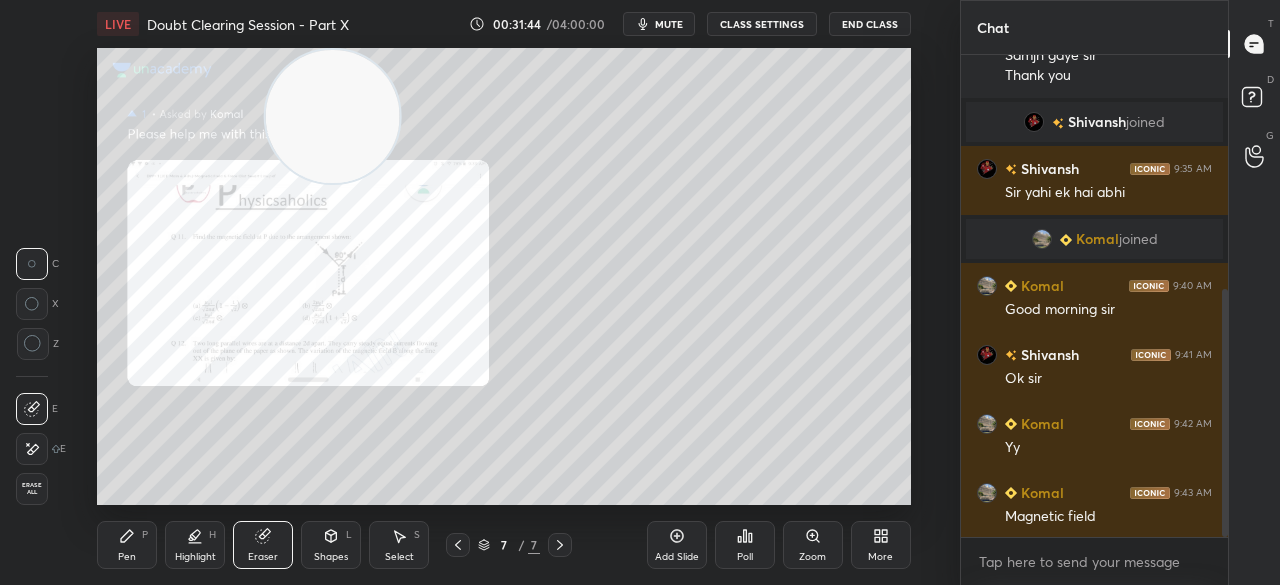 click on "Eraser" at bounding box center (263, 545) 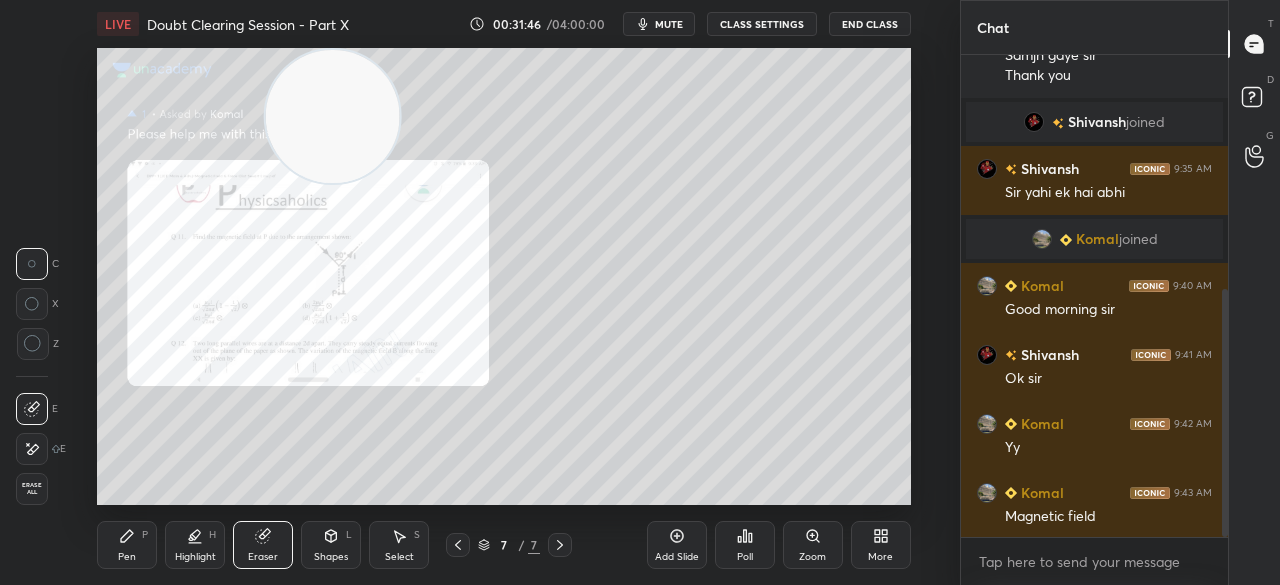 click on "Pen P" at bounding box center (127, 545) 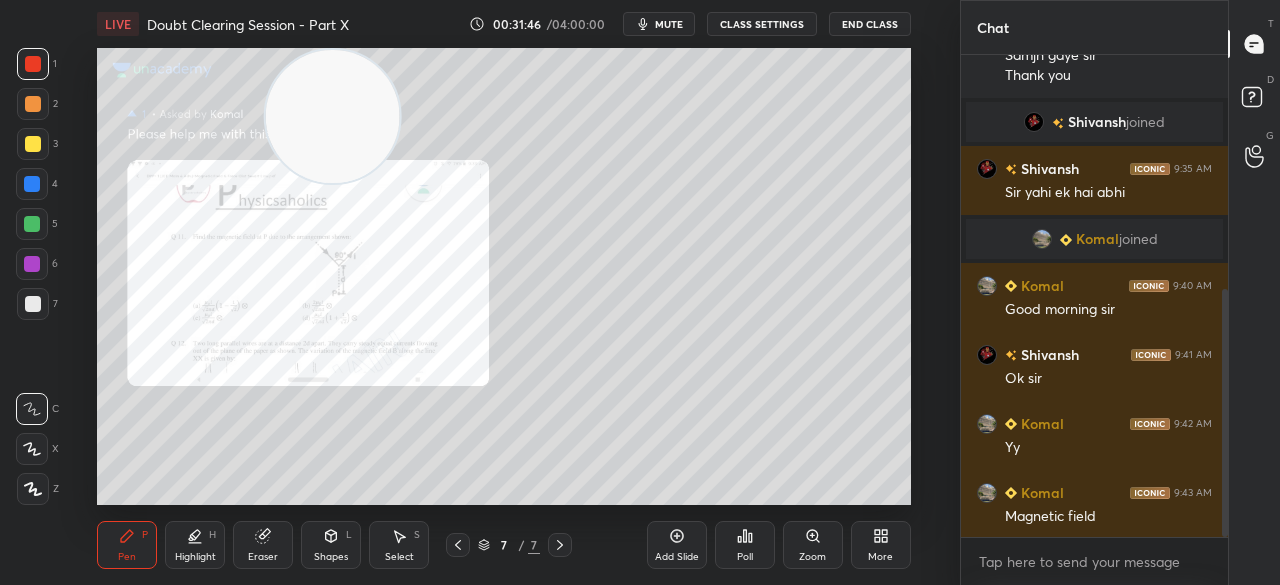click on "P" at bounding box center (145, 535) 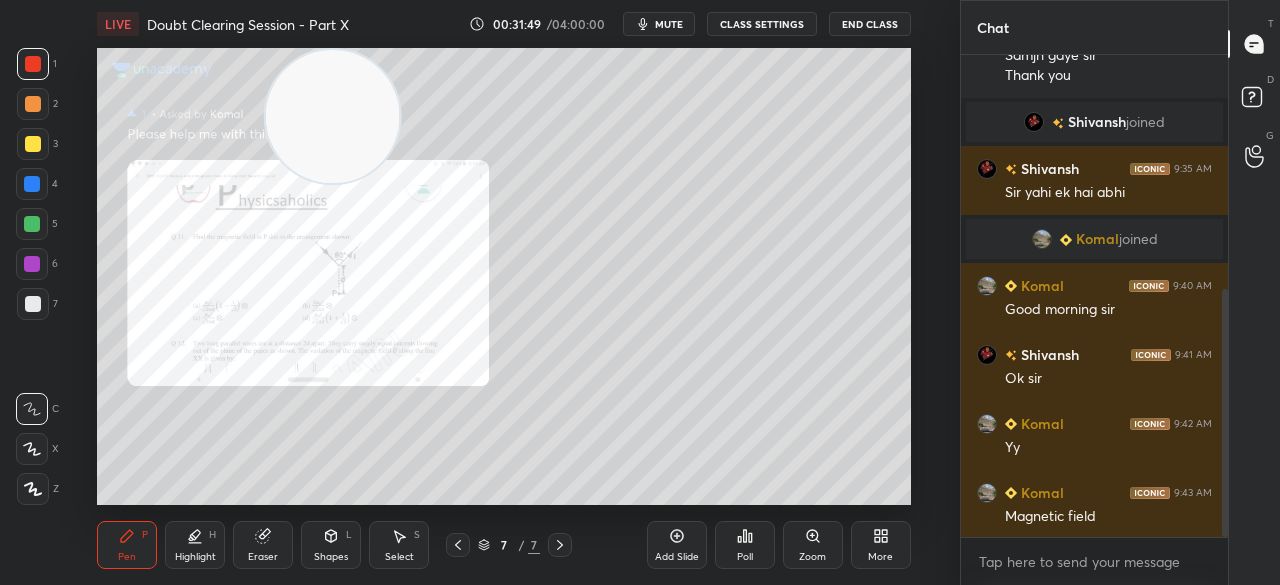 click at bounding box center (33, 144) 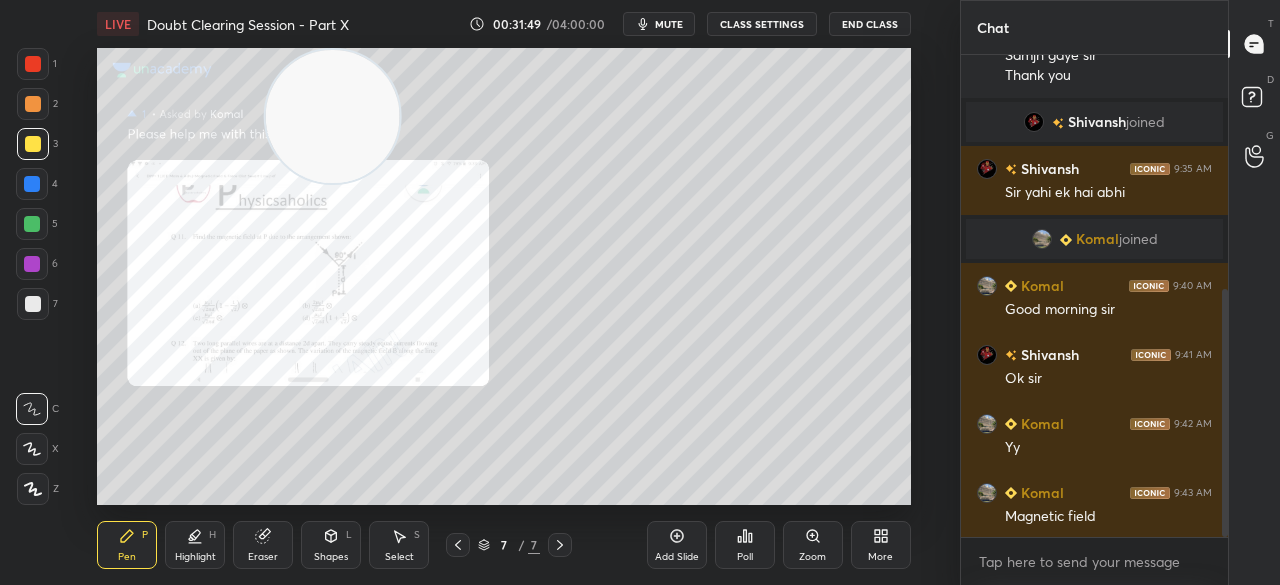 click at bounding box center [33, 144] 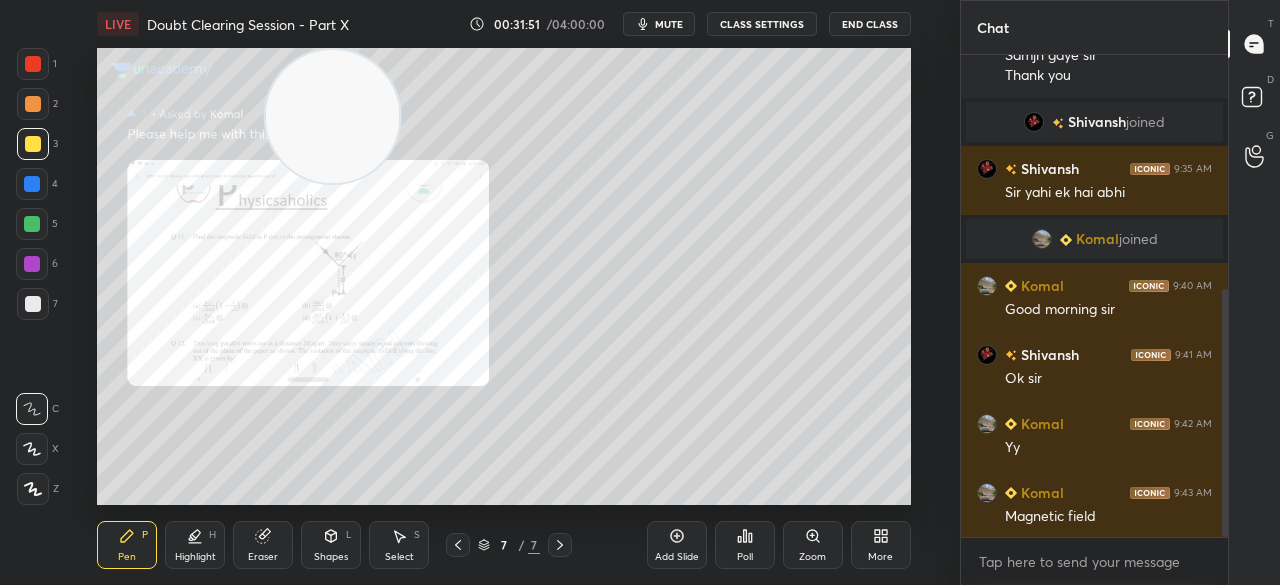 click on "Eraser" at bounding box center (263, 545) 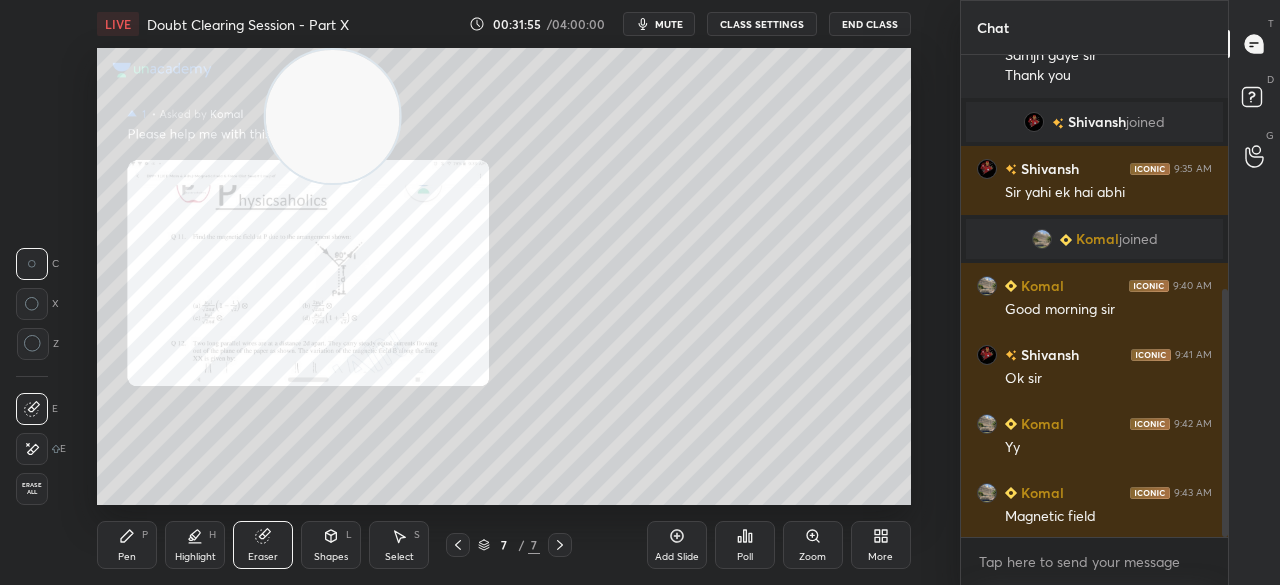 click on "Pen" at bounding box center (127, 557) 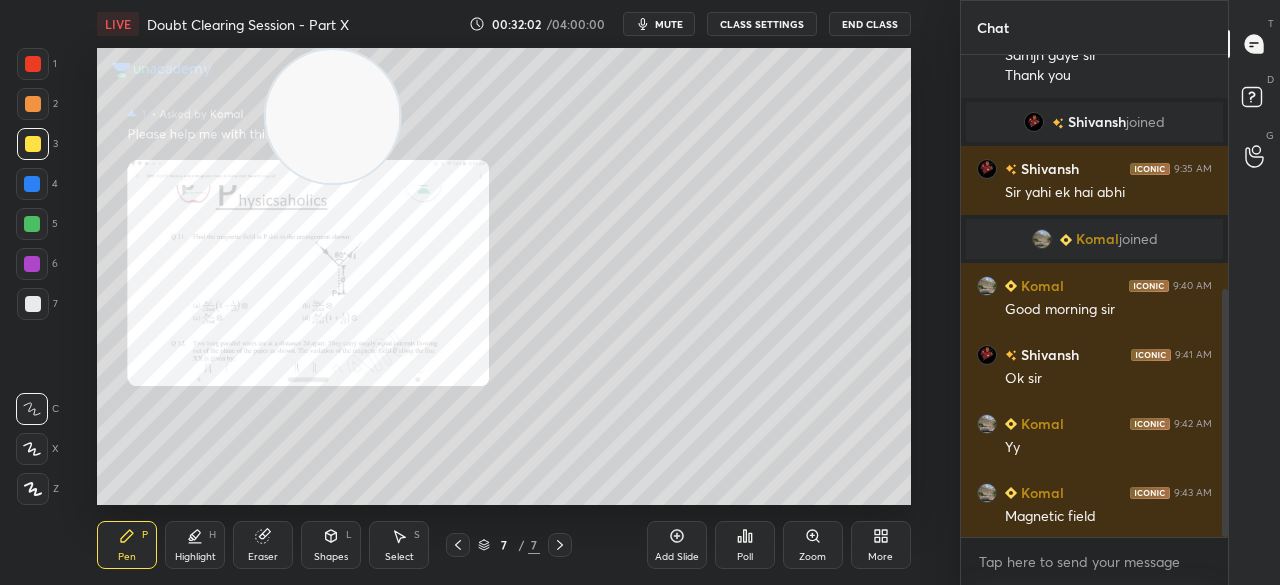 click on "1" at bounding box center (37, 68) 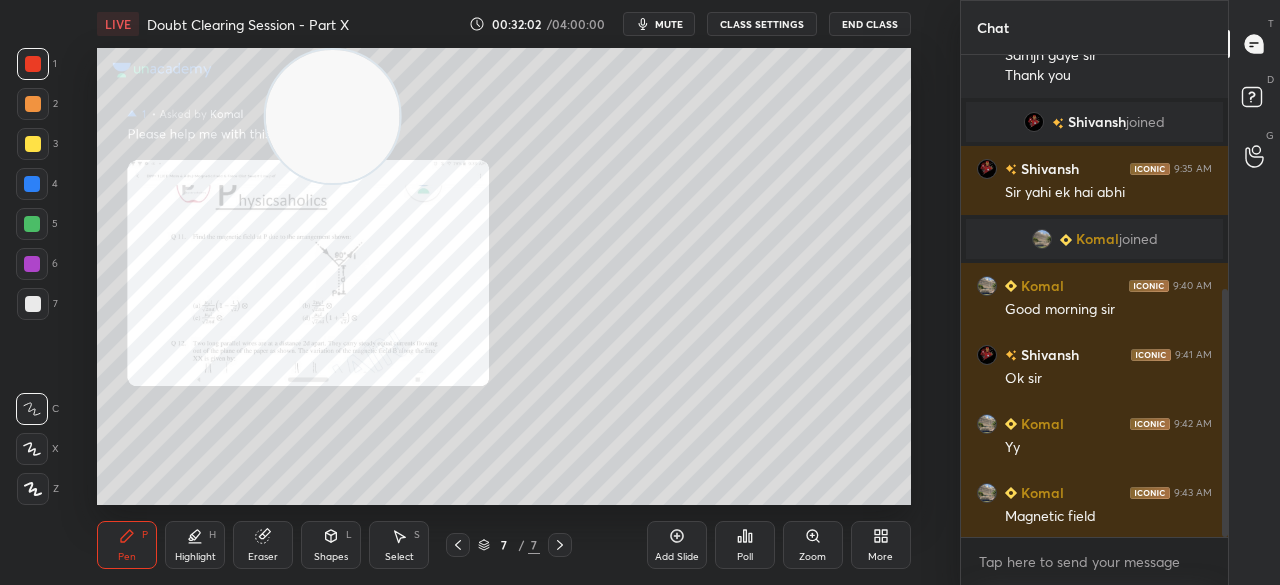 click on "1" at bounding box center [37, 68] 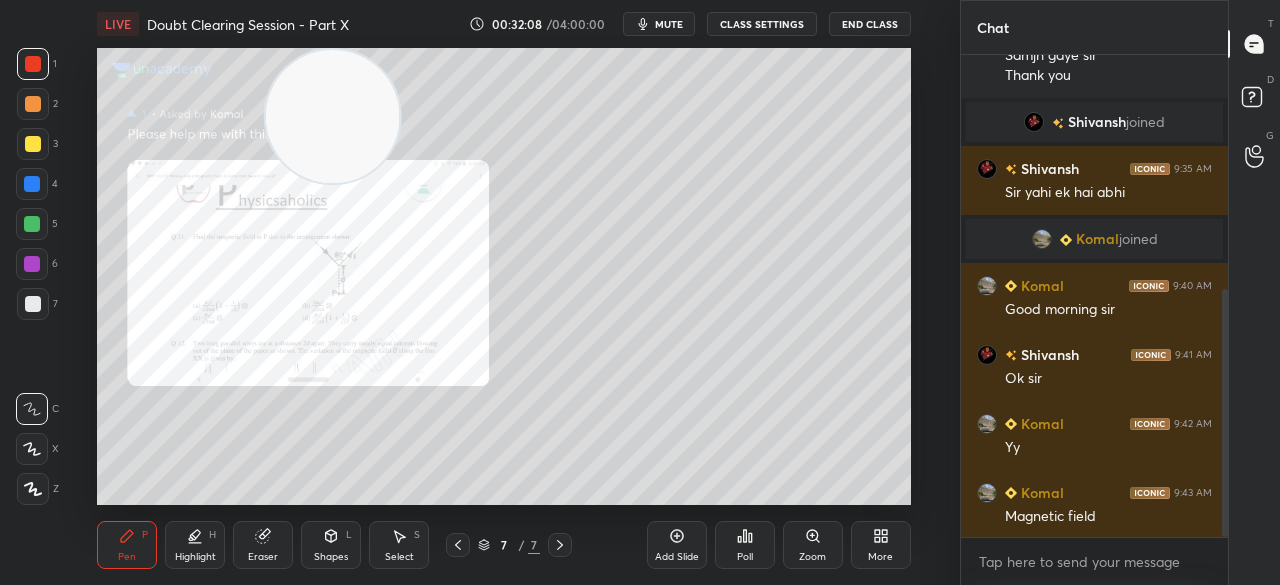 click on "Eraser" at bounding box center [263, 545] 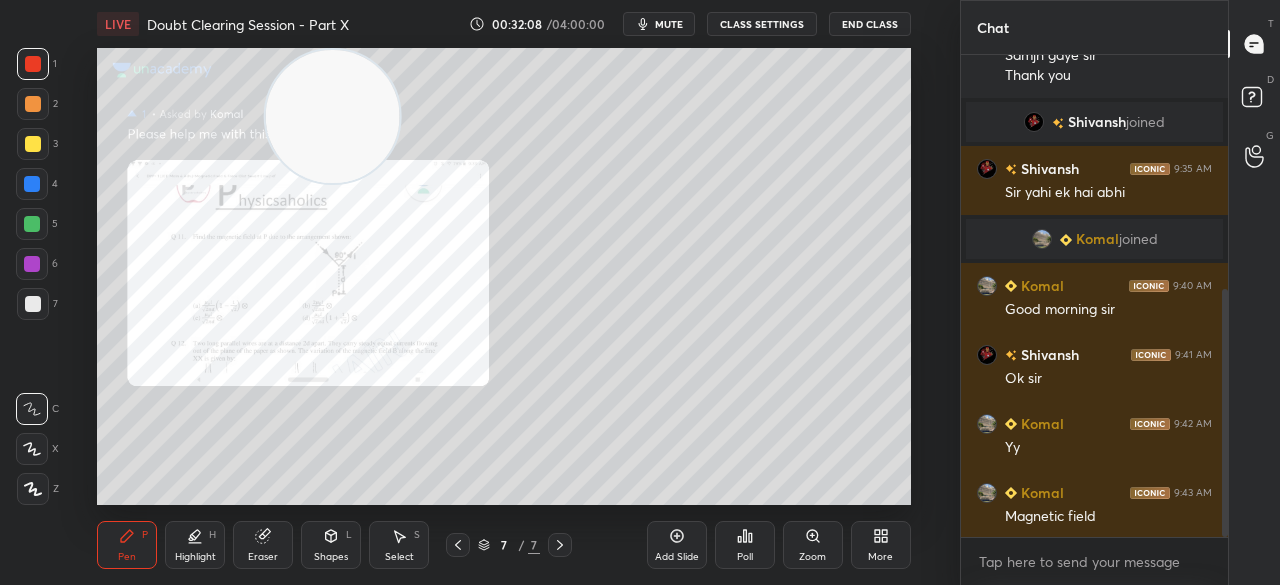 click on "Eraser" at bounding box center (263, 545) 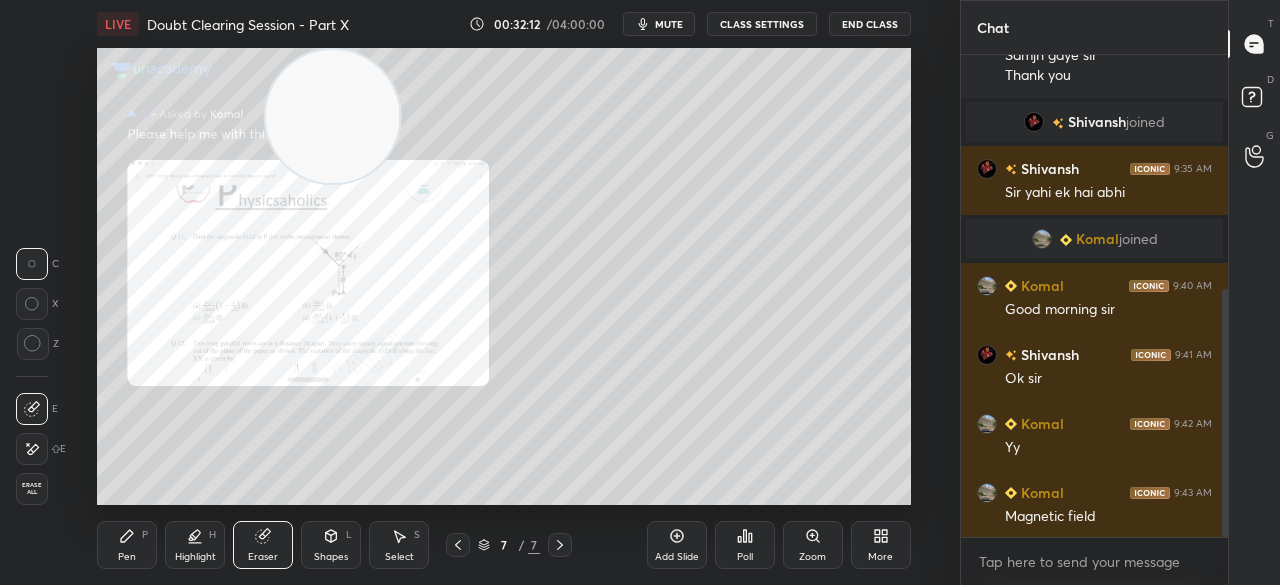 click on "Pen P" at bounding box center [127, 545] 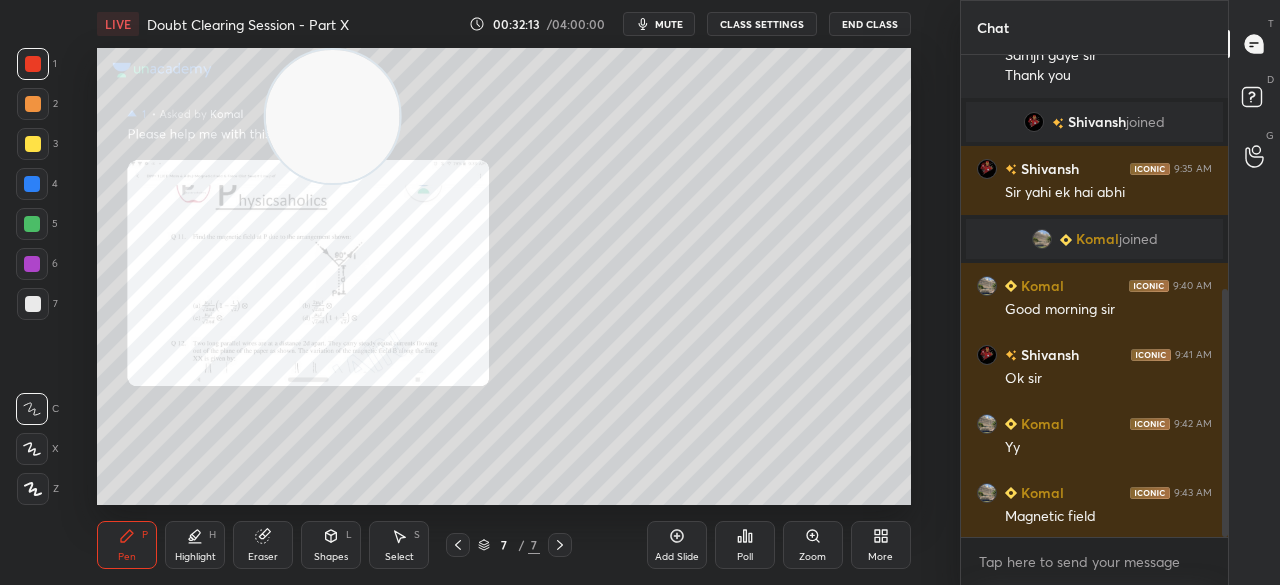 click on "Pen P" at bounding box center [127, 545] 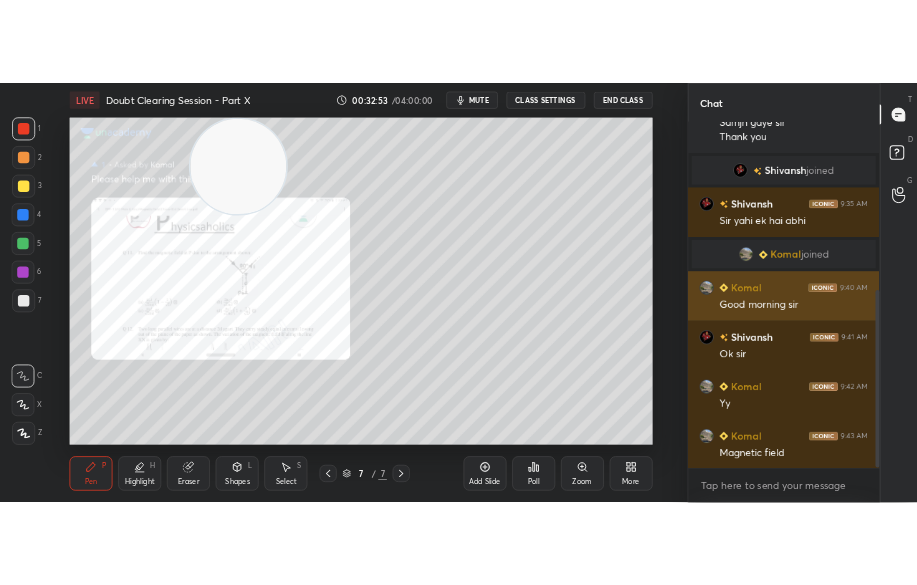 scroll, scrollTop: 457, scrollLeft: 608, axis: both 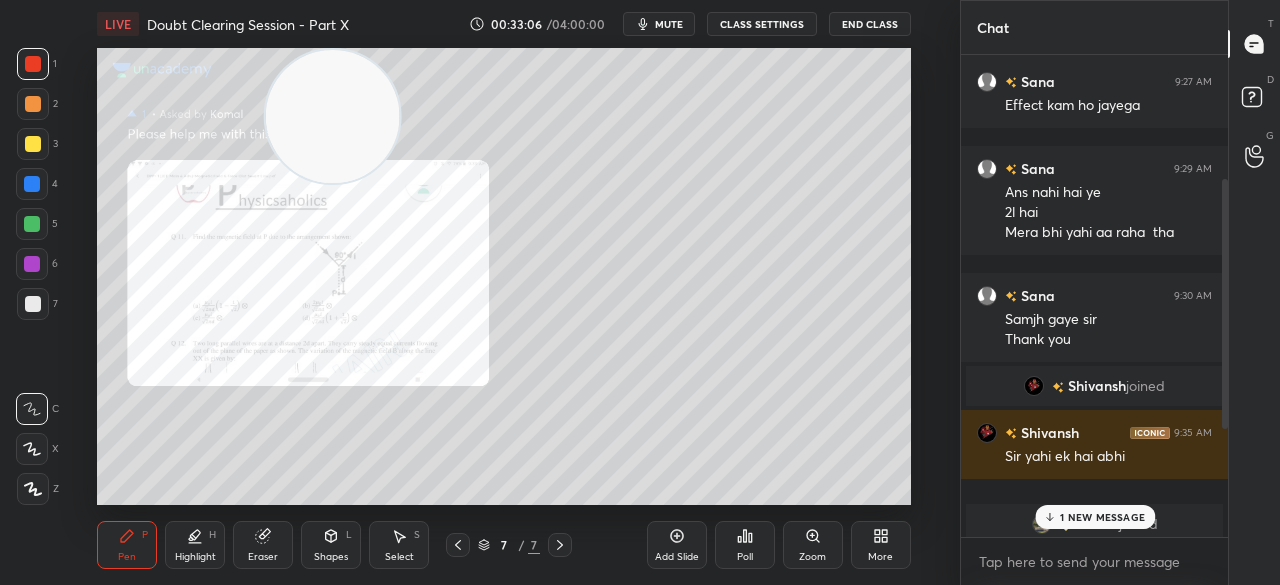 type on "x" 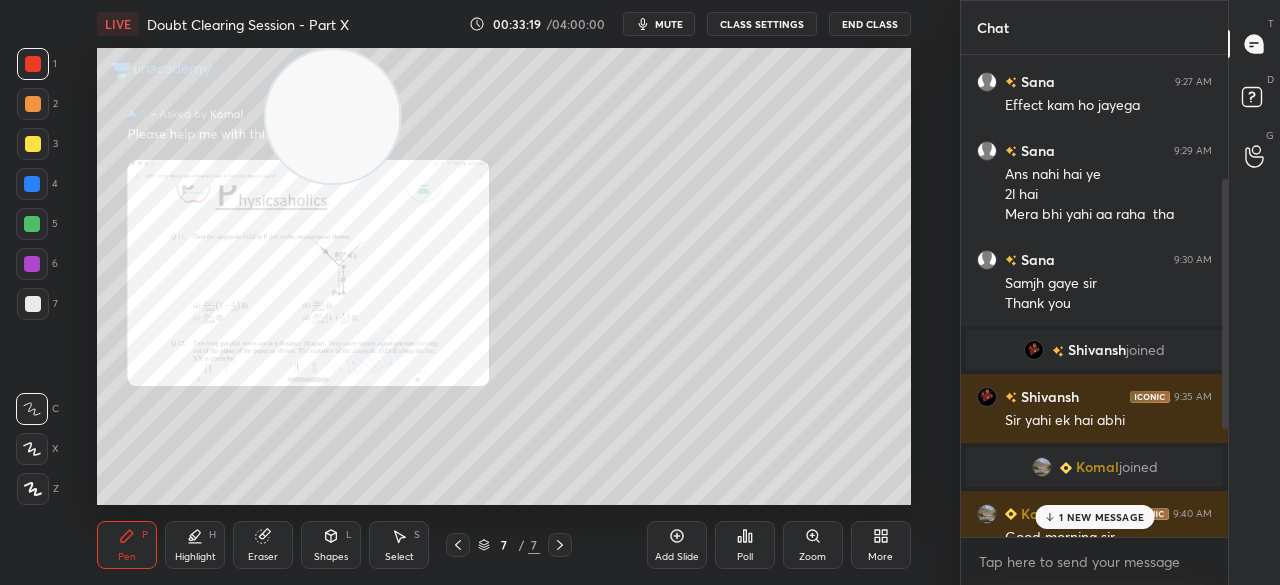 click on "1 NEW MESSAGE" at bounding box center (1101, 517) 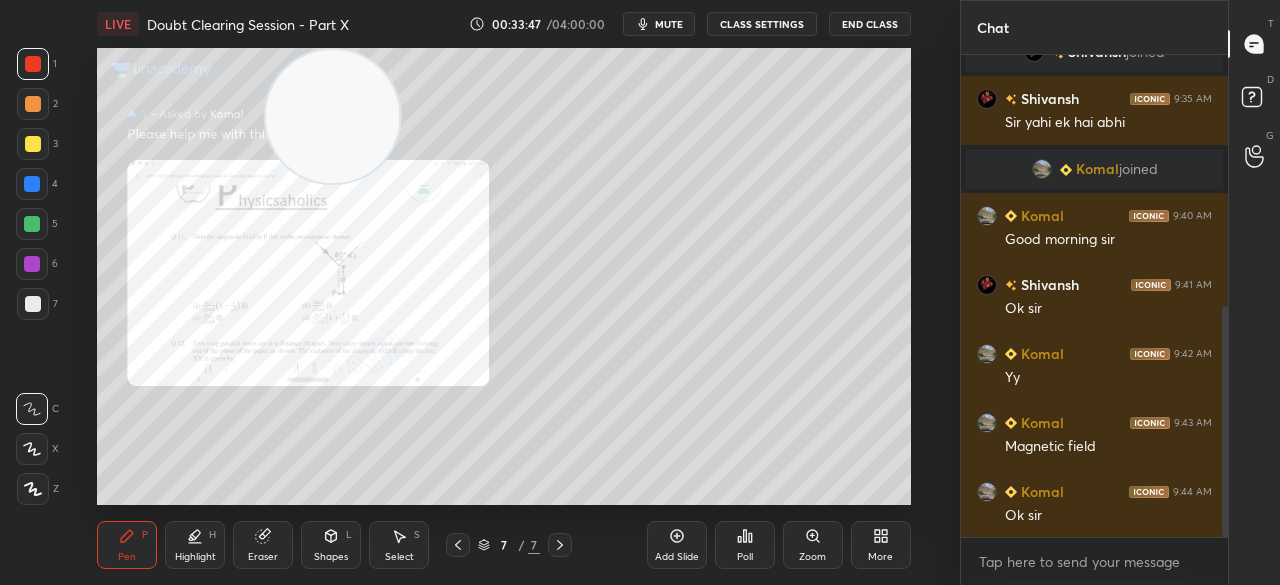 click at bounding box center (33, 64) 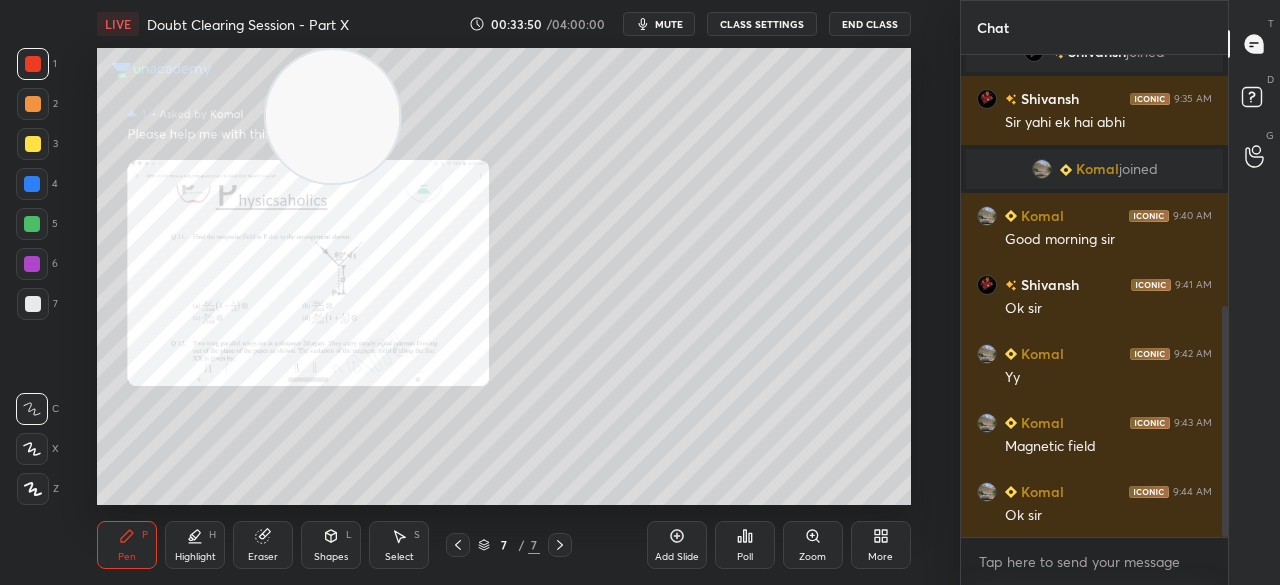 click at bounding box center (33, 144) 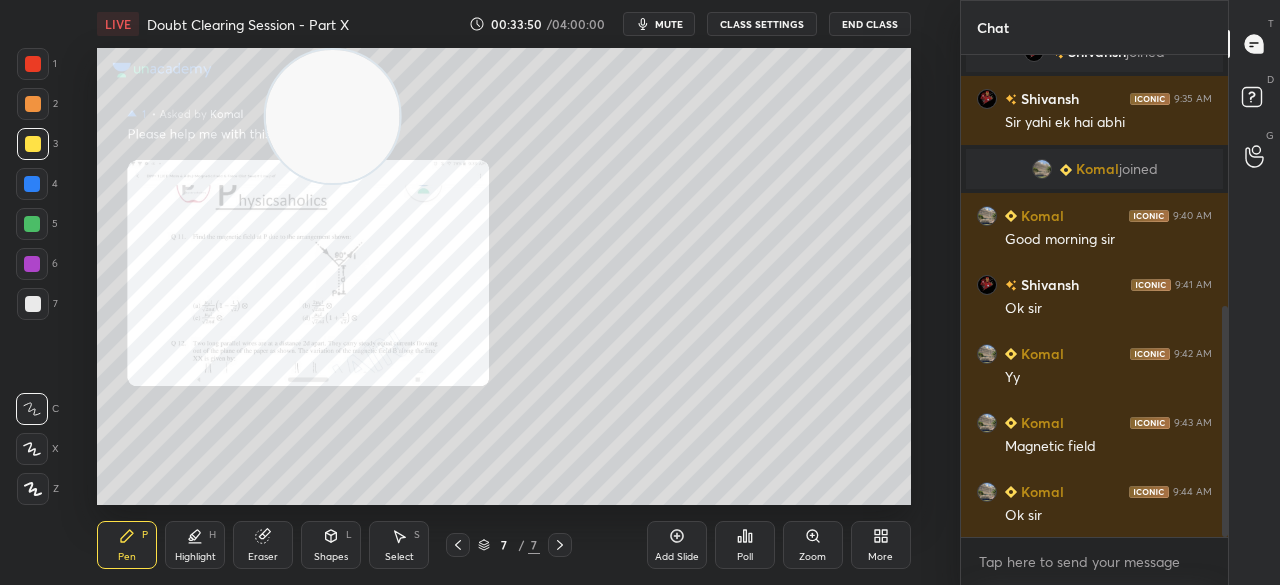 click at bounding box center (33, 144) 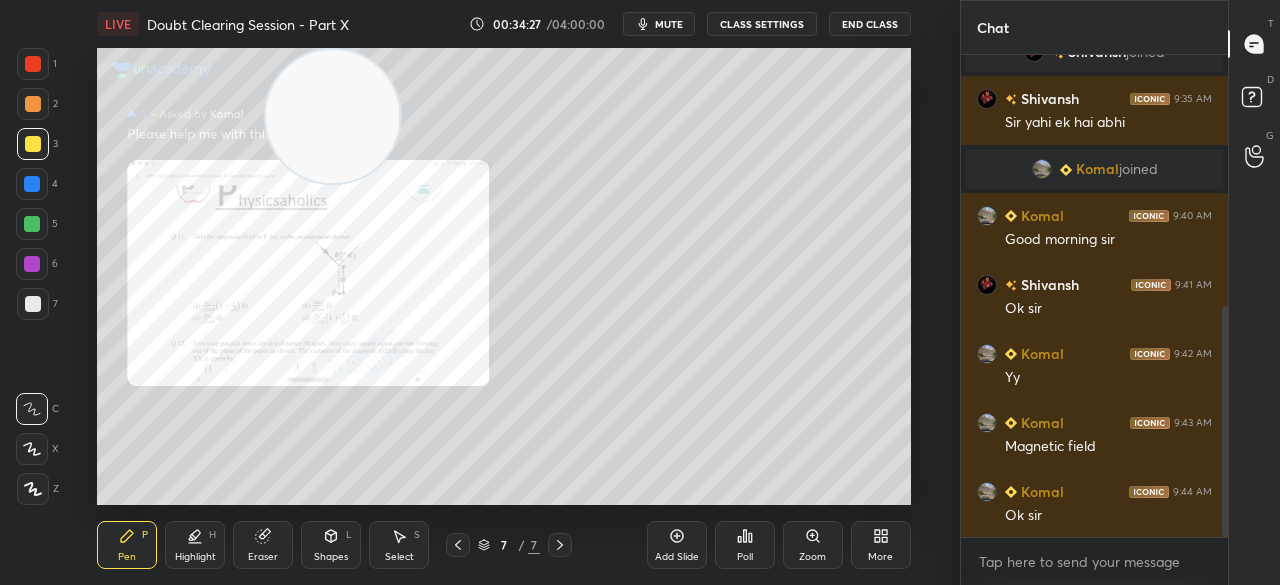 click at bounding box center (33, 64) 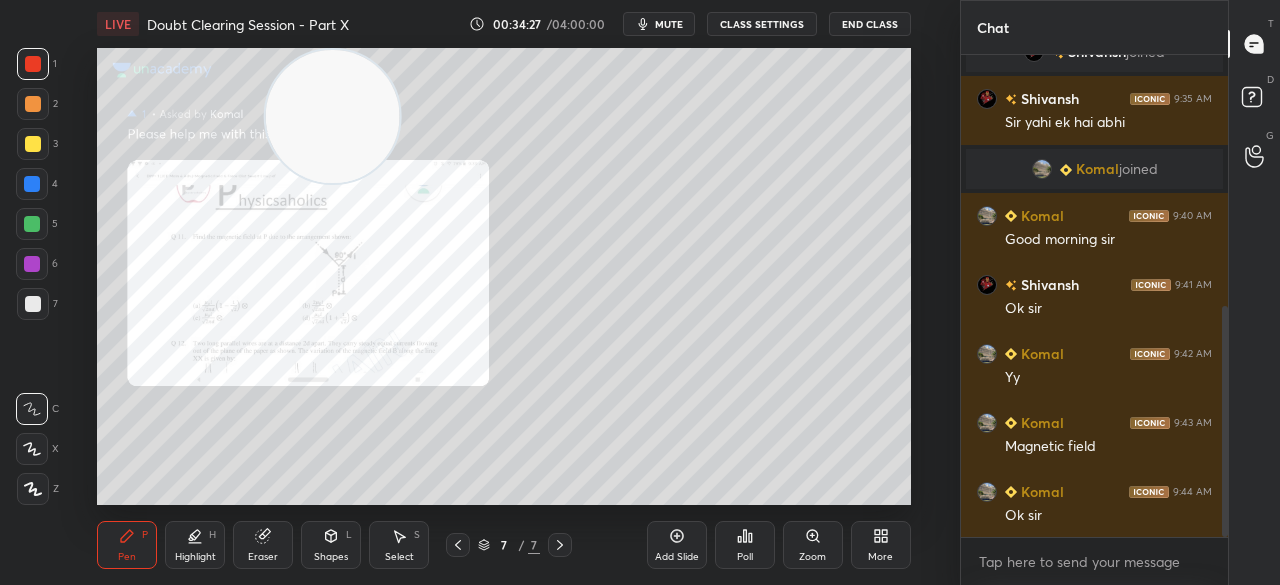 click at bounding box center (33, 64) 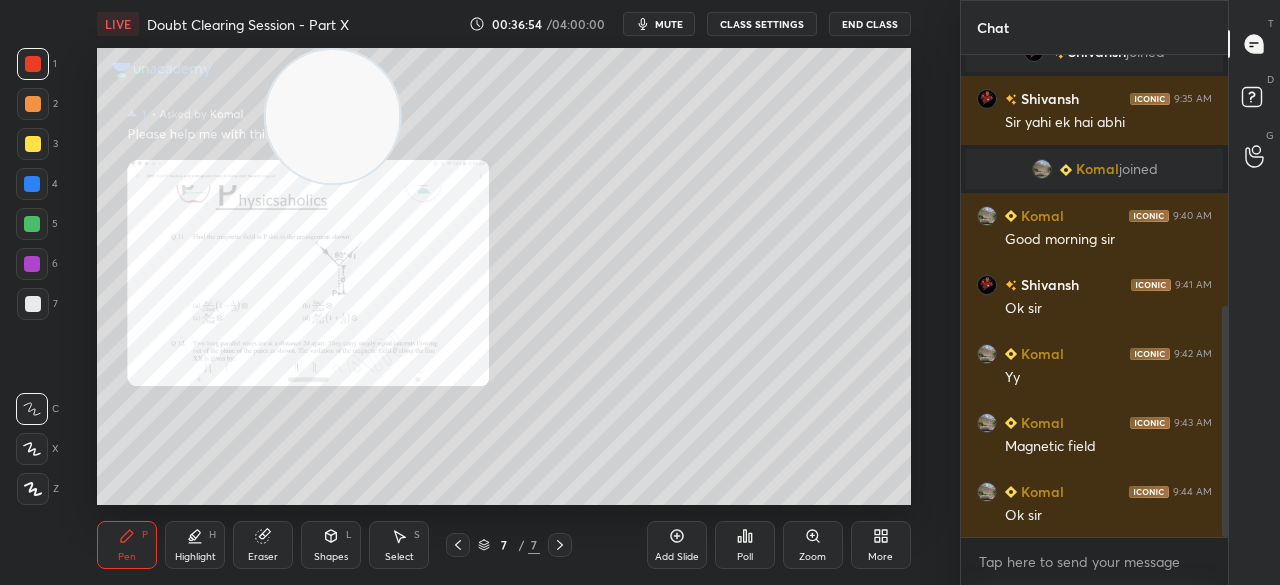 click on "End Class" at bounding box center (870, 24) 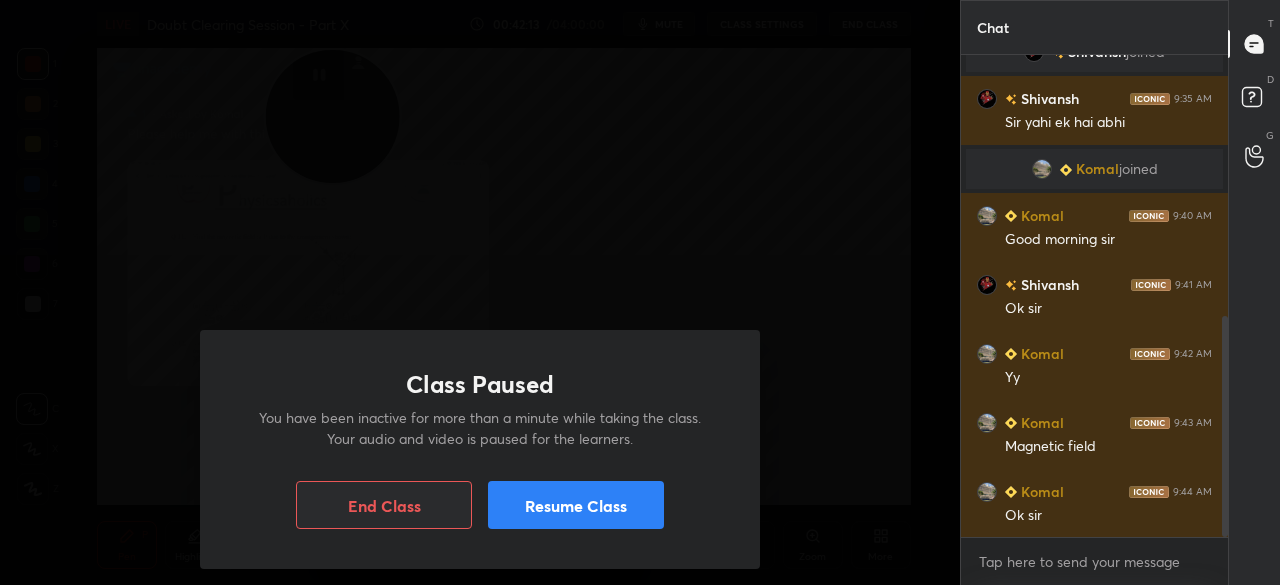 scroll, scrollTop: 572, scrollLeft: 0, axis: vertical 